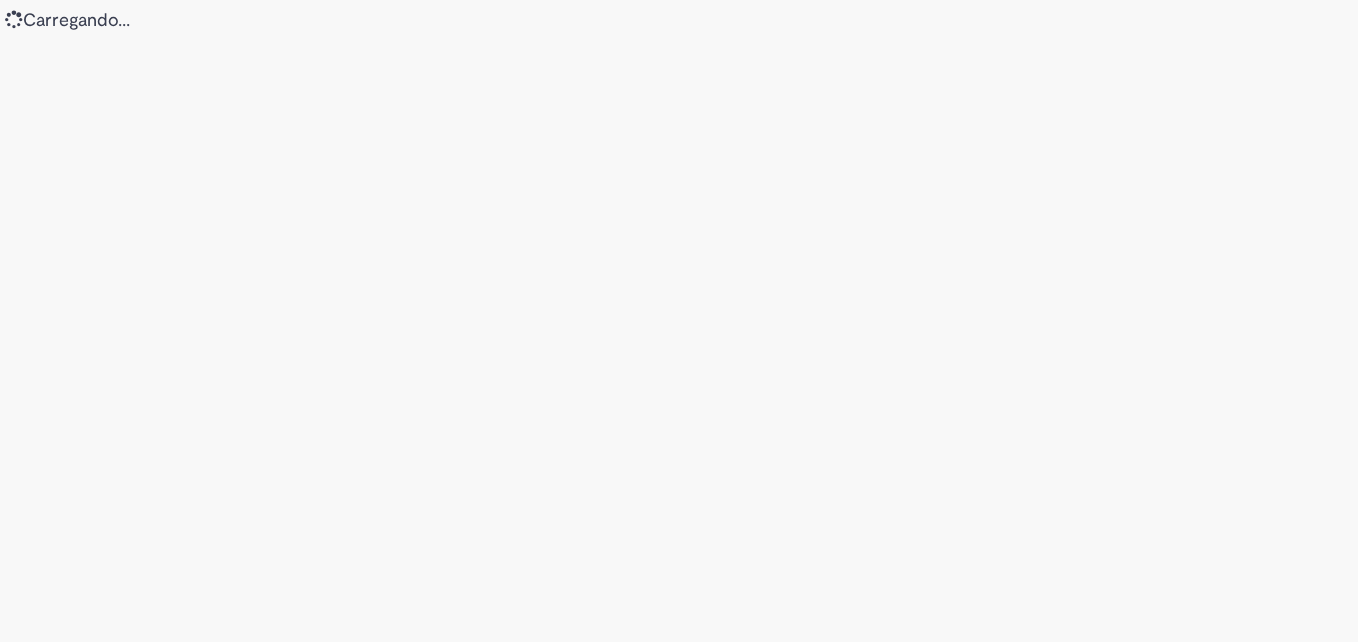 scroll, scrollTop: 0, scrollLeft: 0, axis: both 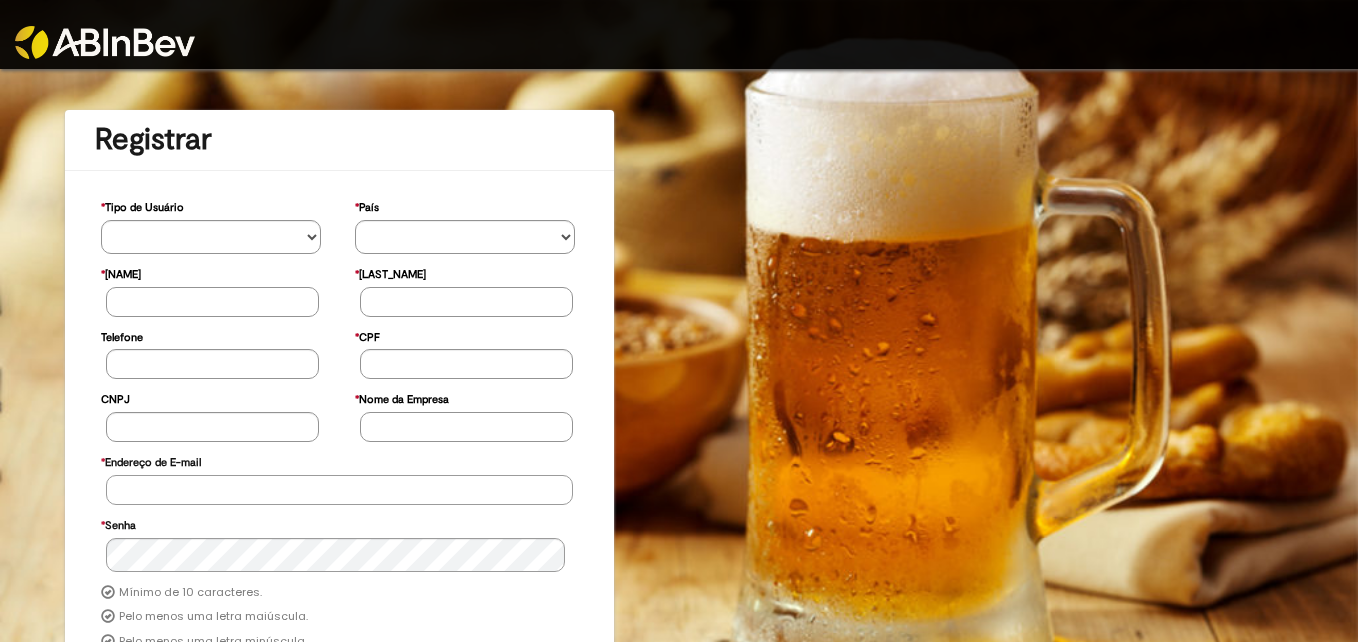 type on "**********" 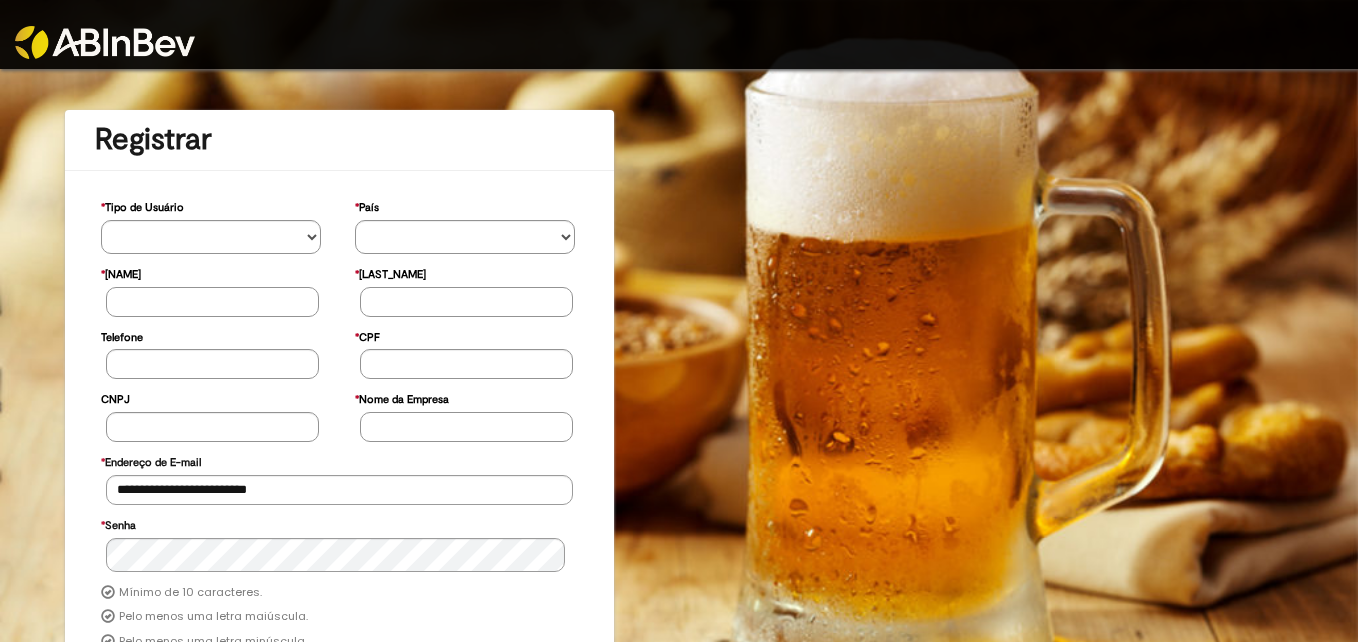 click at bounding box center (105, 42) 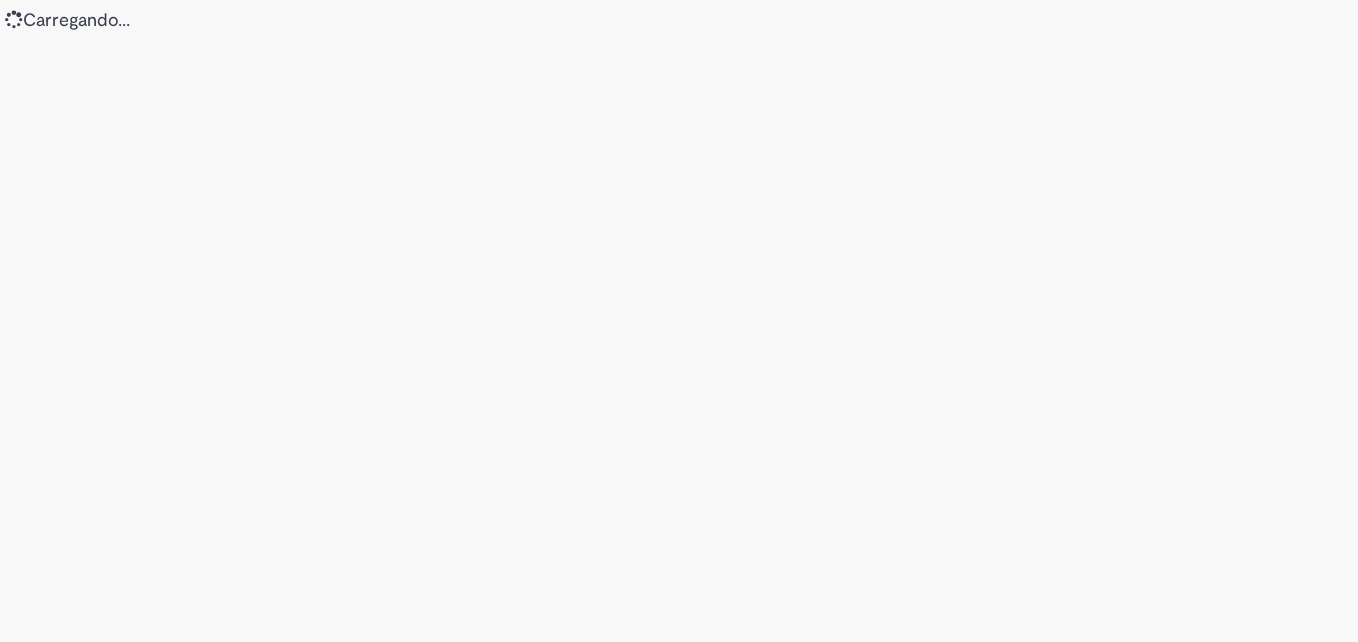 scroll, scrollTop: 0, scrollLeft: 0, axis: both 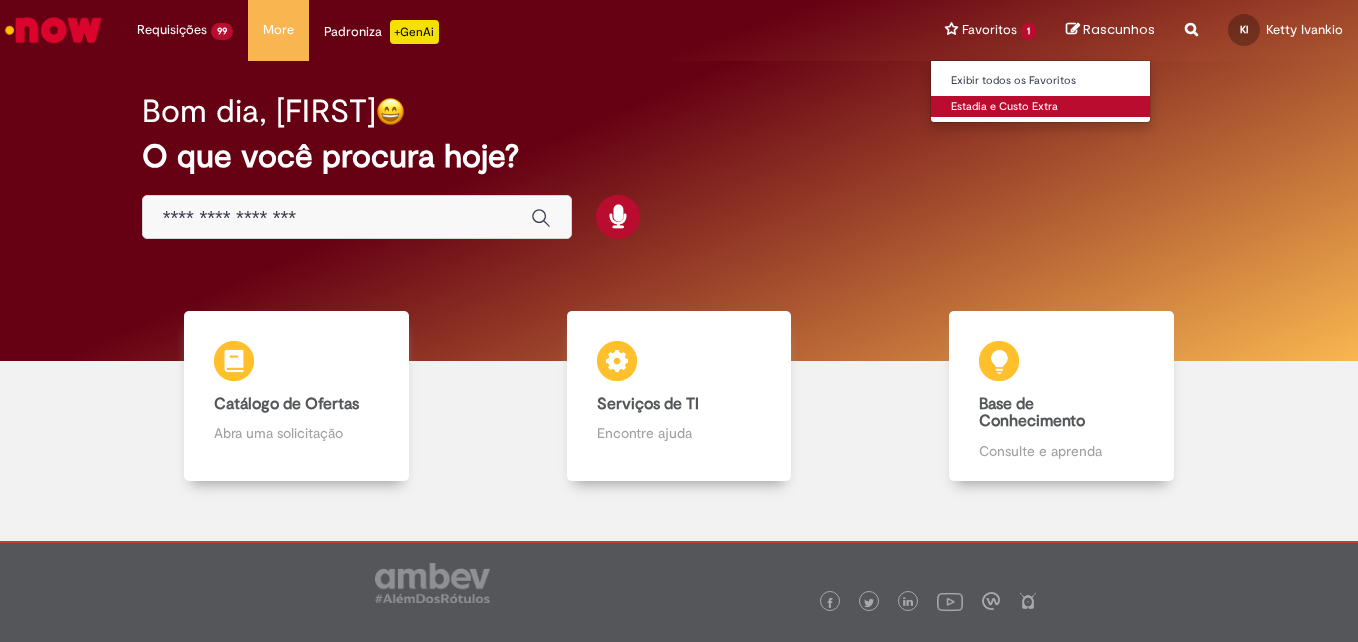 click on "Estadia e Custo Extra" at bounding box center [1041, 107] 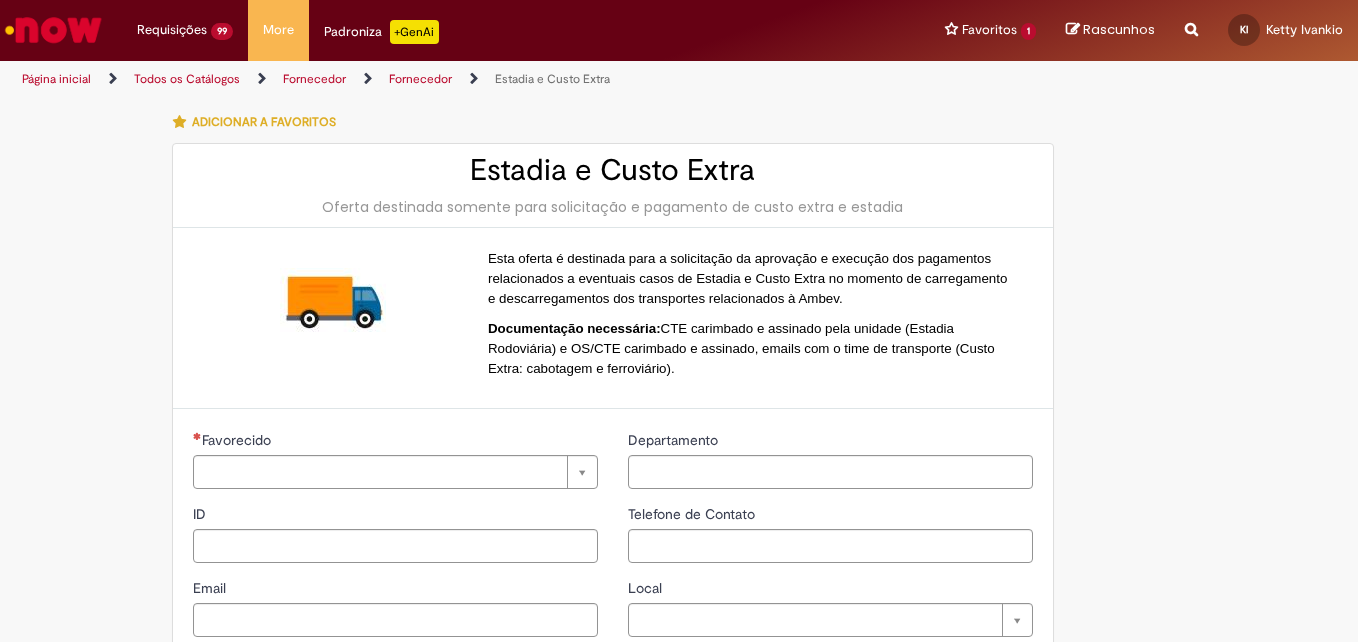 type on "**********" 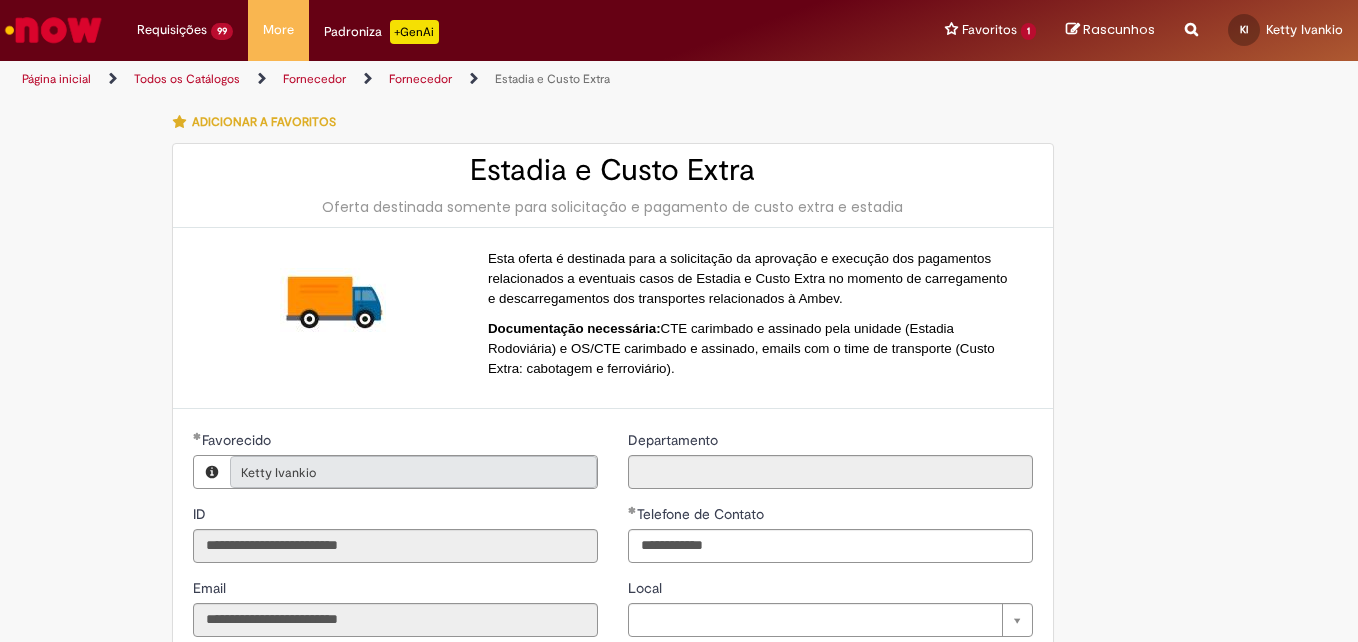 type on "**********" 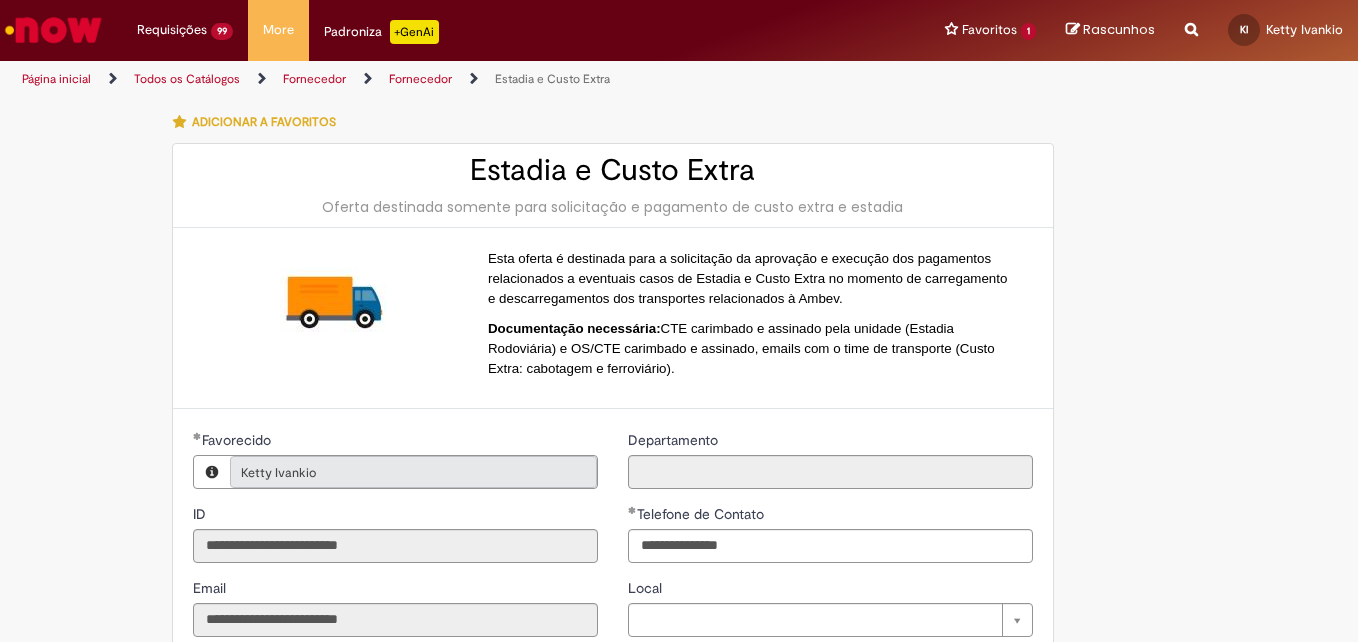 type on "**********" 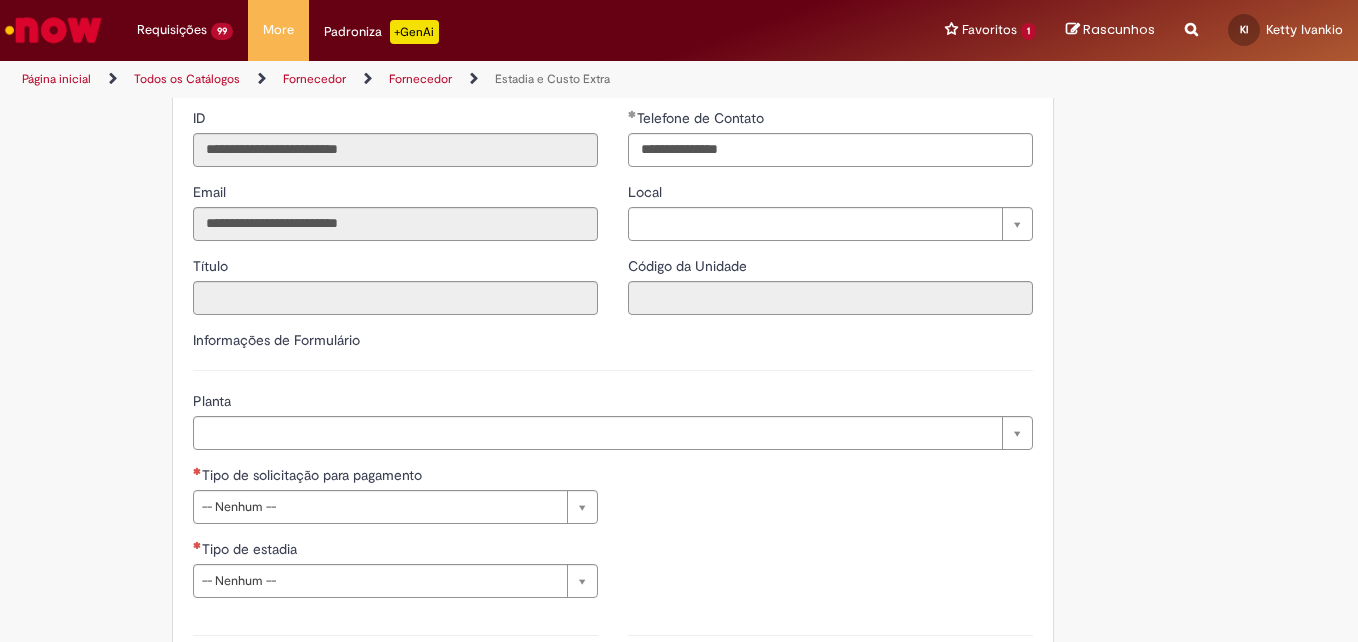 scroll, scrollTop: 400, scrollLeft: 0, axis: vertical 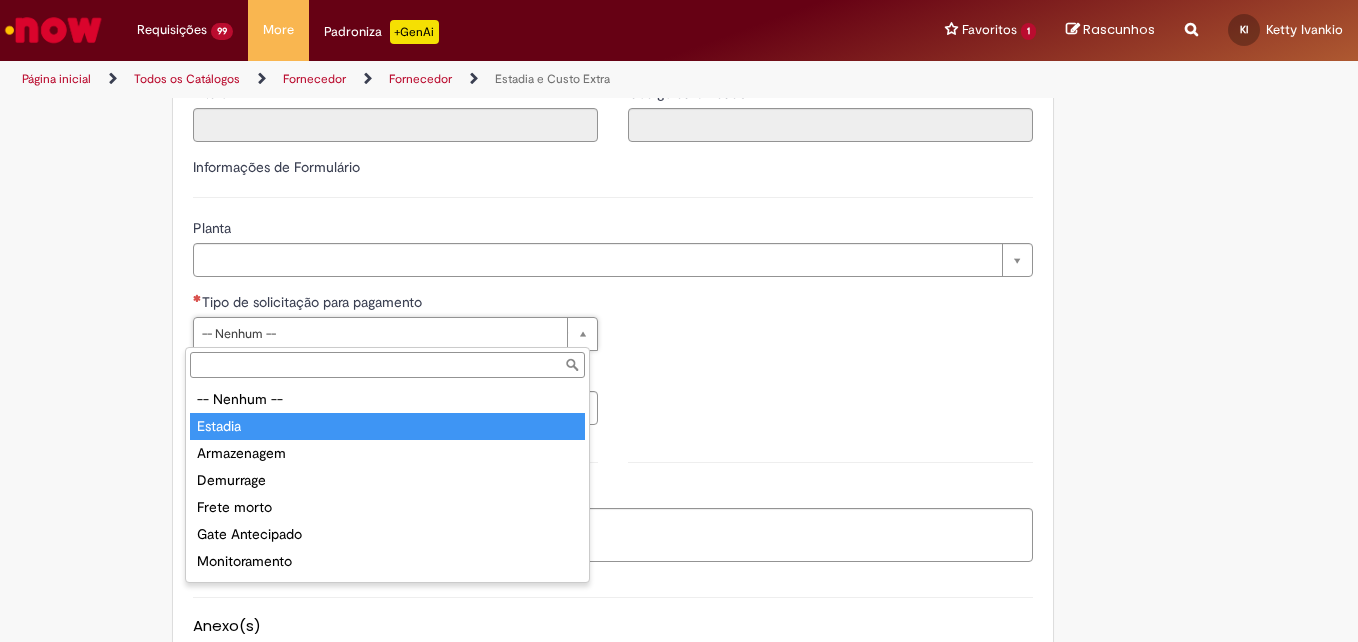 type on "*******" 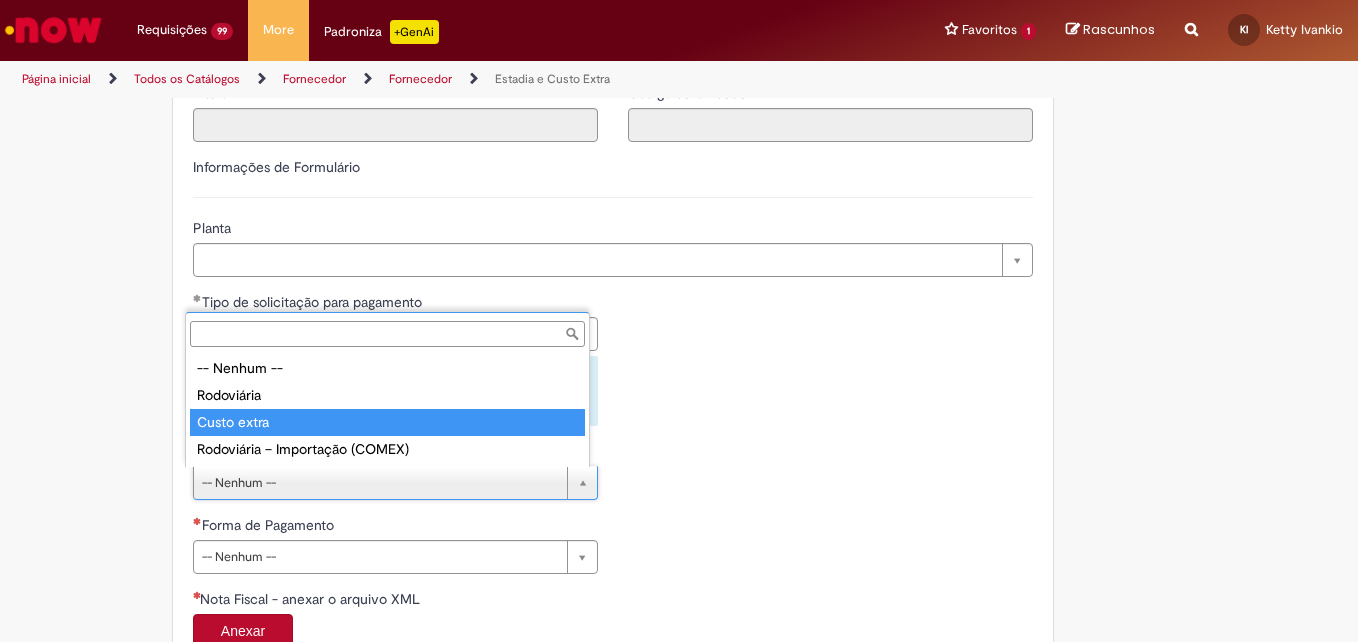 type on "**********" 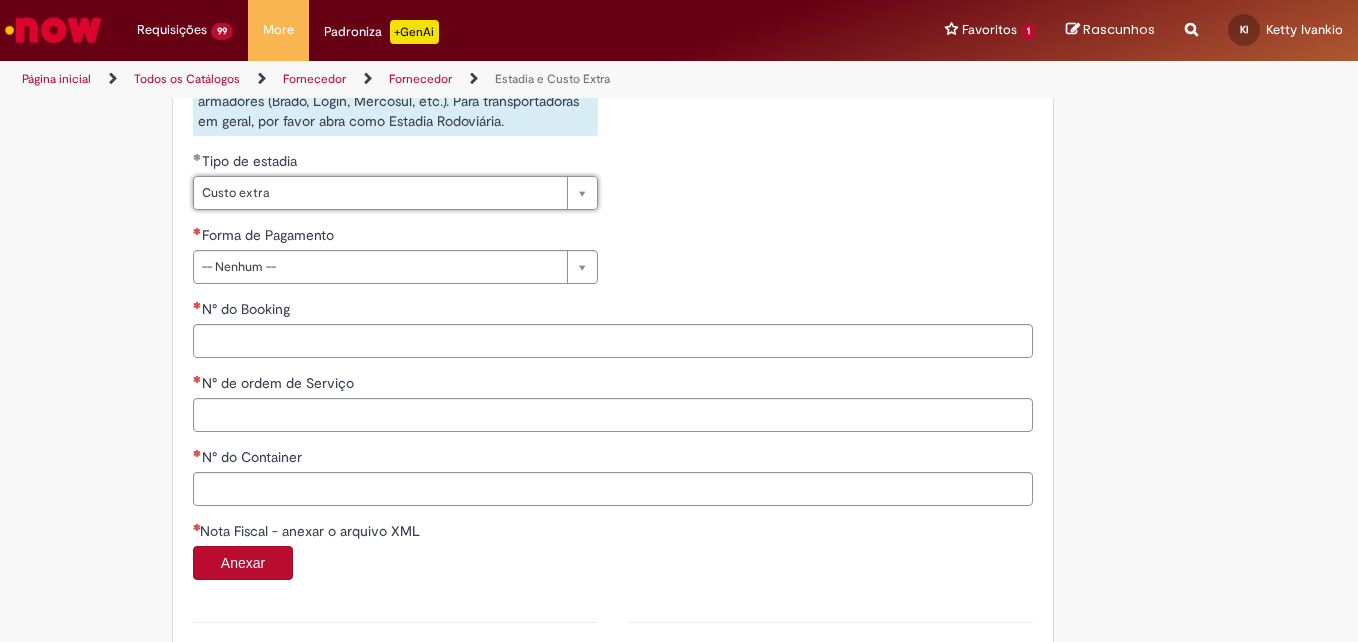 scroll, scrollTop: 869, scrollLeft: 0, axis: vertical 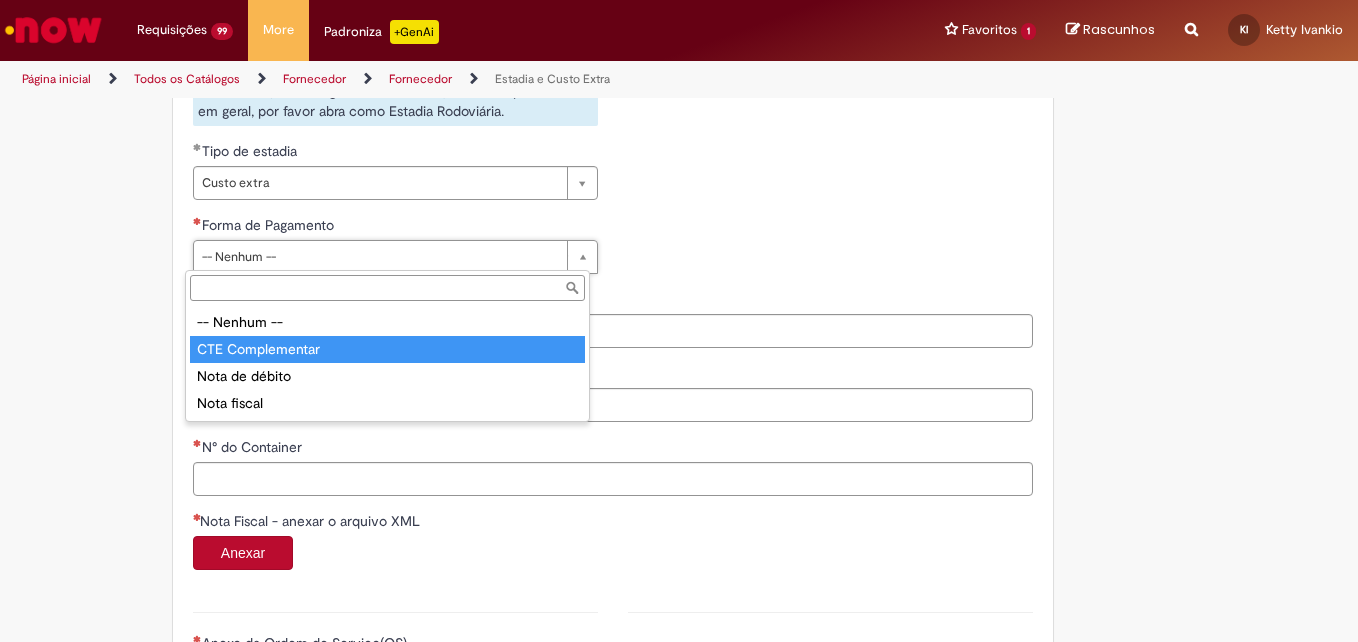 type on "**********" 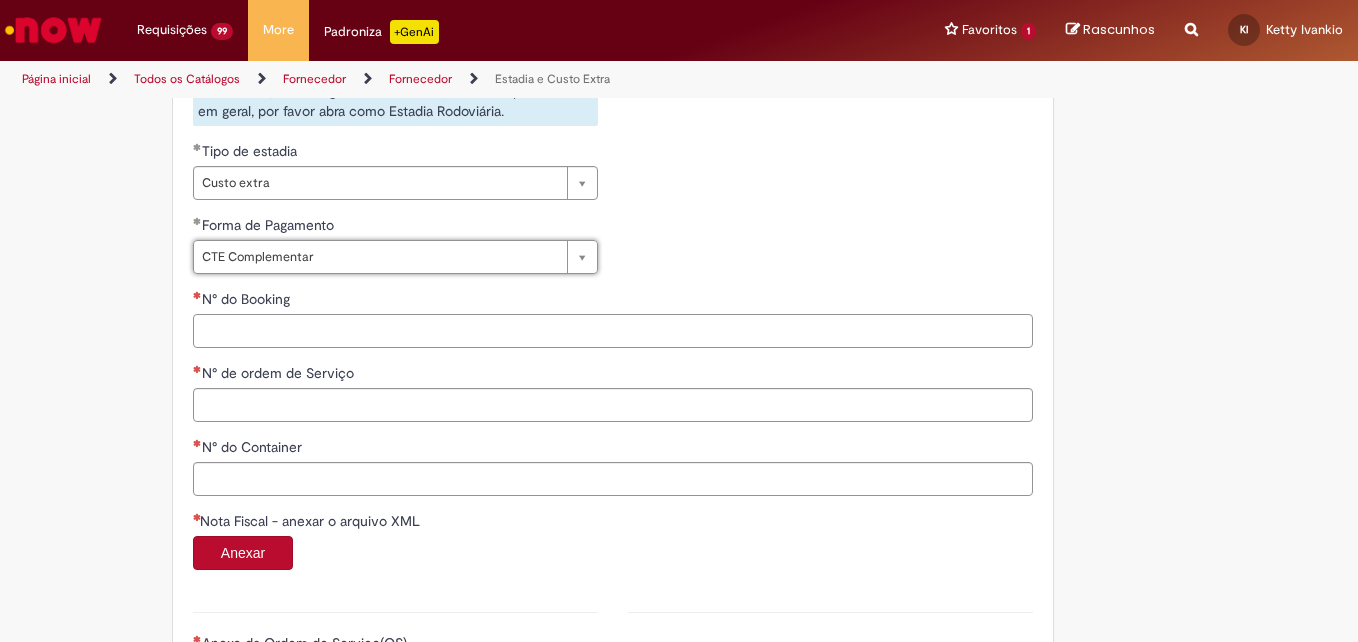 click on "N° do Booking" at bounding box center (613, 331) 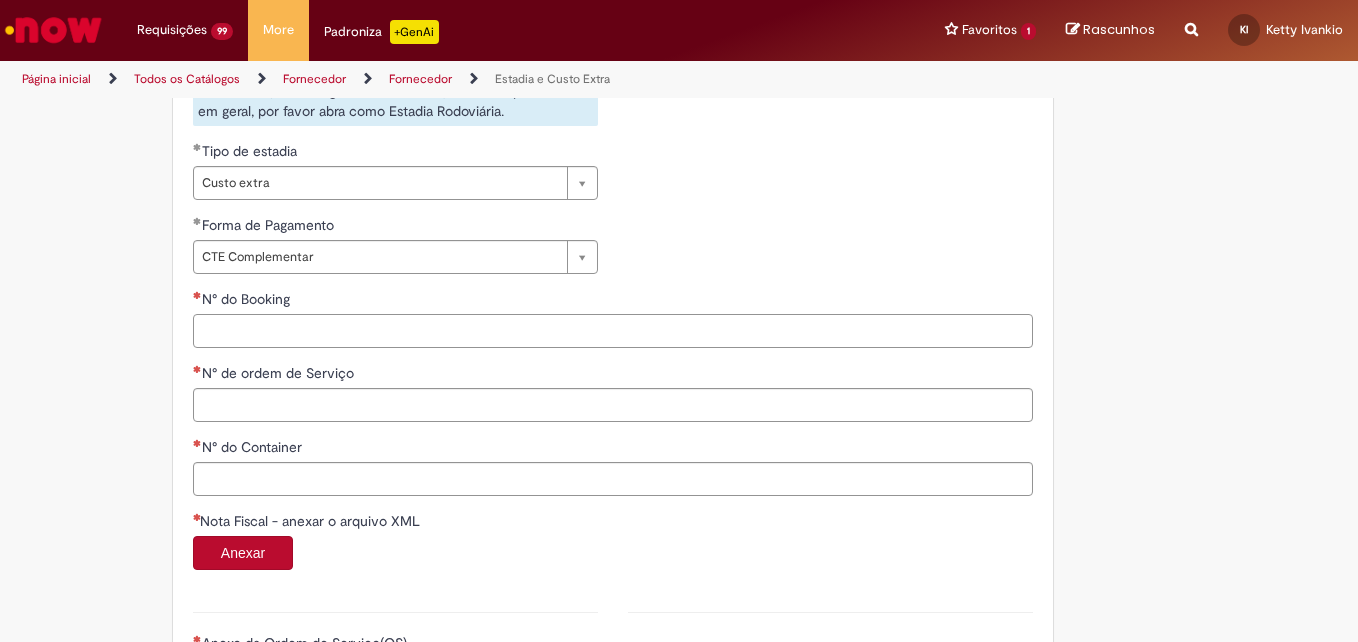 paste on "*******" 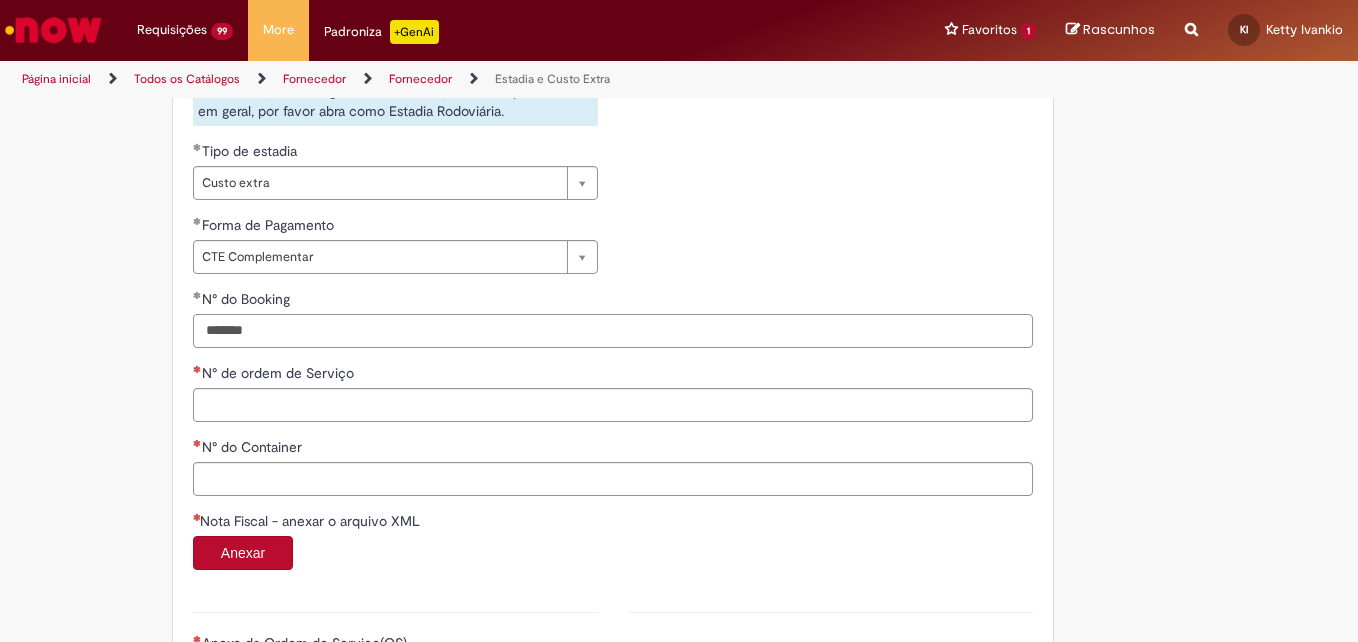 type on "*******" 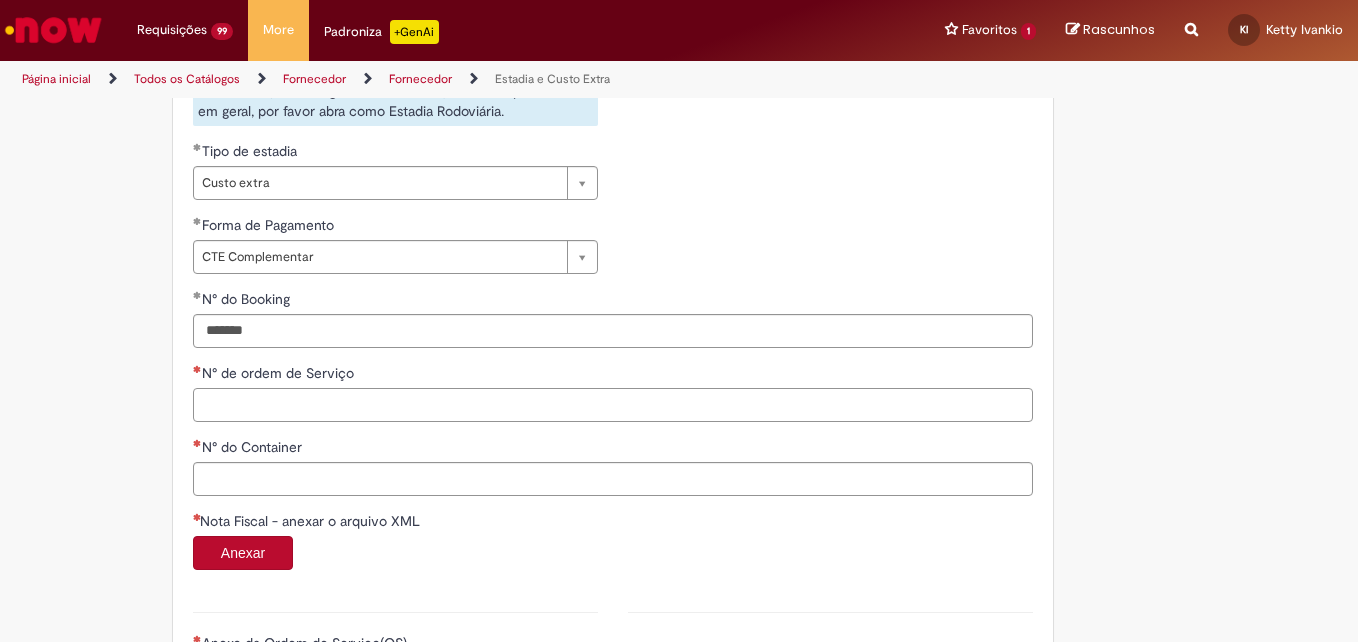 click on "N° de ordem de Serviço" at bounding box center (613, 405) 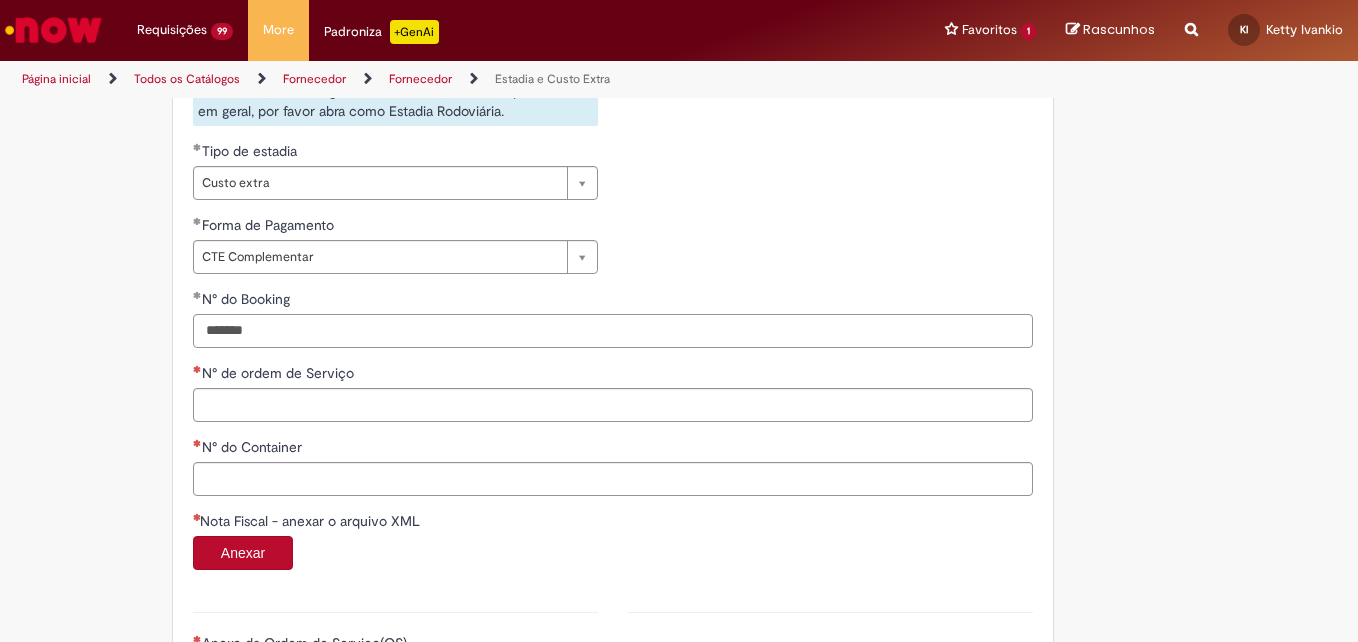 drag, startPoint x: 202, startPoint y: 325, endPoint x: 0, endPoint y: 315, distance: 202.24738 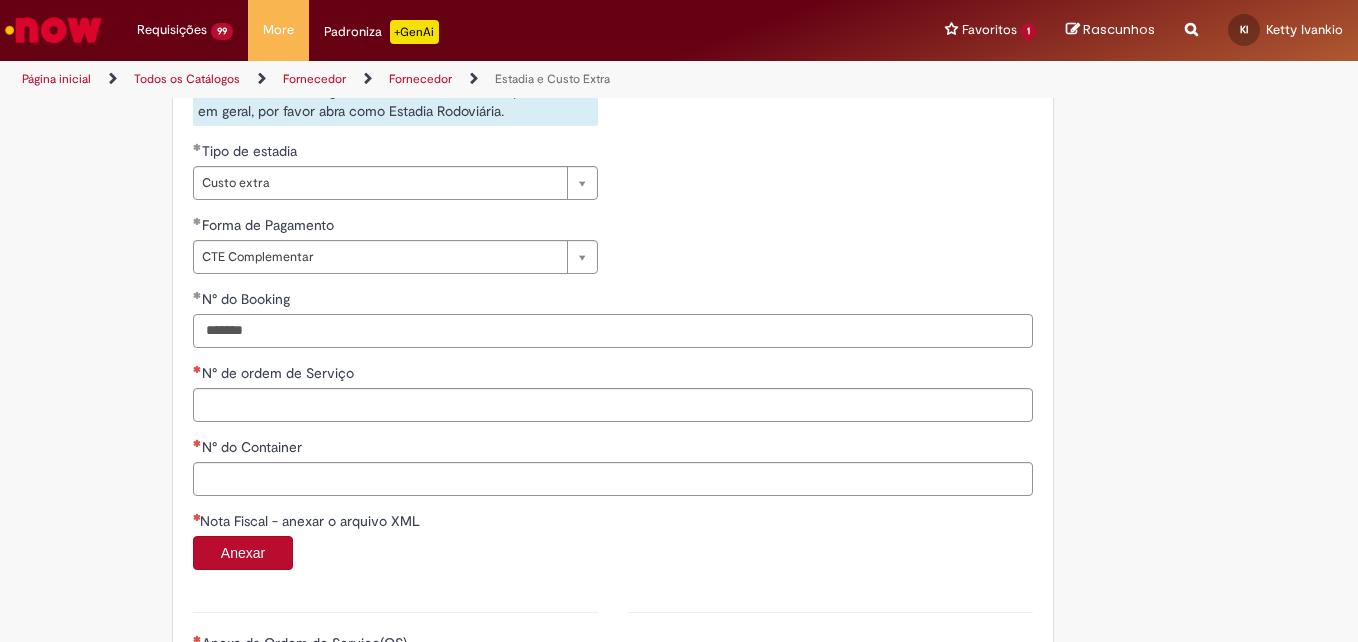 click on "Pular para o conteúdo da página
Requisições   99
Exibir Todas as Solicitações
Estadia e Custo Extra
2d atrás 2 dias atrás  R13348082
Estadia e Custo Extra
2d atrás 2 dias atrás  R13348077
Estadia e Custo Extra
2d atrás 2 dias atrás  R13348072
Estadia e Custo Extra
2d atrás 2 dias atrás  R13348069
Estadia e Custo Extra
2d atrás 2 dias atrás  R13348051
Estadia e Custo Extra
3d atrás 3 dias atrás  R13345502
Estadia e Custo Extra
3d atrás 3 dias atrás  R13345484
Estadia e Custo Extra
3d atrás 3 dias atrás  R13345476
Estadia e Custo Extra
3d atrás 3 dias atrás  R13345452
Estadia e Custo Extra
3d atrás 3 dias atrás  R13345243" at bounding box center (679, 321) 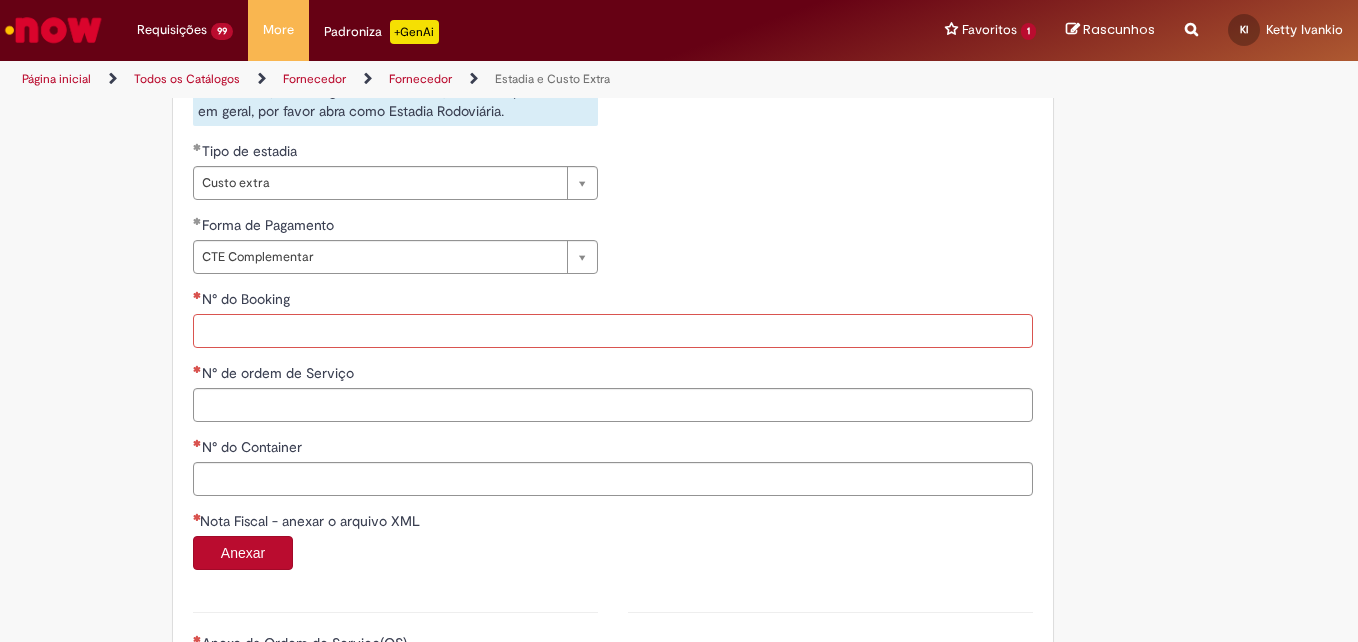 paste on "**********" 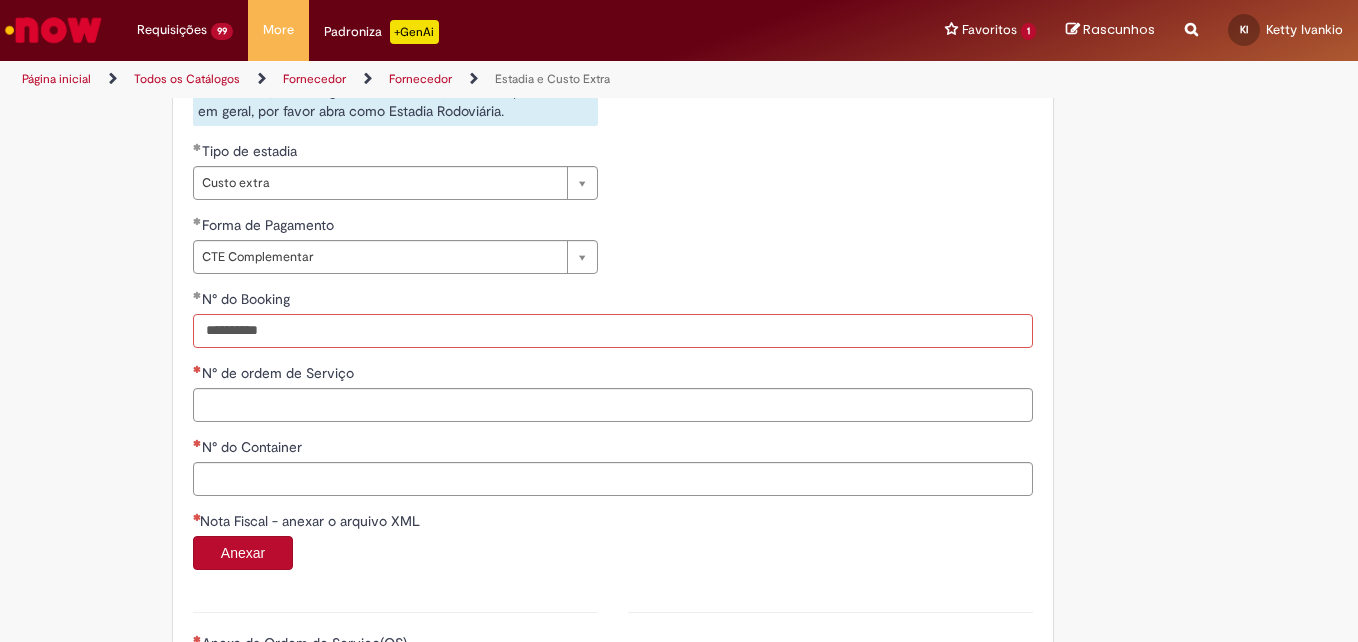 type on "**********" 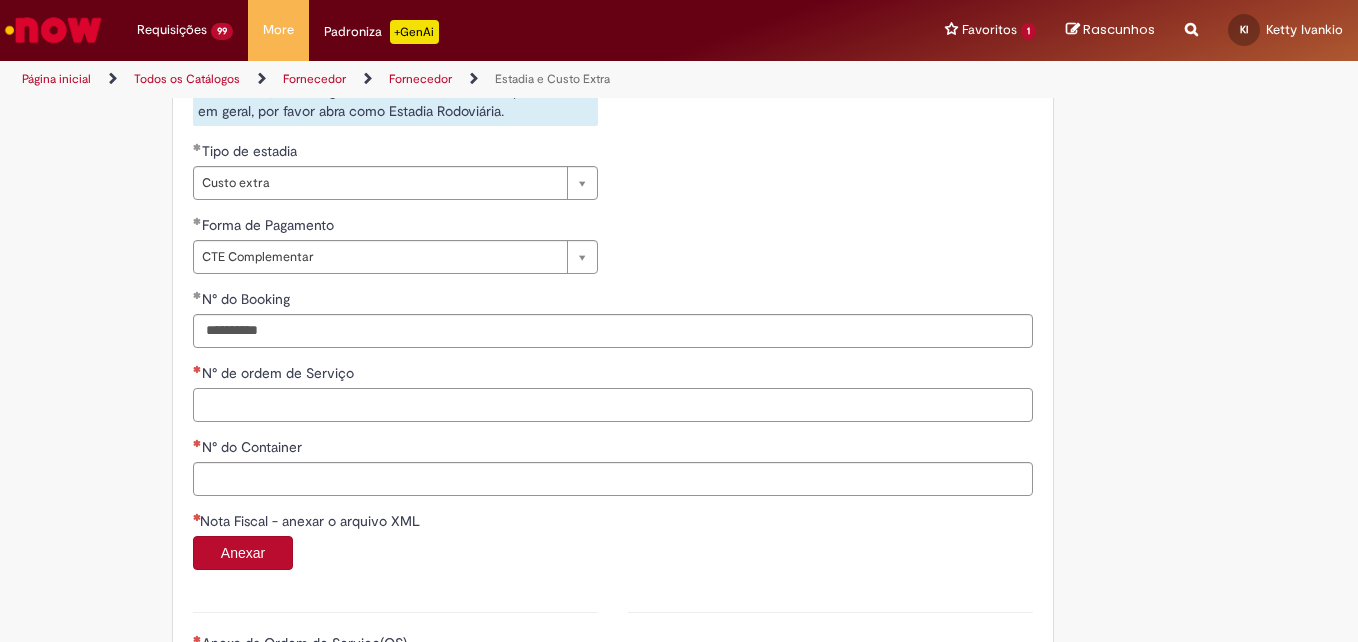 paste on "*******" 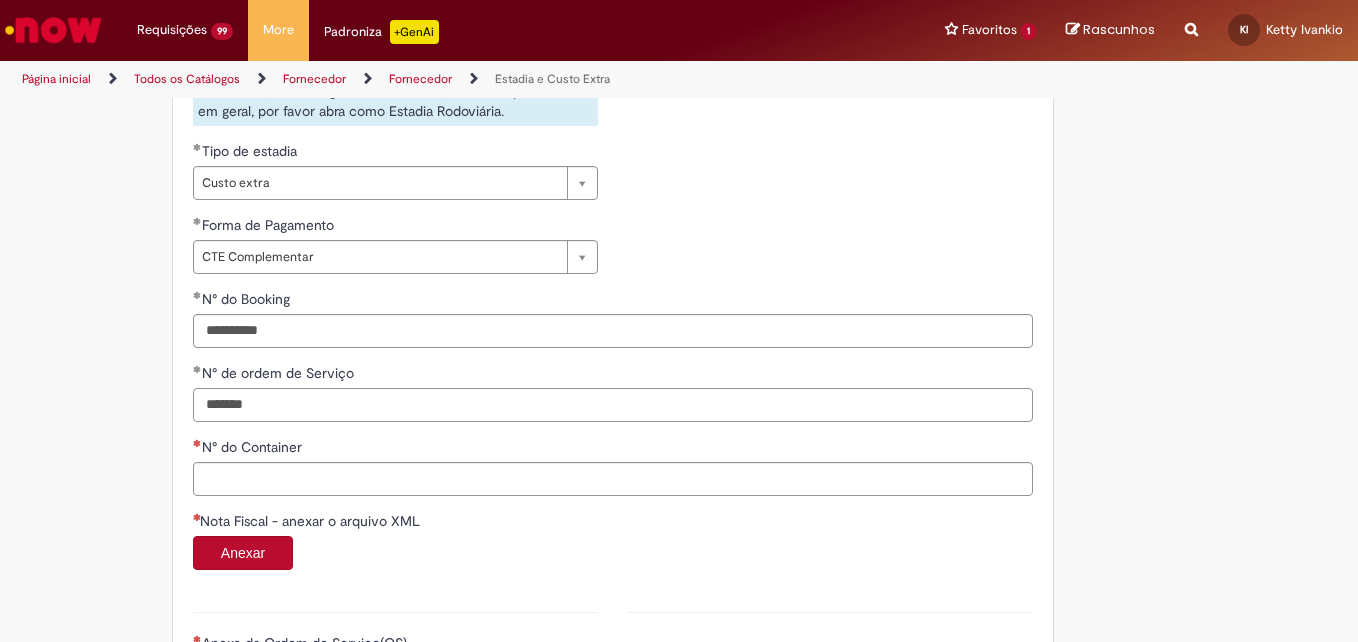 type on "*******" 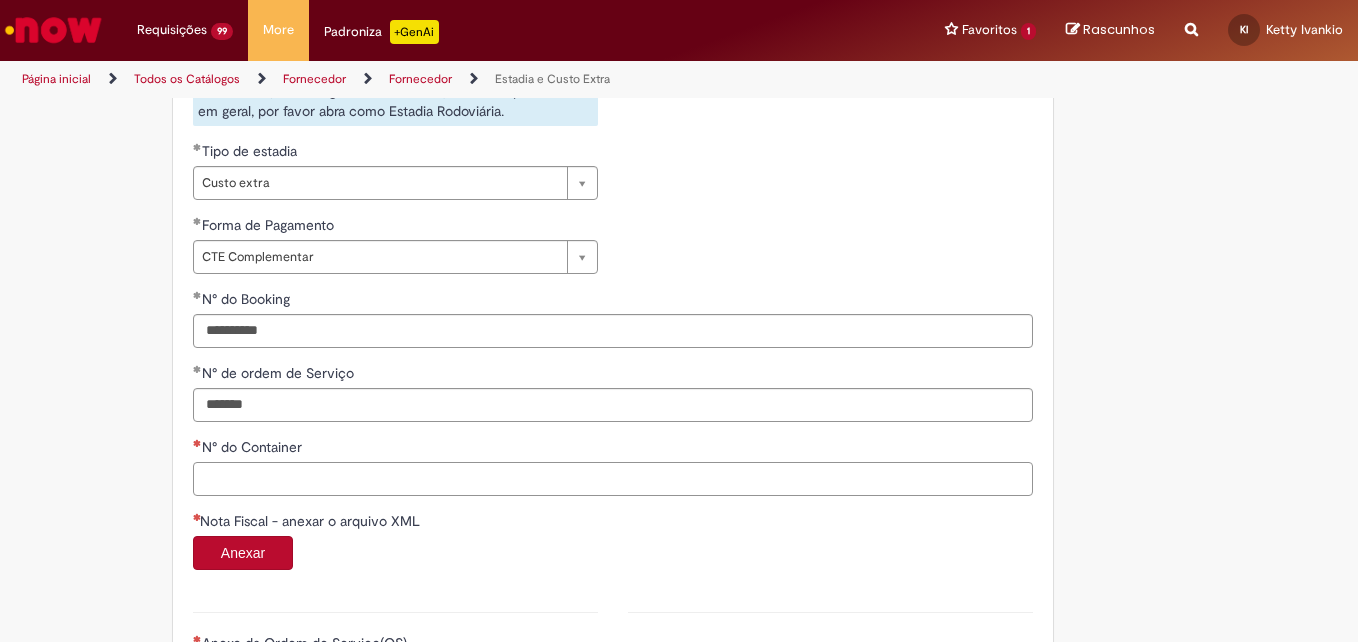 paste on "**********" 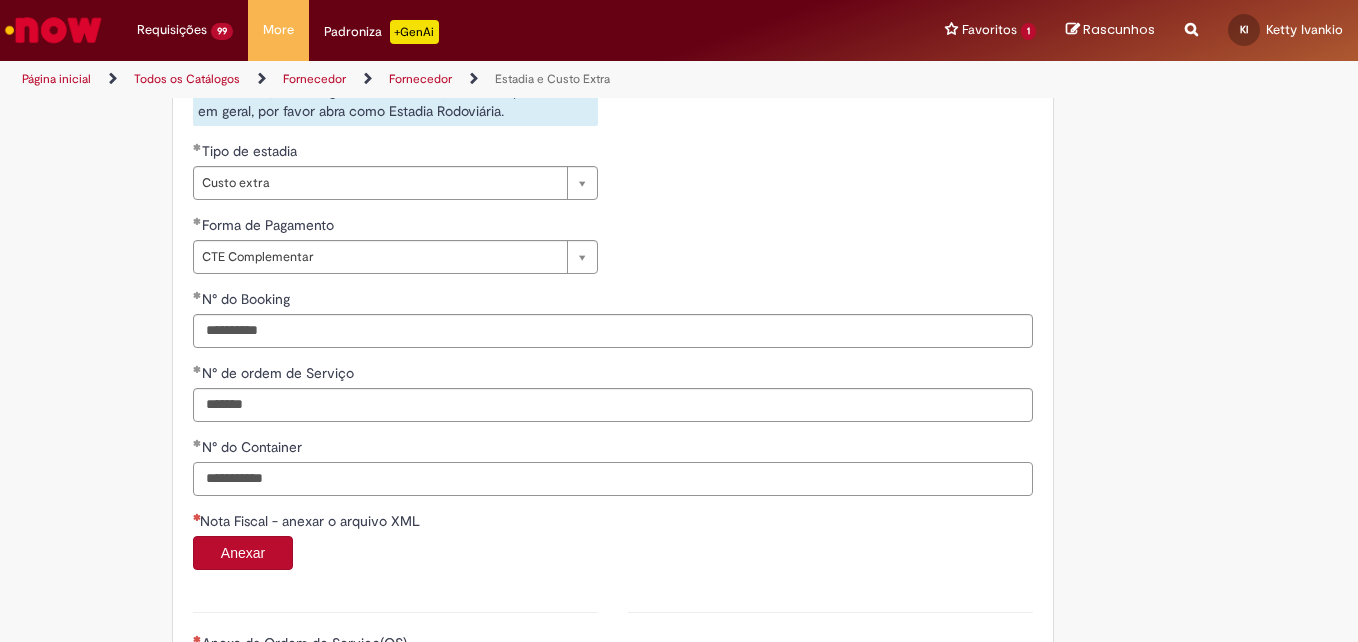 type on "**********" 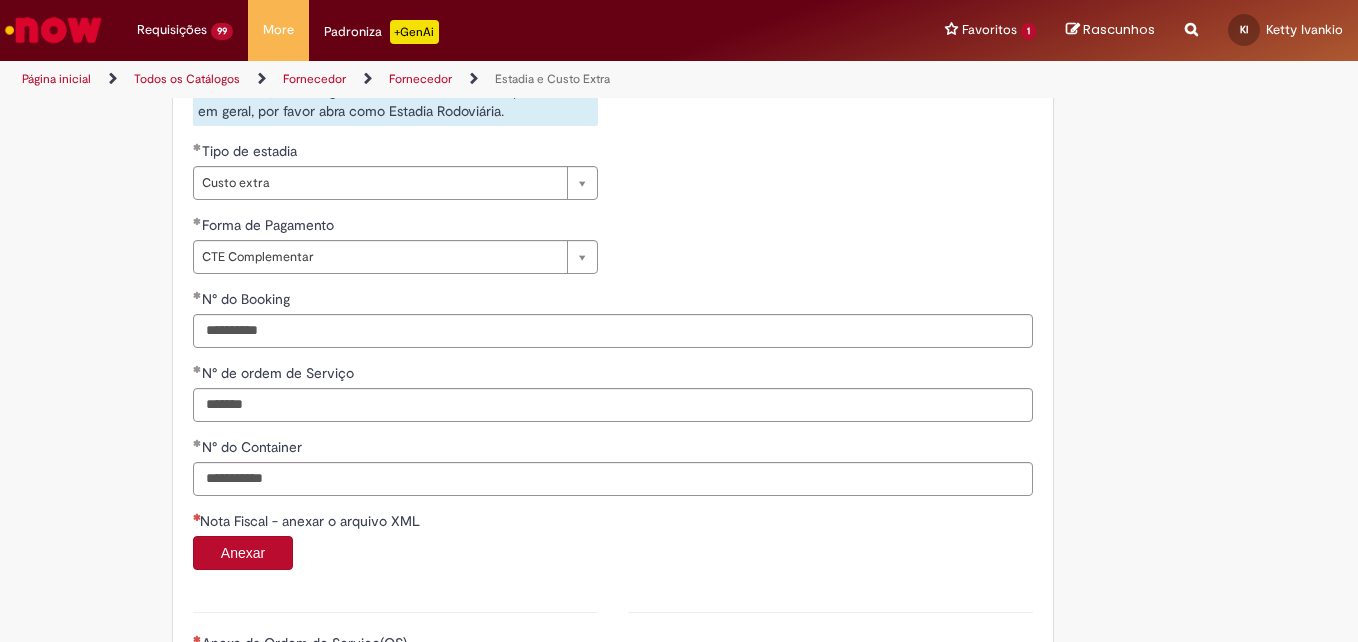 type 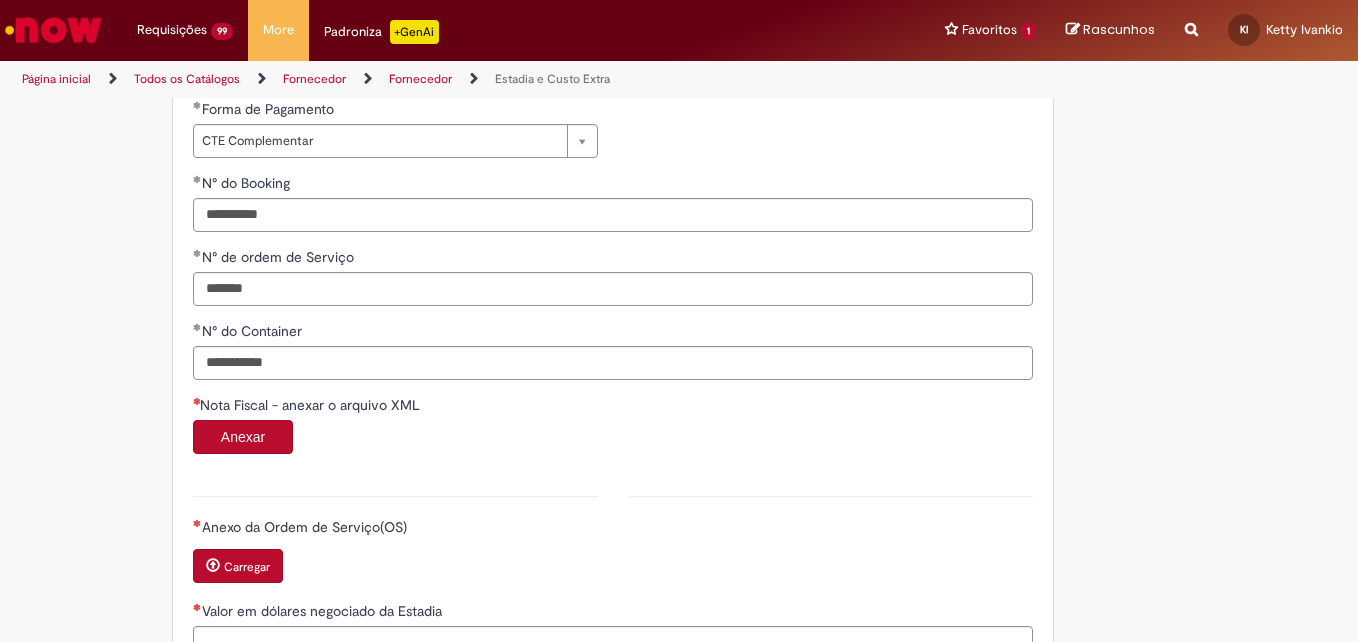 scroll, scrollTop: 1269, scrollLeft: 0, axis: vertical 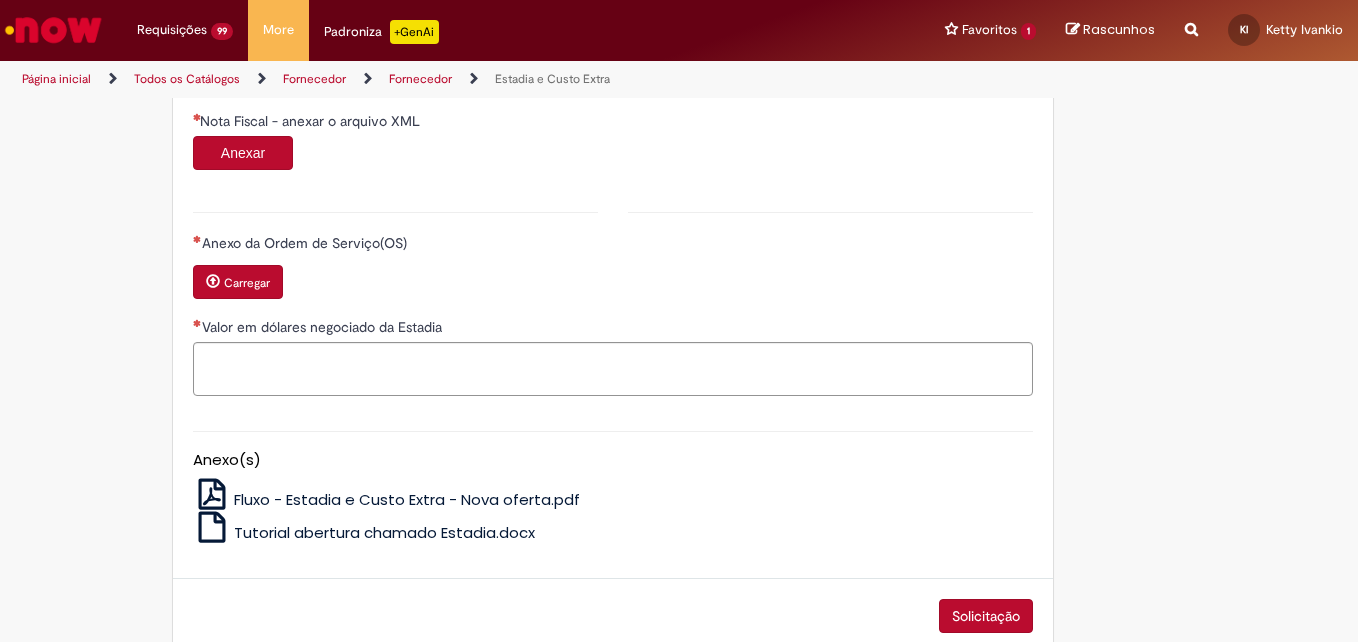 click on "Carregar" at bounding box center (247, 283) 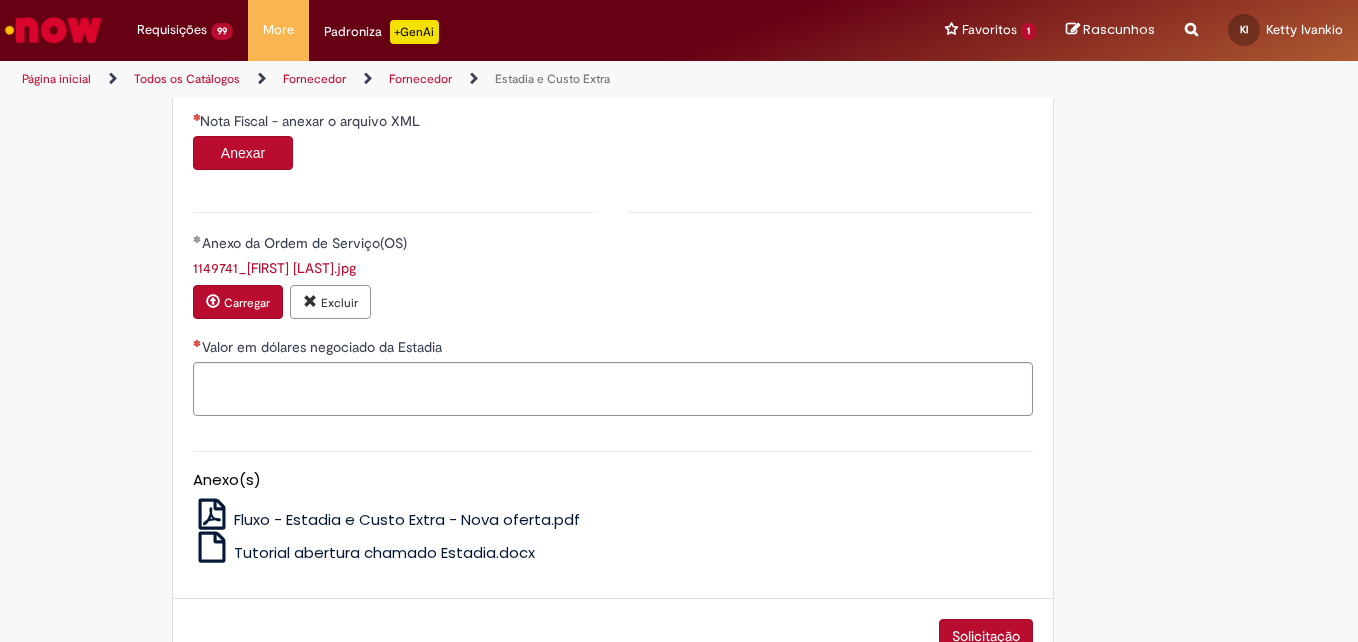 click on "Anexar" at bounding box center (243, 153) 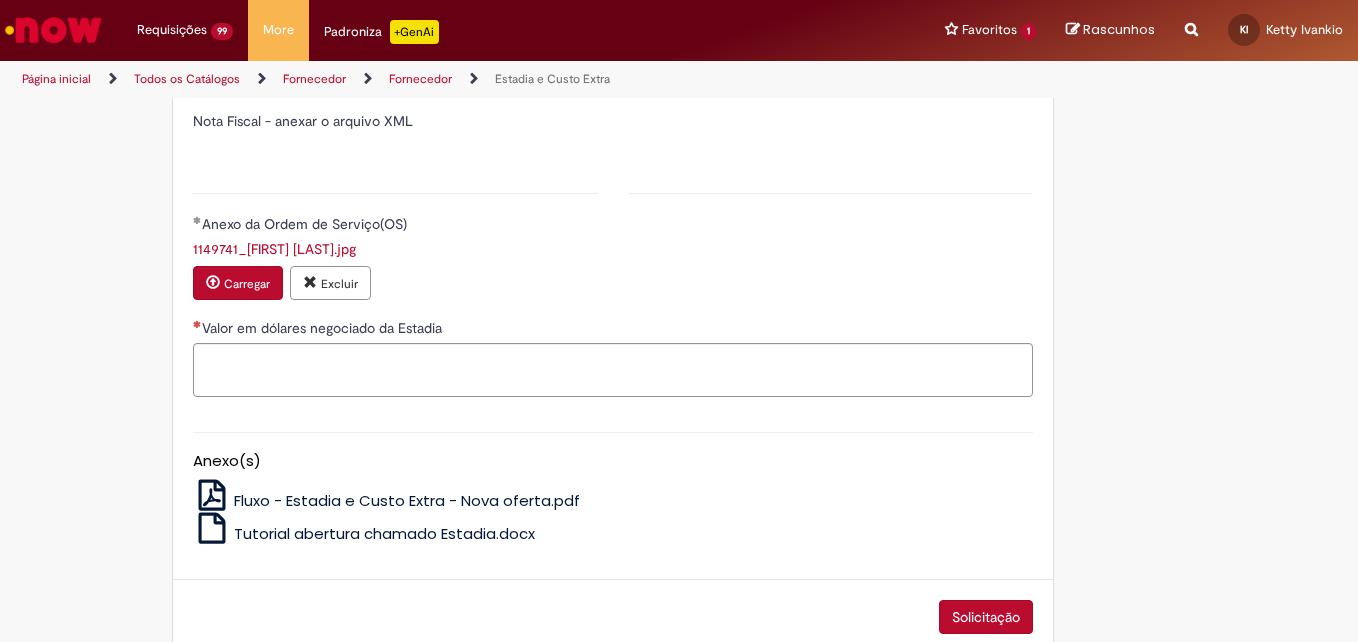 type on "*******" 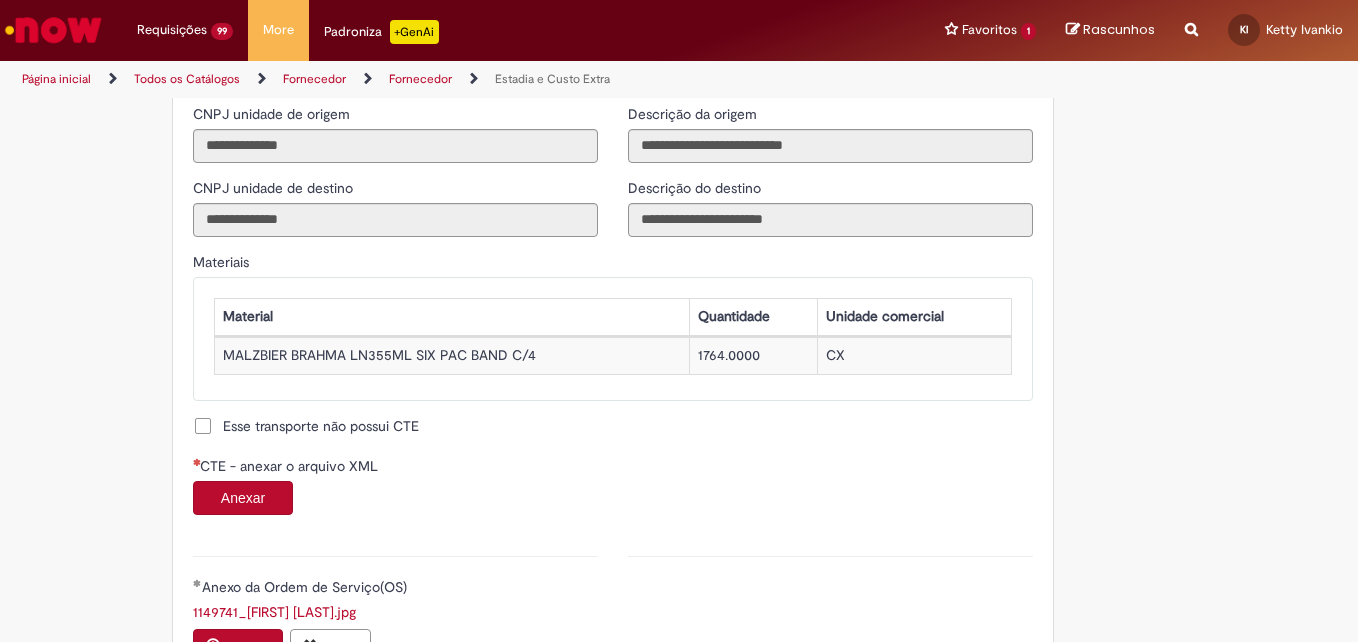 scroll, scrollTop: 1769, scrollLeft: 0, axis: vertical 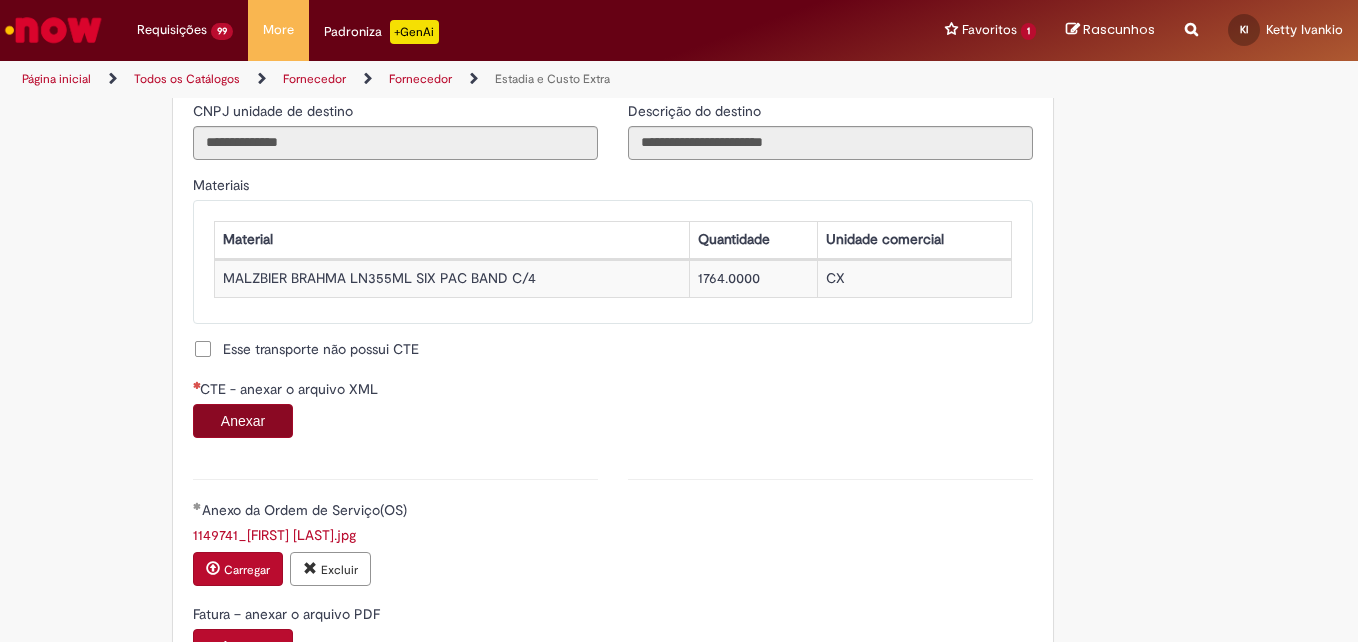 drag, startPoint x: 202, startPoint y: 438, endPoint x: 219, endPoint y: 432, distance: 18.027756 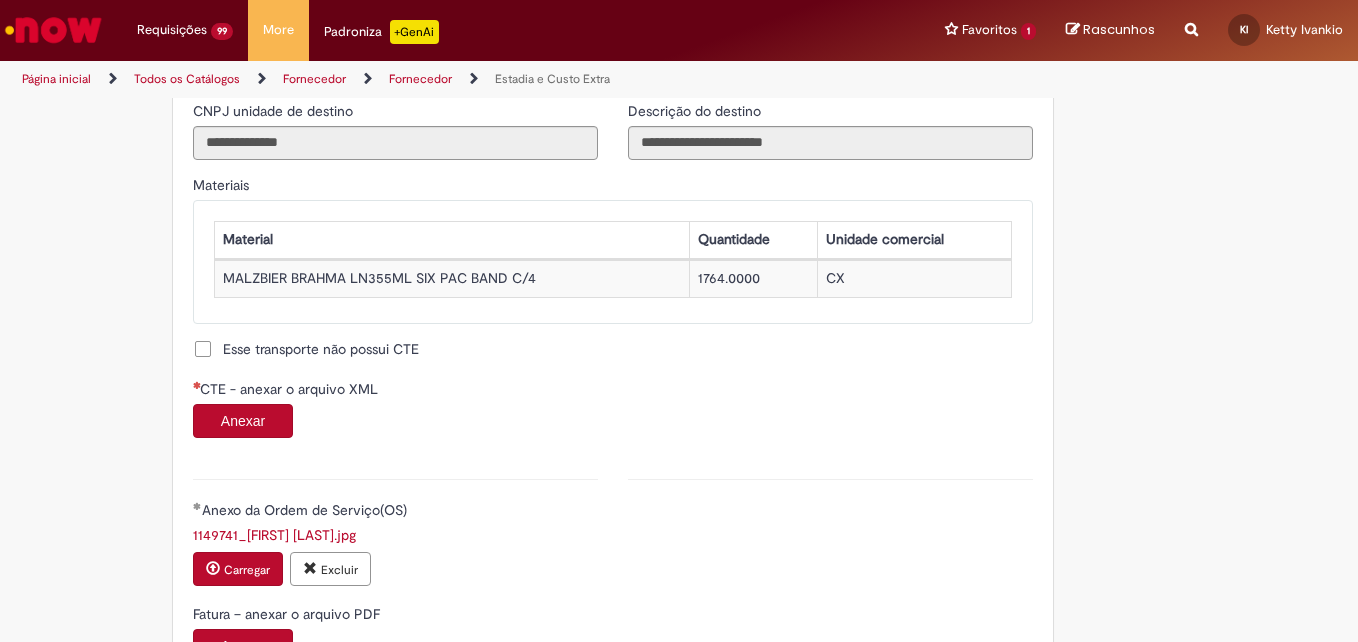 click on "Anexar" at bounding box center [243, 421] 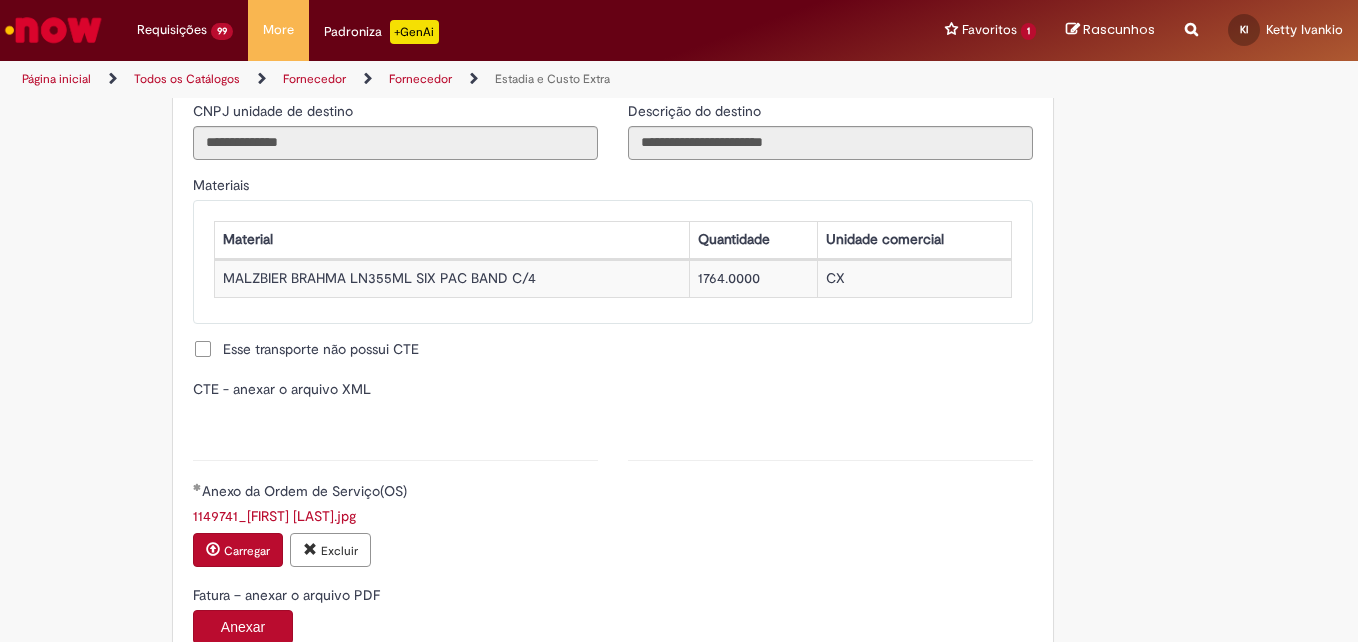 type on "**********" 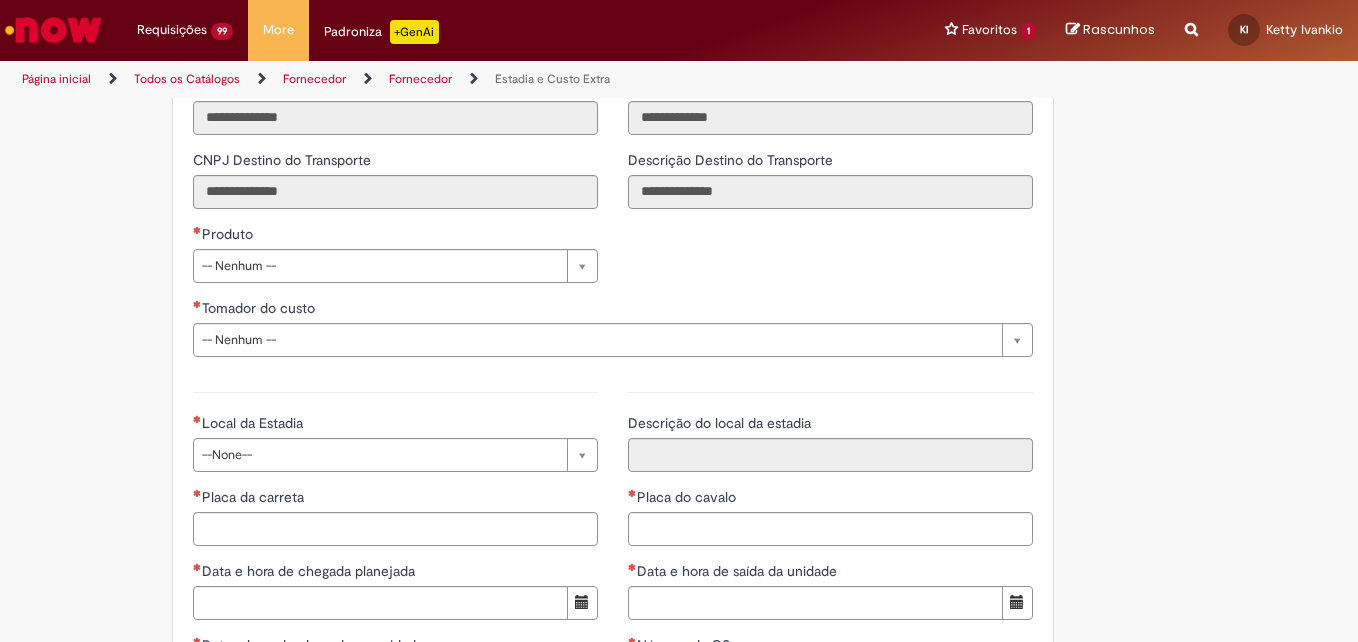 scroll, scrollTop: 2669, scrollLeft: 0, axis: vertical 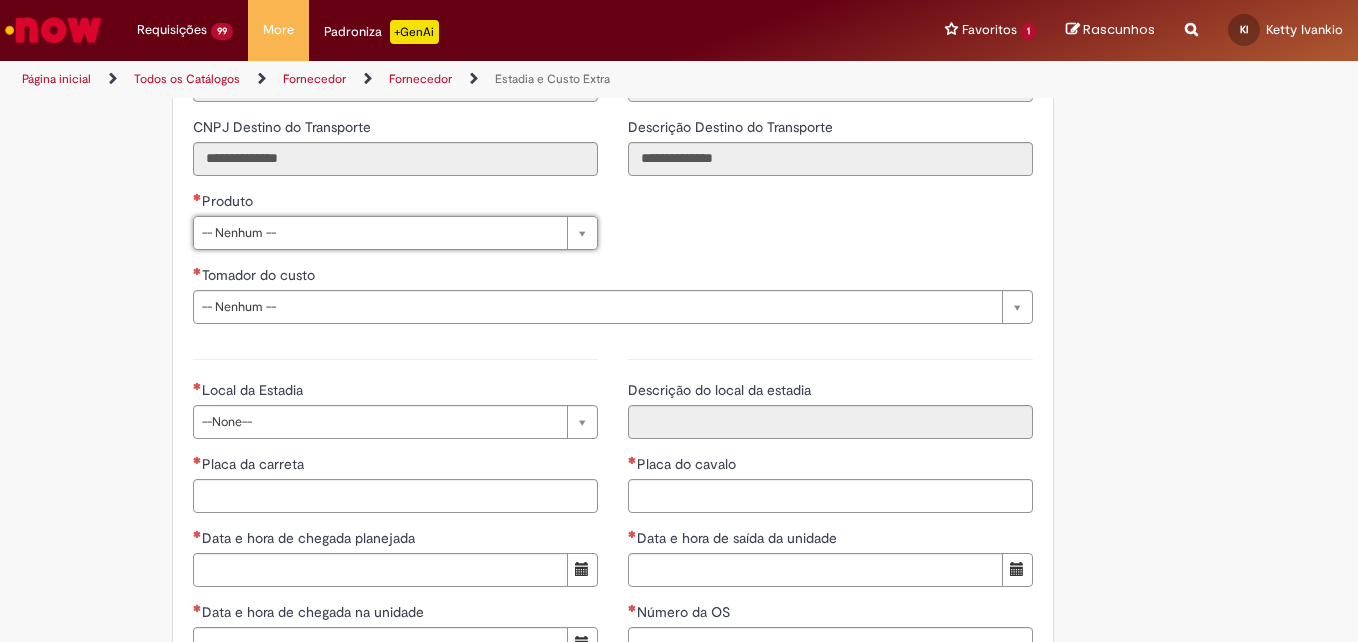 drag, startPoint x: 738, startPoint y: 268, endPoint x: 665, endPoint y: 249, distance: 75.43209 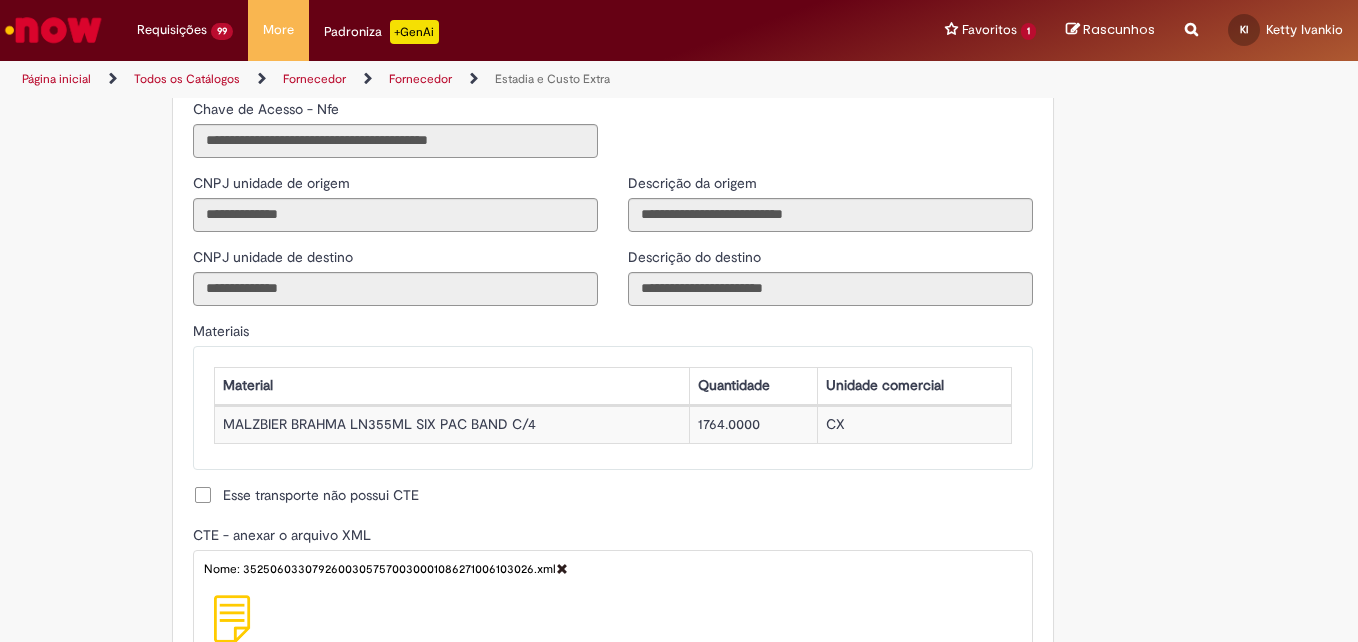 scroll, scrollTop: 1669, scrollLeft: 0, axis: vertical 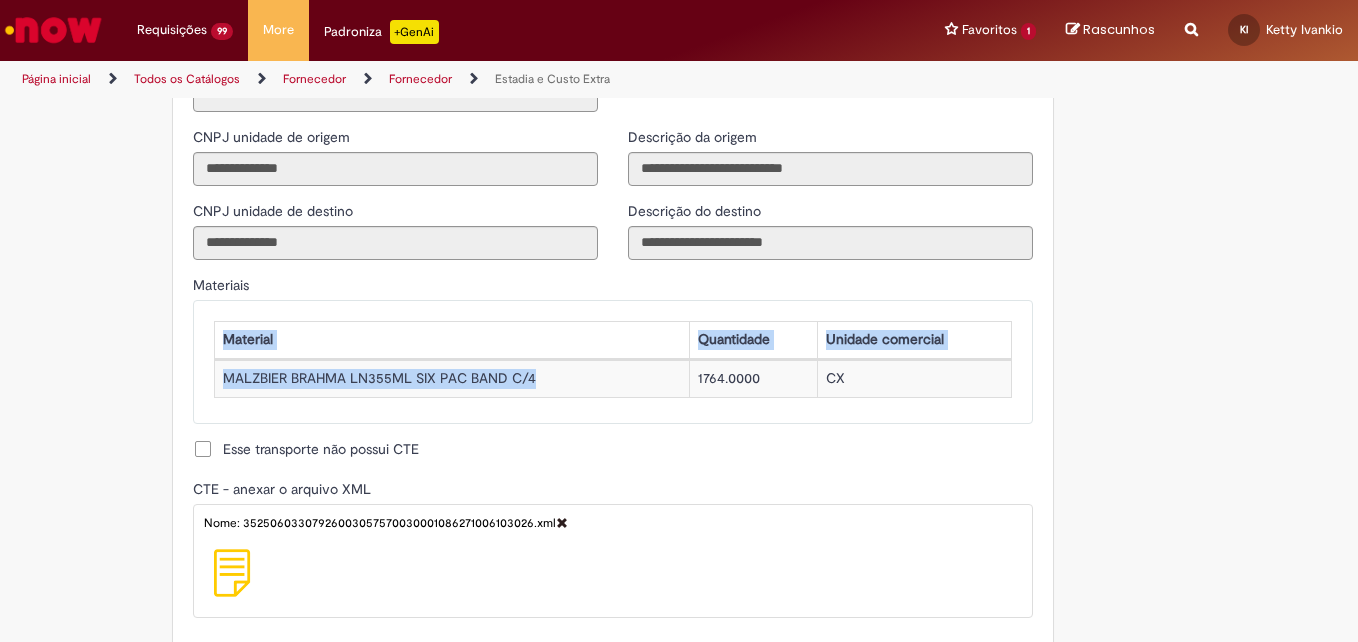 drag, startPoint x: 555, startPoint y: 378, endPoint x: 146, endPoint y: 346, distance: 410.24994 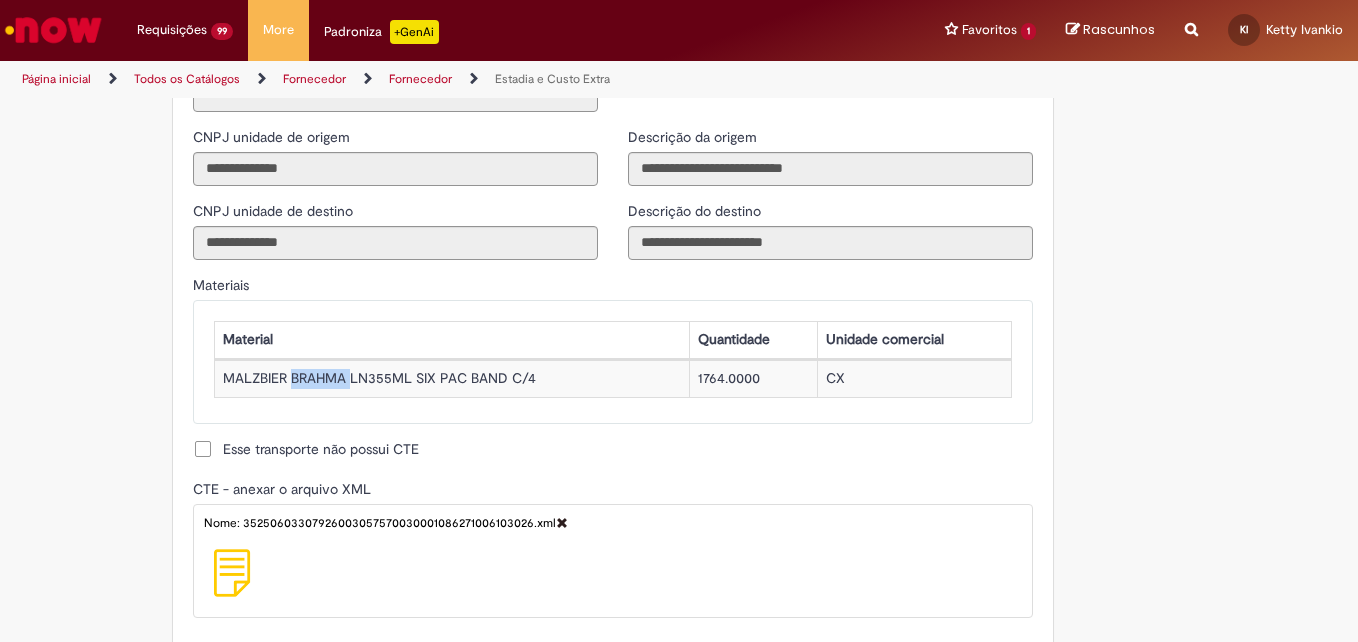 click on "MALZBIER BRAHMA LN355ML SIX PAC BAND C/4" at bounding box center [451, 378] 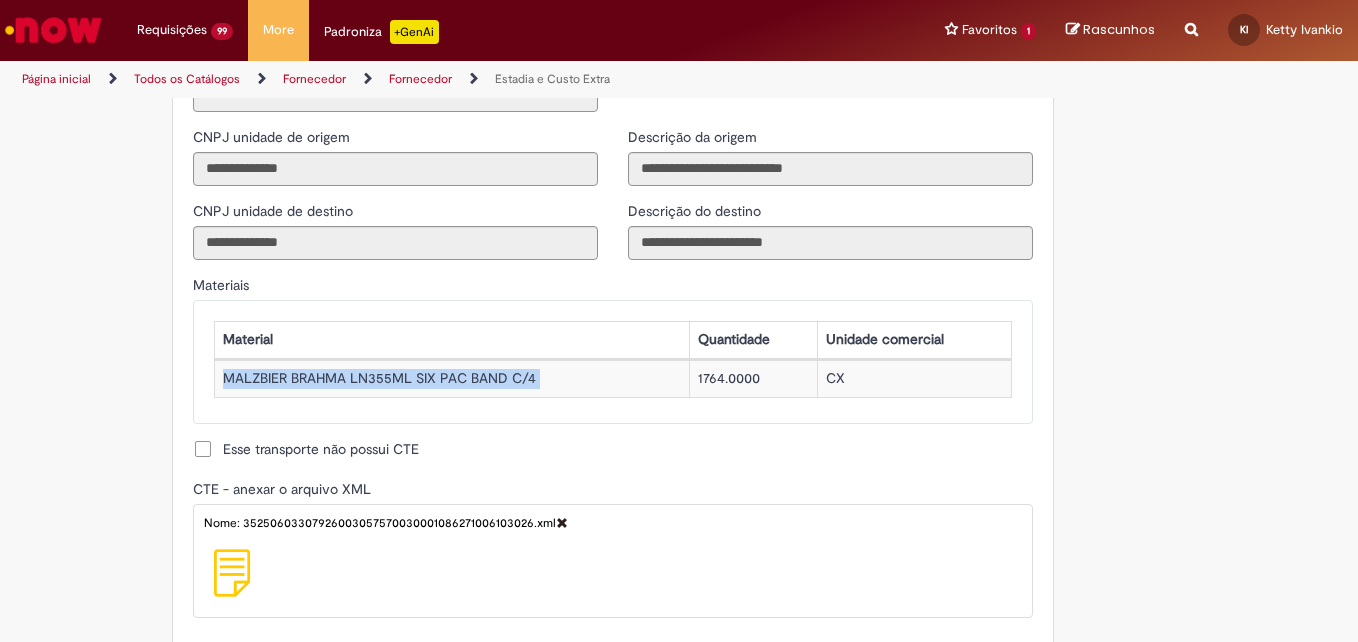 click on "MALZBIER BRAHMA LN355ML SIX PAC BAND C/4" at bounding box center (451, 378) 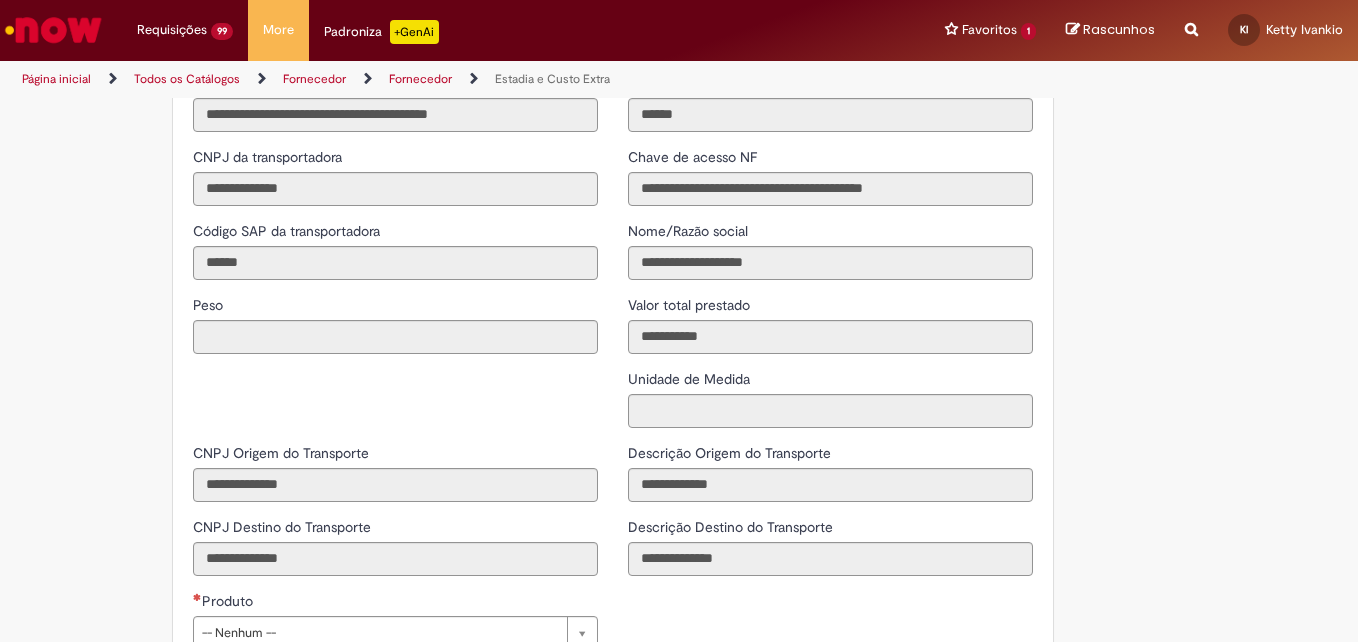 scroll, scrollTop: 2369, scrollLeft: 0, axis: vertical 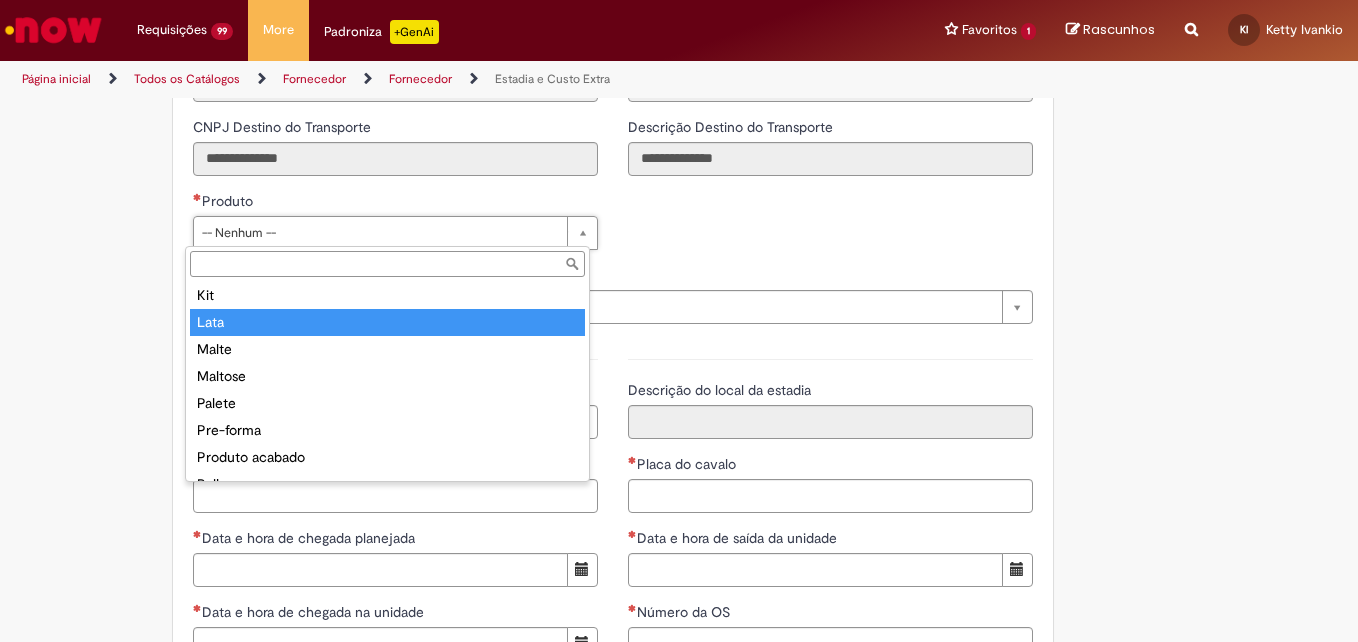 type on "****" 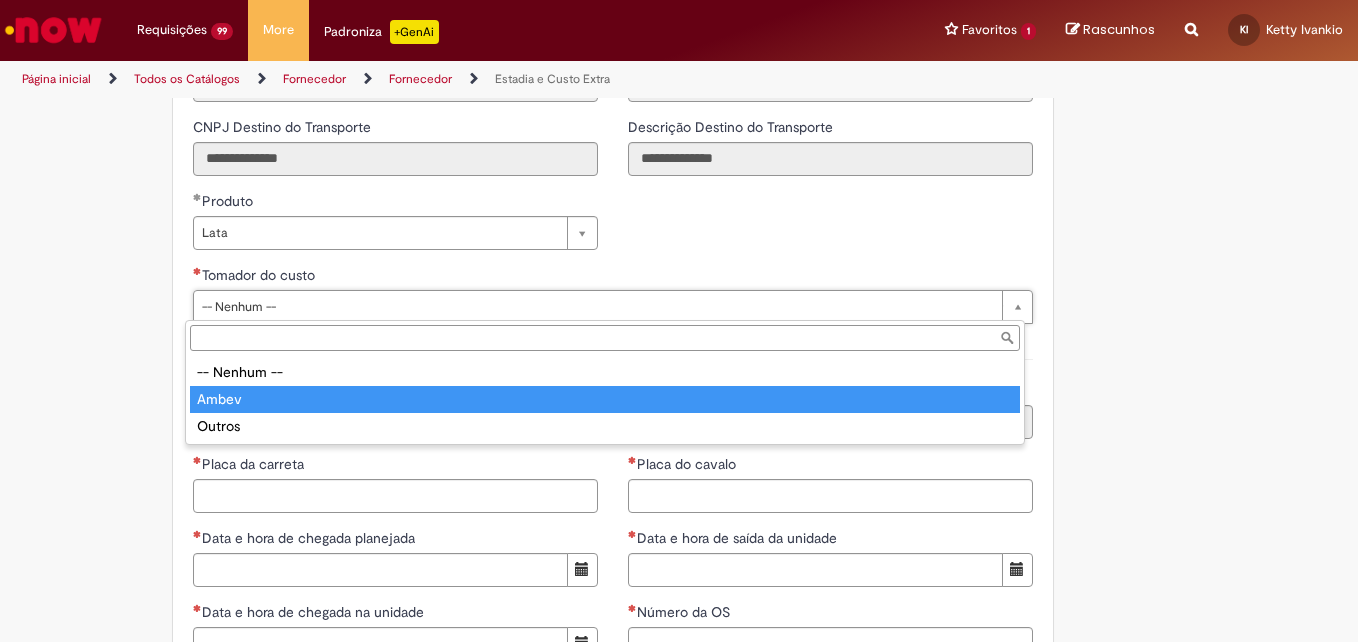 type on "*****" 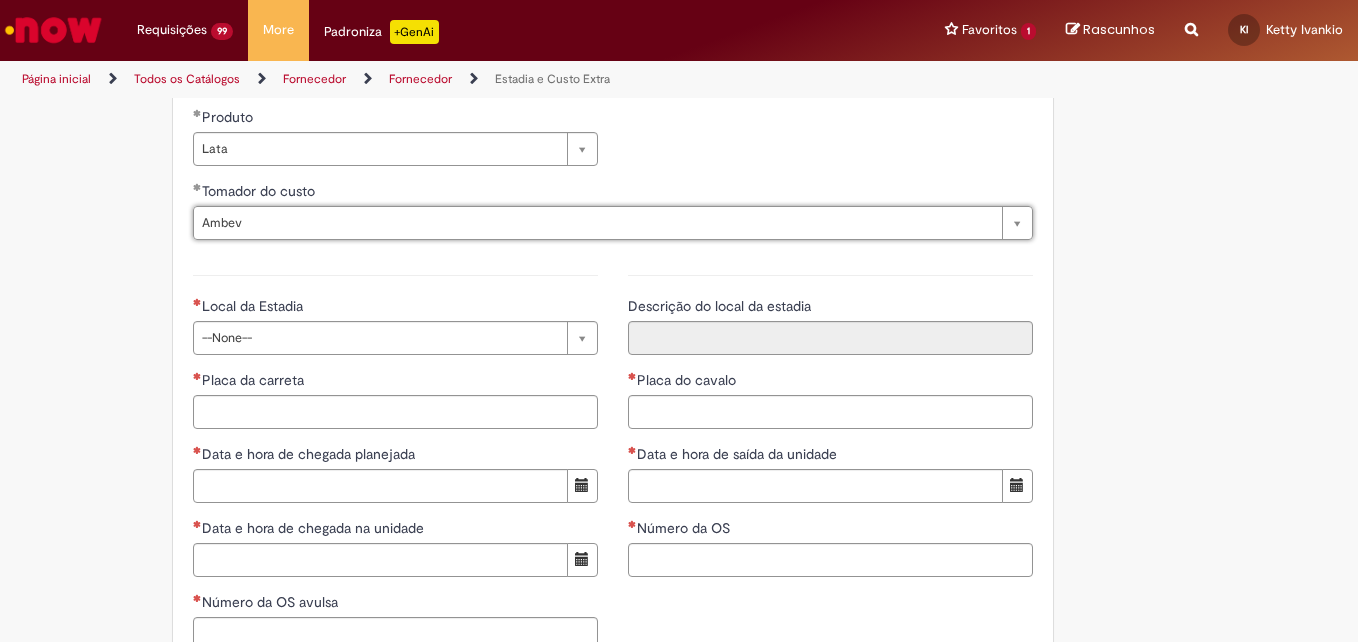 scroll, scrollTop: 2869, scrollLeft: 0, axis: vertical 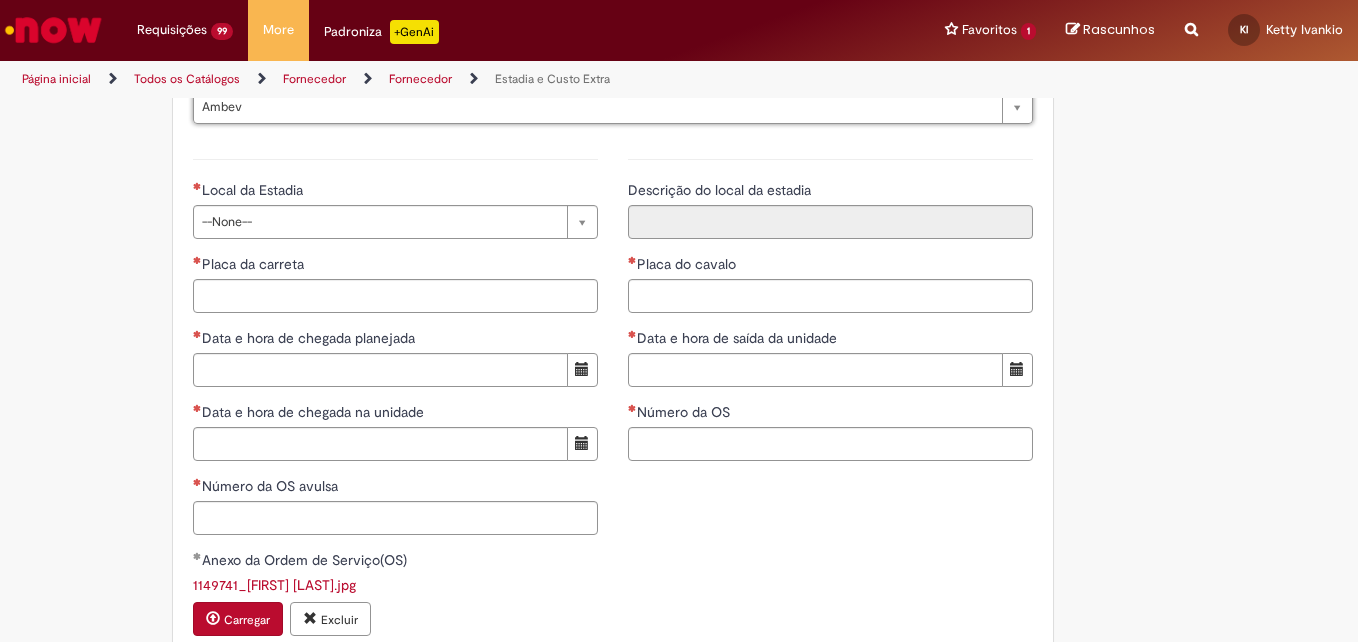 click on "**********" at bounding box center (395, 495) 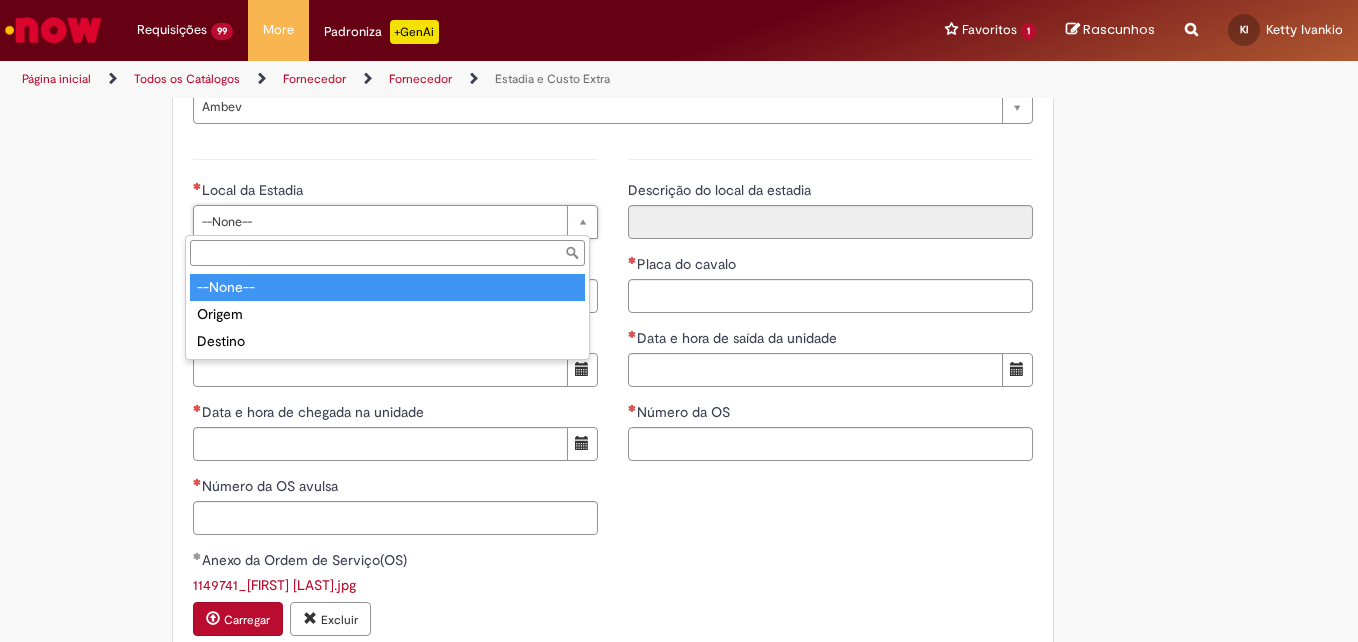 drag, startPoint x: 337, startPoint y: 223, endPoint x: 310, endPoint y: 234, distance: 29.15476 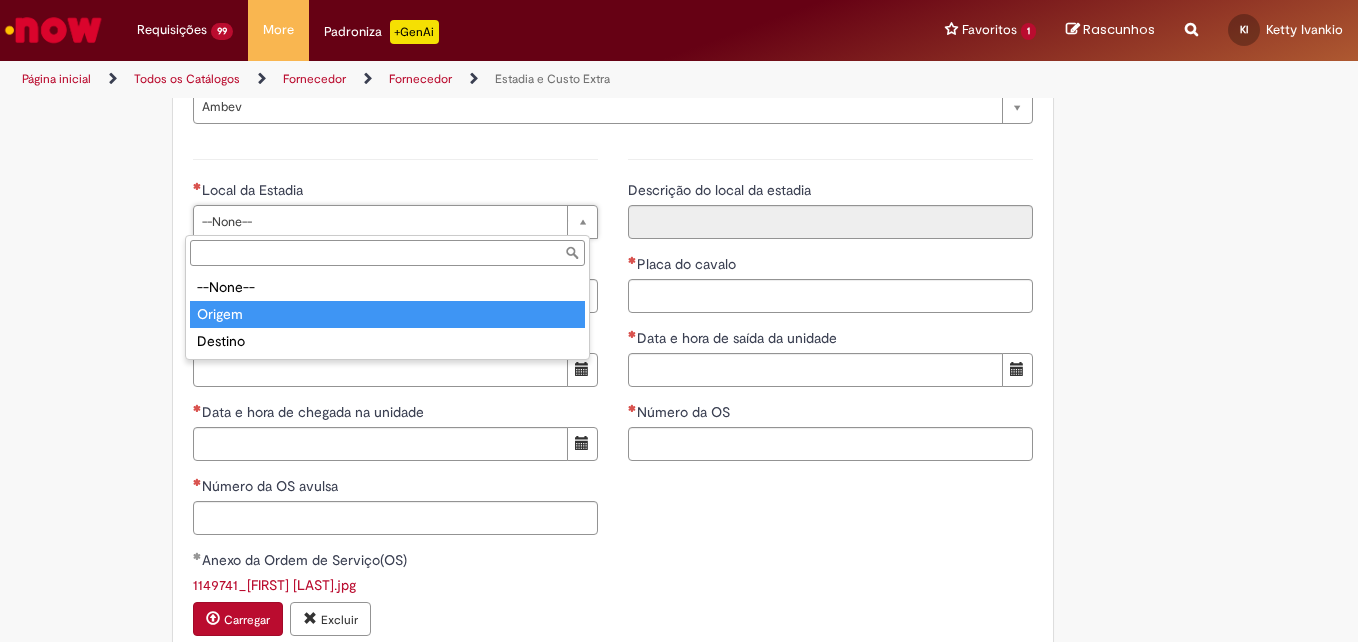 type on "******" 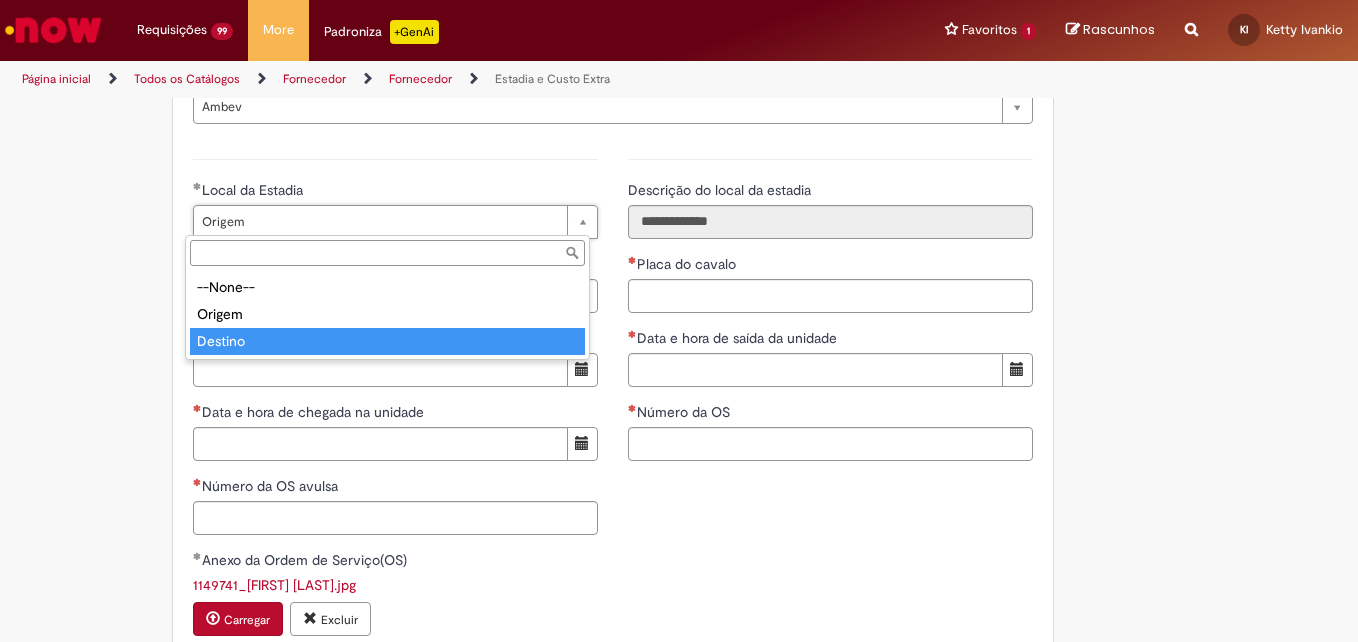 type on "*******" 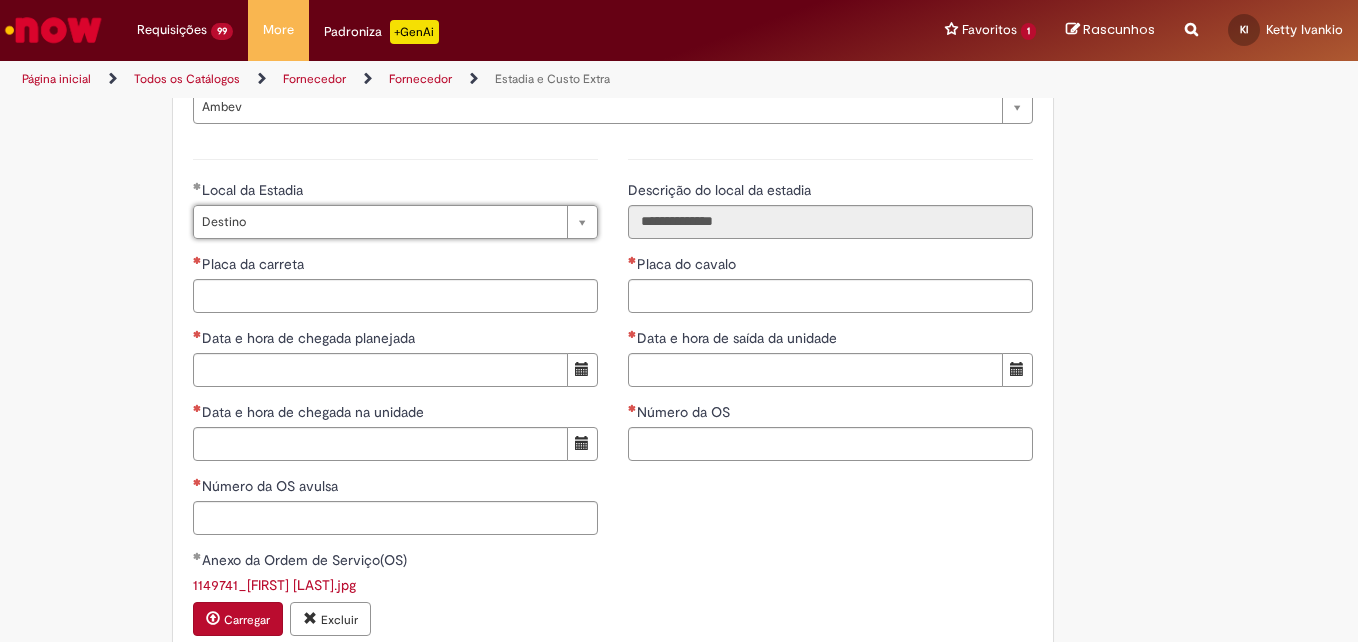 scroll, scrollTop: 0, scrollLeft: 45, axis: horizontal 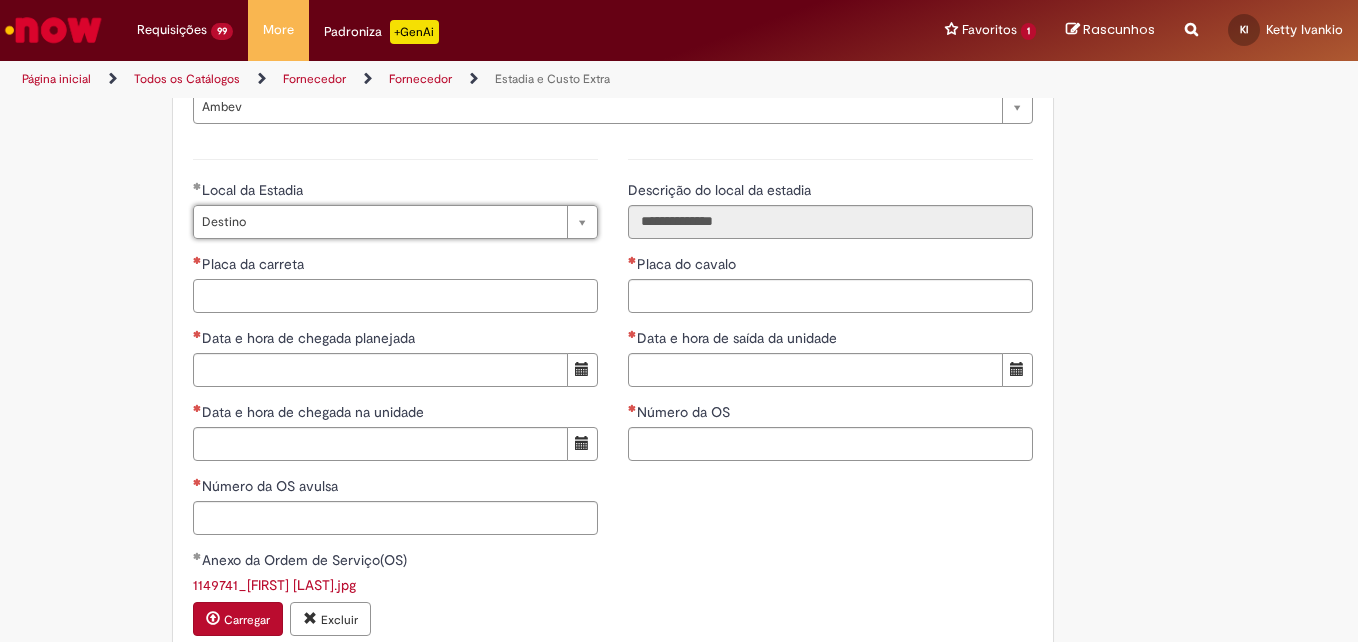 click on "Placa da carreta" at bounding box center [395, 296] 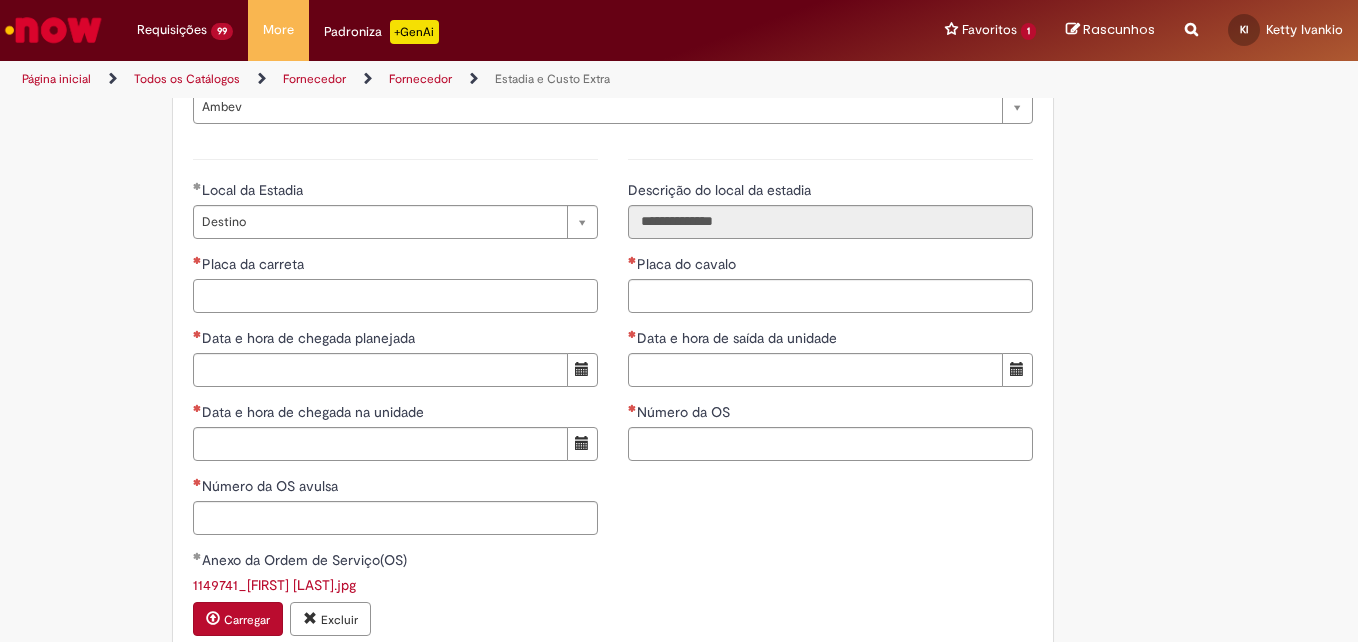 paste on "*******" 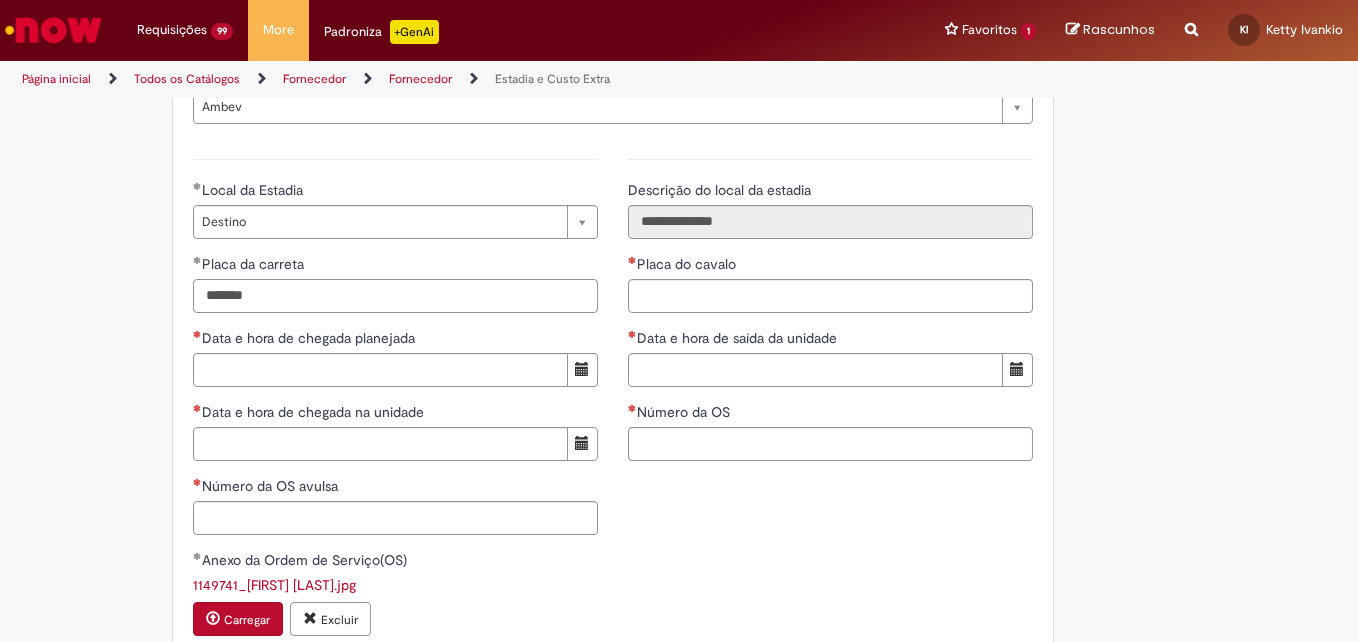 paste 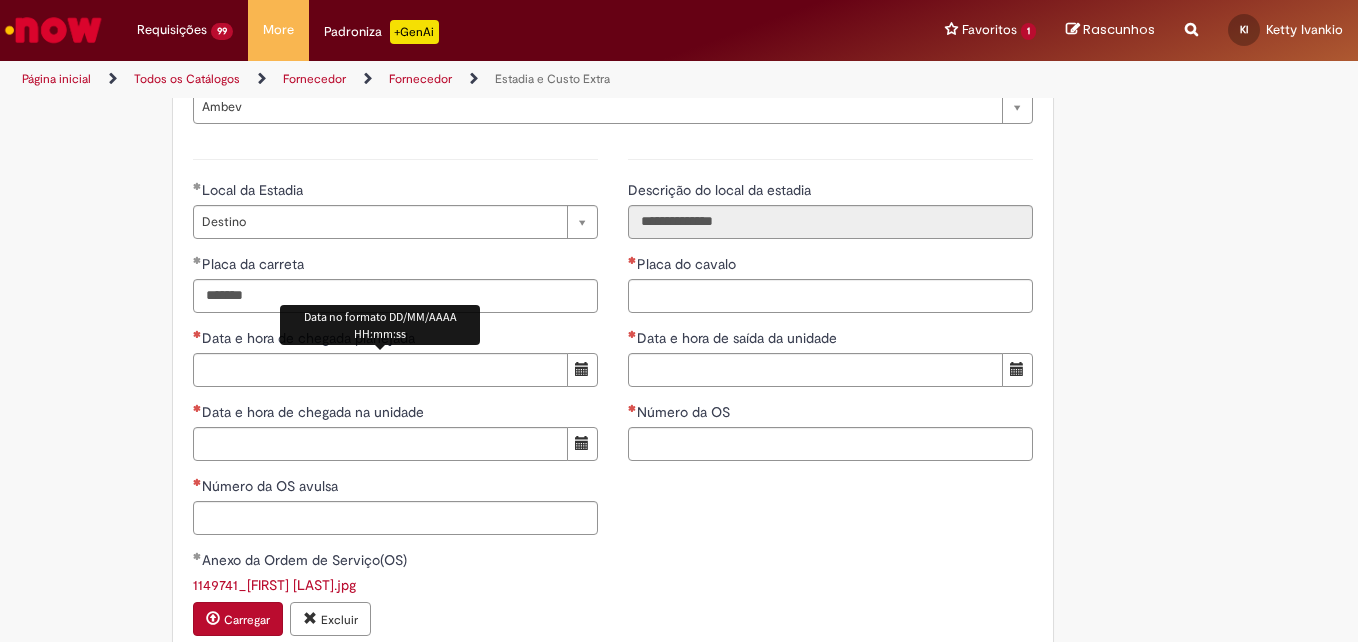 type 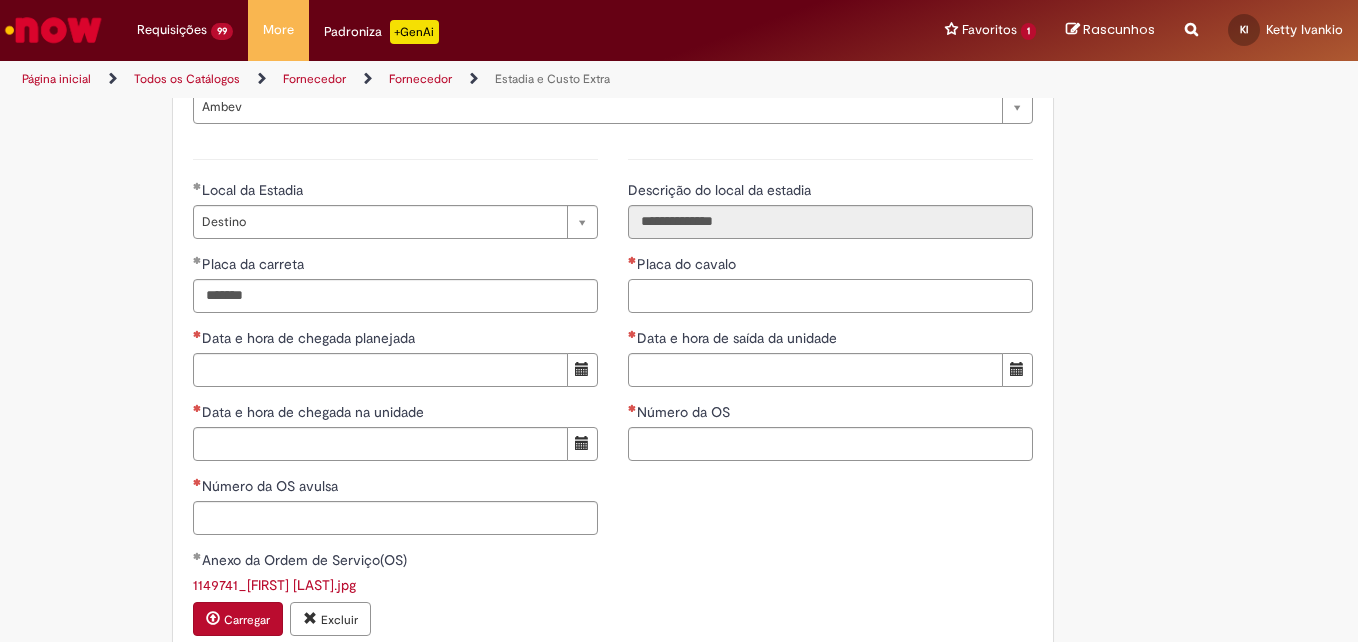 click on "Placa do cavalo" at bounding box center [830, 296] 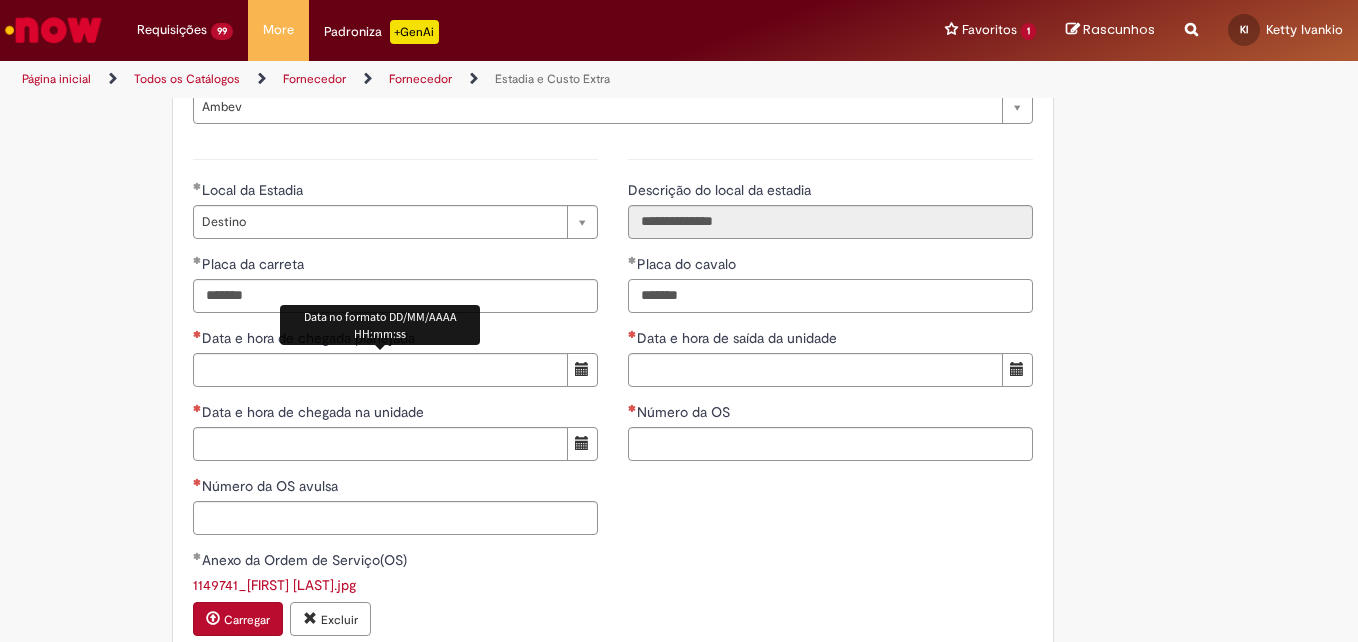 type on "*******" 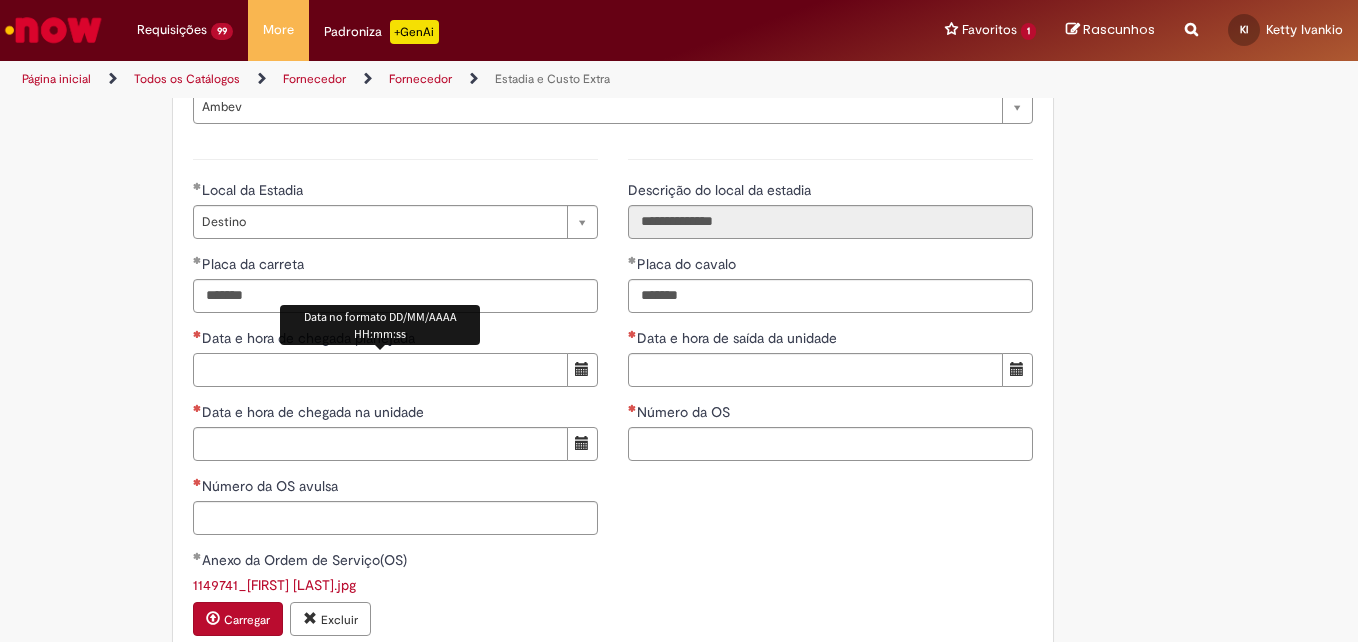 drag, startPoint x: 409, startPoint y: 366, endPoint x: 431, endPoint y: 382, distance: 27.202942 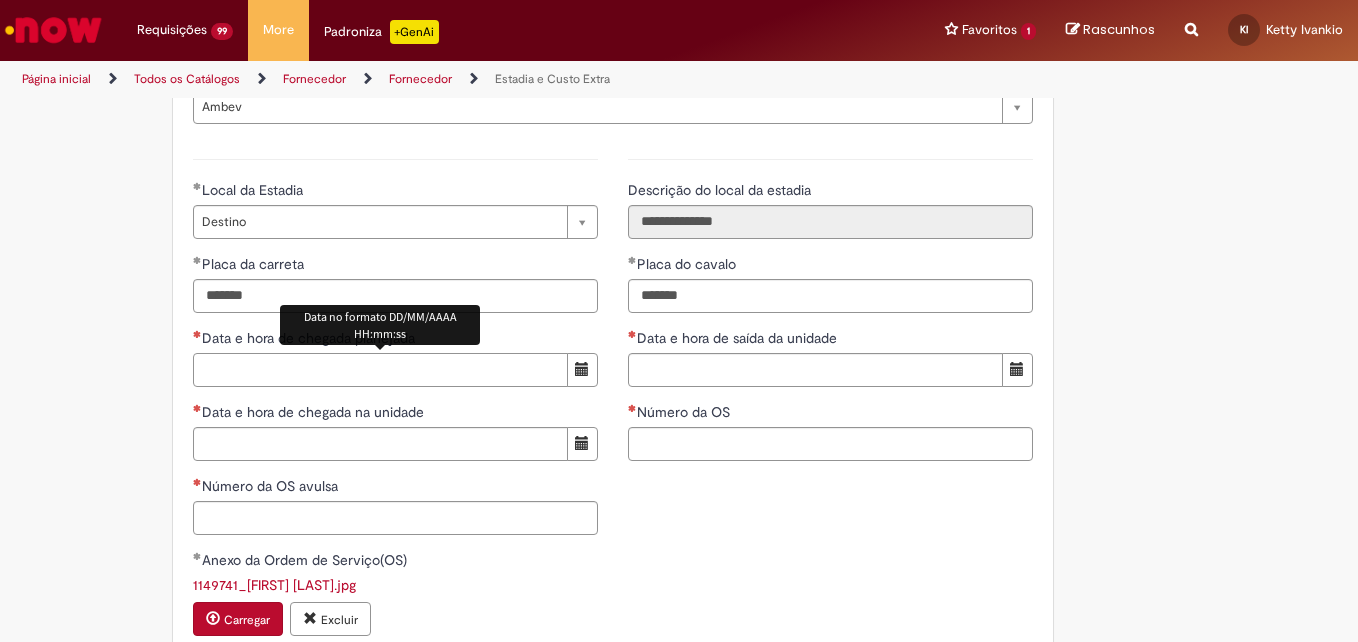 click on "Data e hora de chegada planejada" at bounding box center [380, 370] 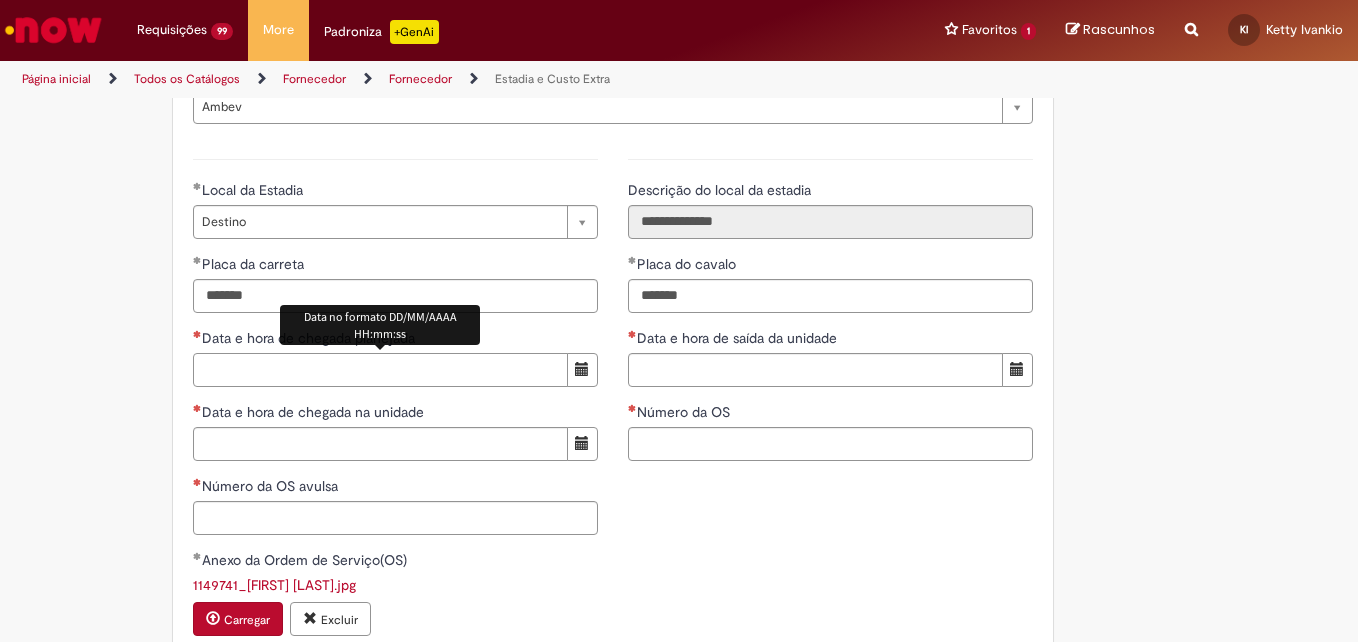 paste on "**********" 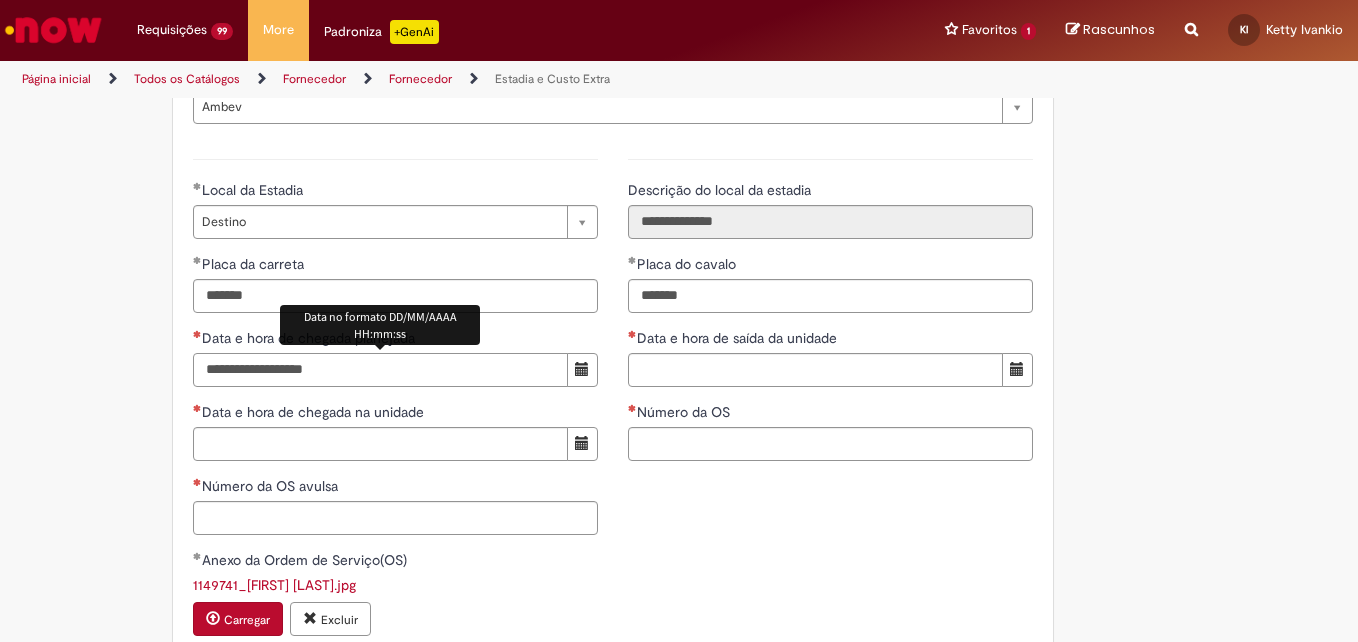 type on "**********" 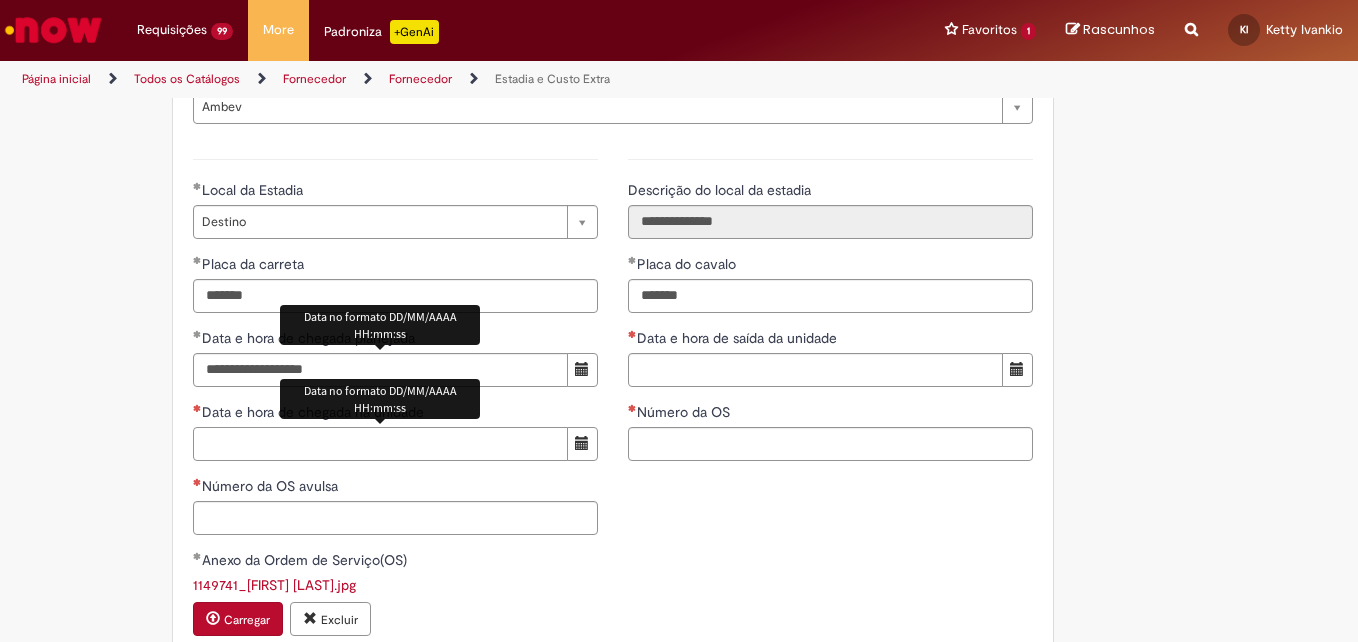 click on "Data e hora de chegada na unidade" at bounding box center [380, 444] 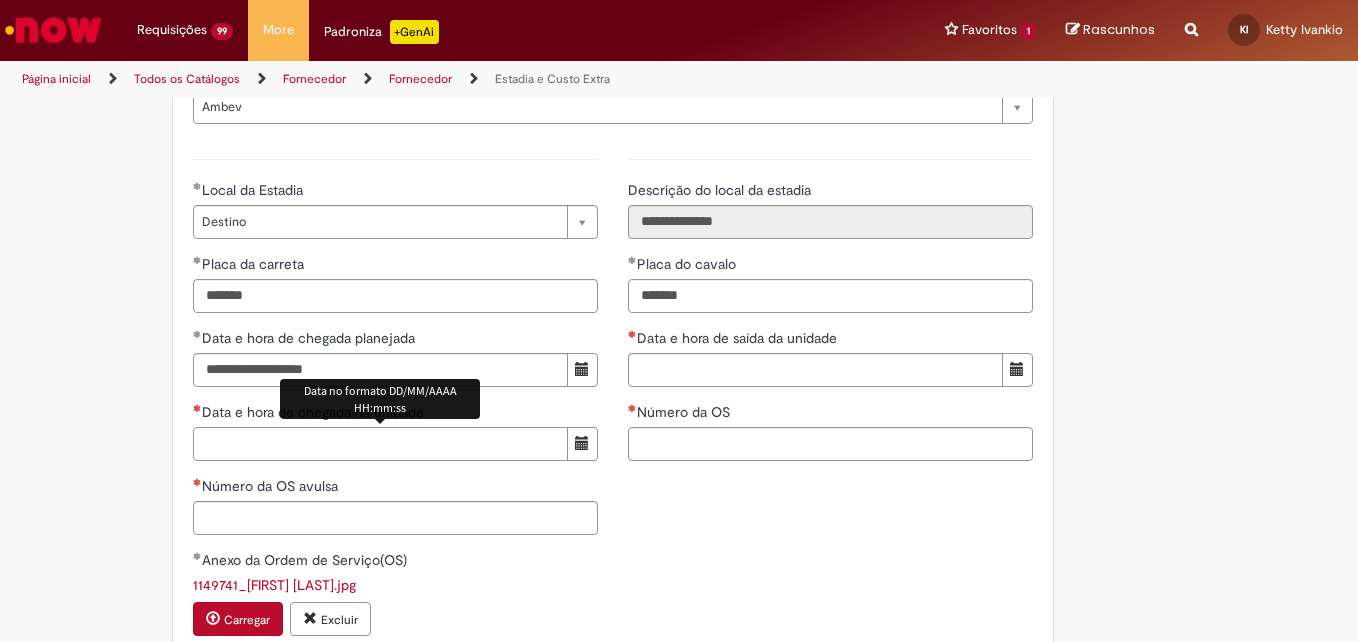 paste on "**********" 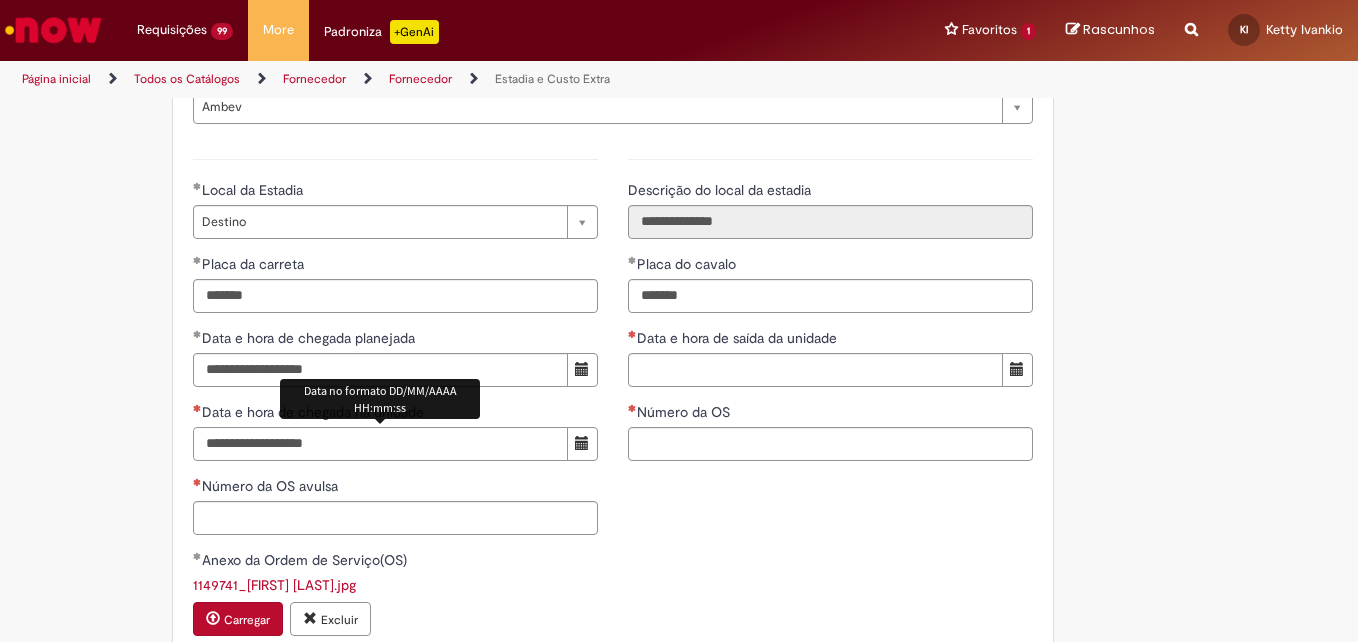 type on "**********" 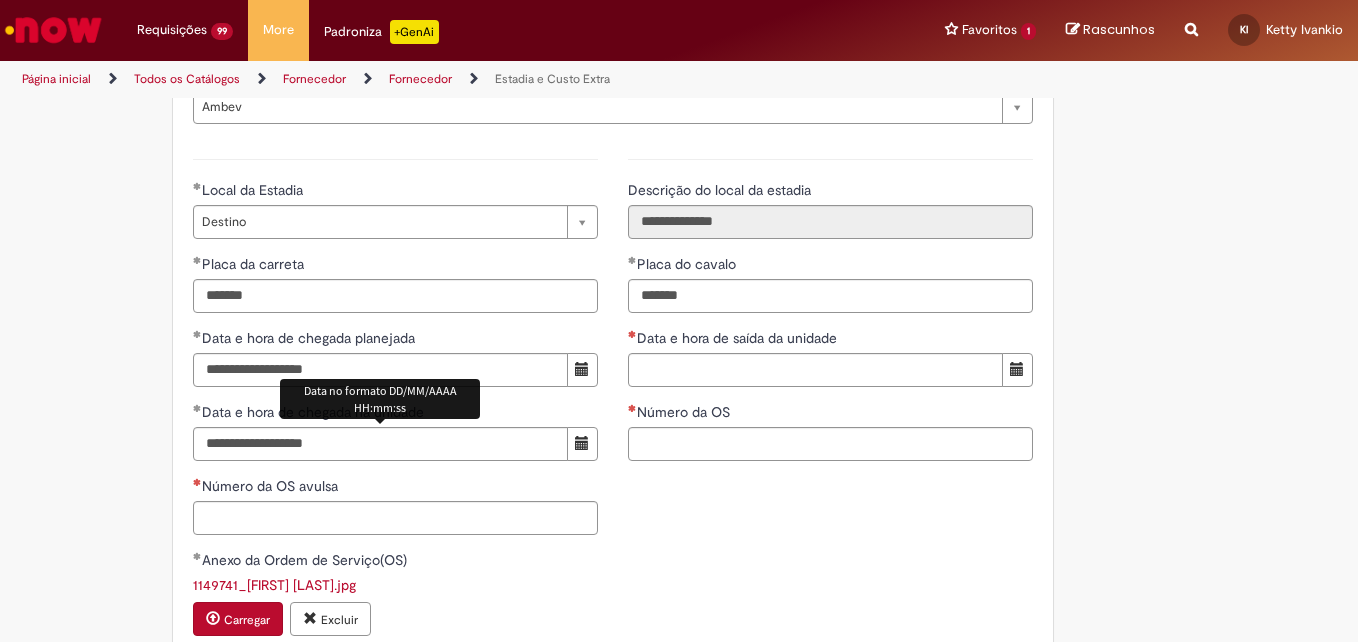 click on "Data no formato DD/MM/AAAA HH:mm:ss" at bounding box center (380, 399) 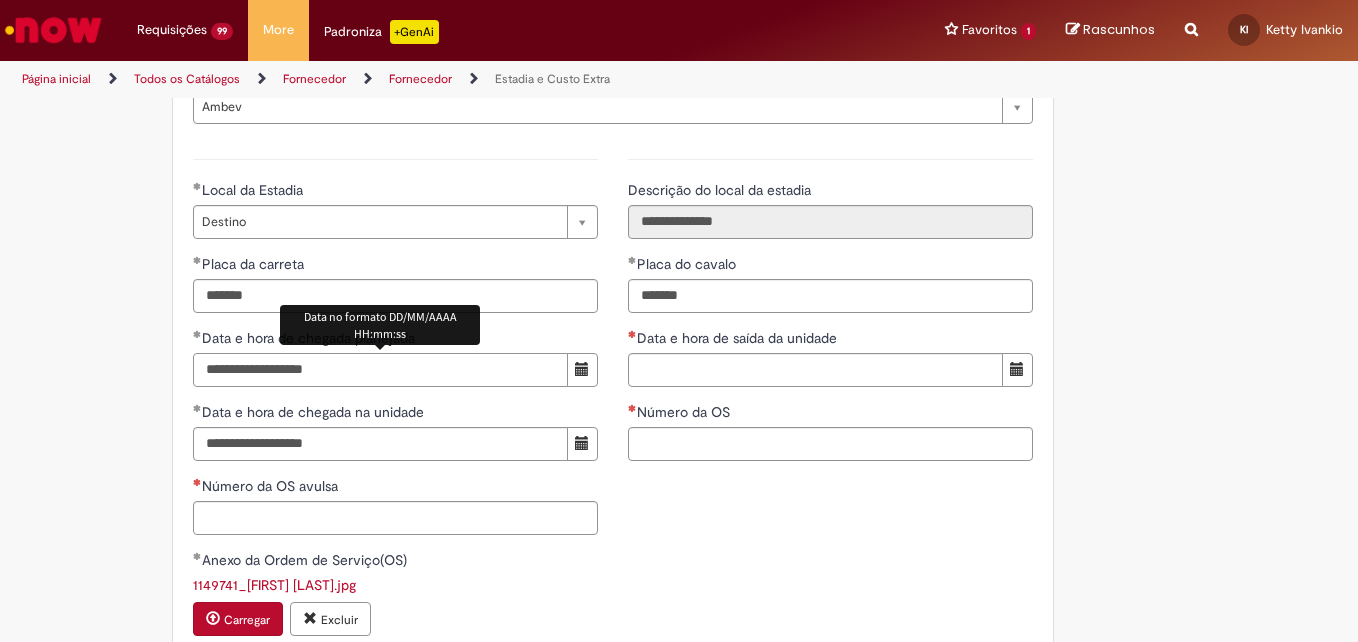 drag, startPoint x: 371, startPoint y: 361, endPoint x: 0, endPoint y: 329, distance: 372.3775 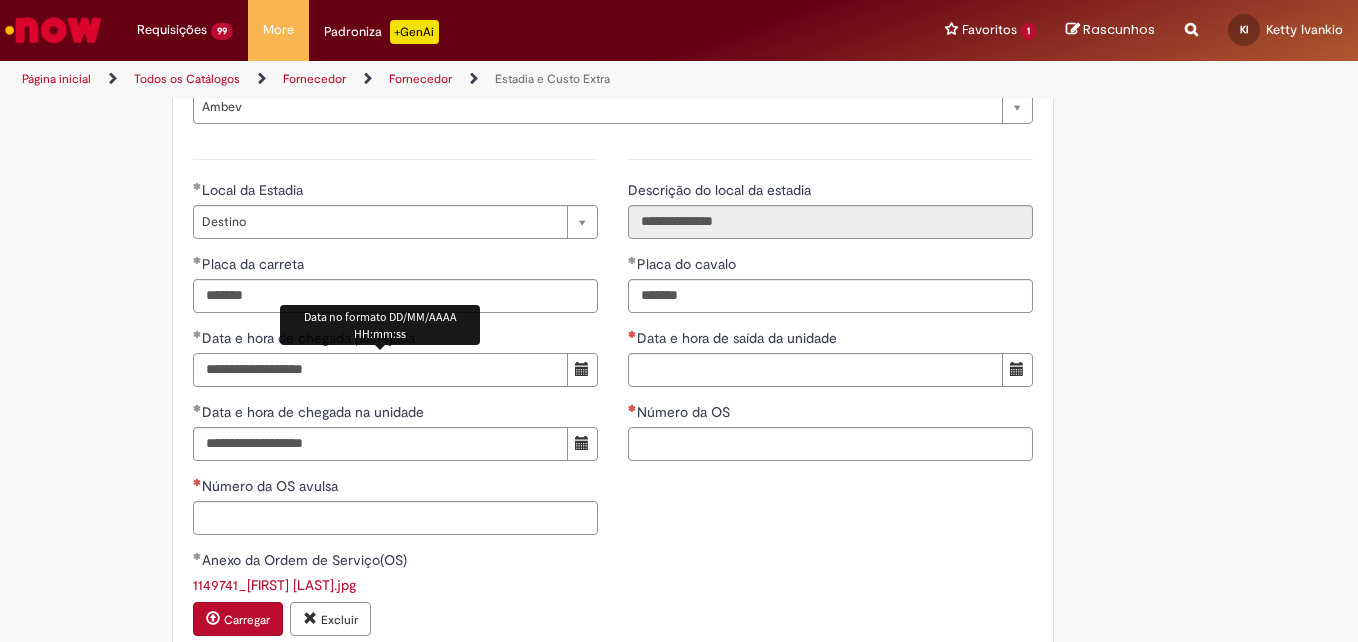 type on "**********" 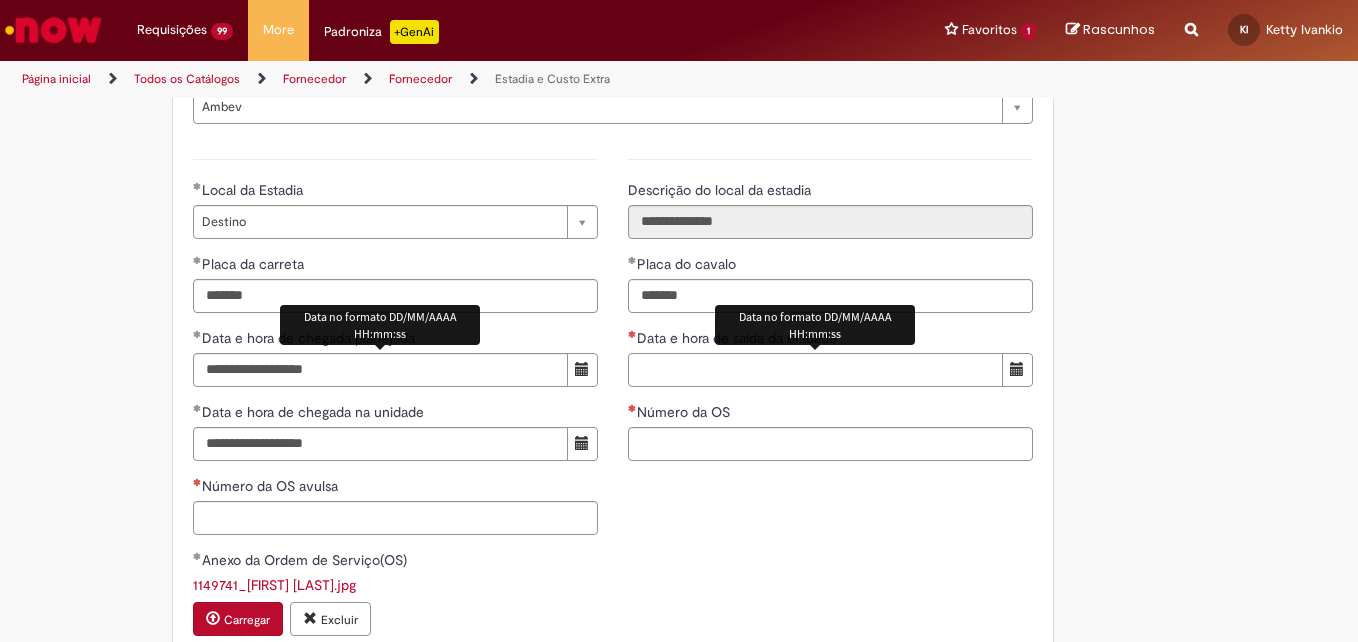 click on "Data e hora de saída da unidade" at bounding box center (815, 370) 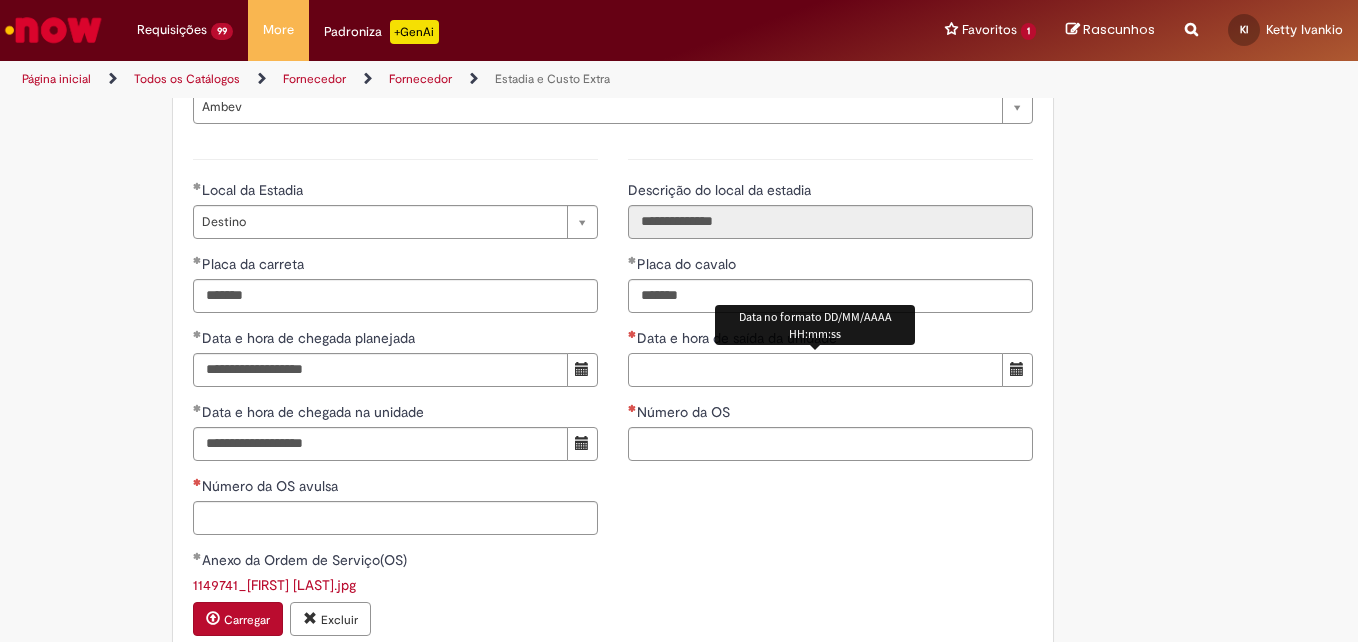 paste on "**********" 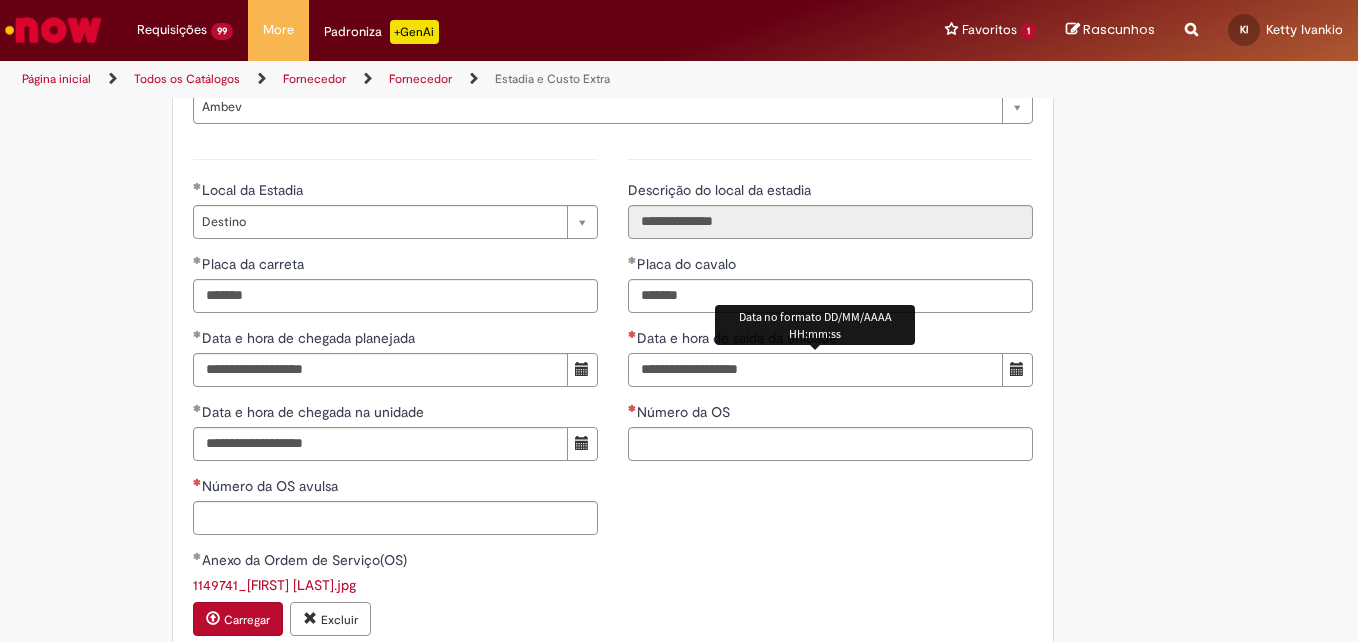 type on "**********" 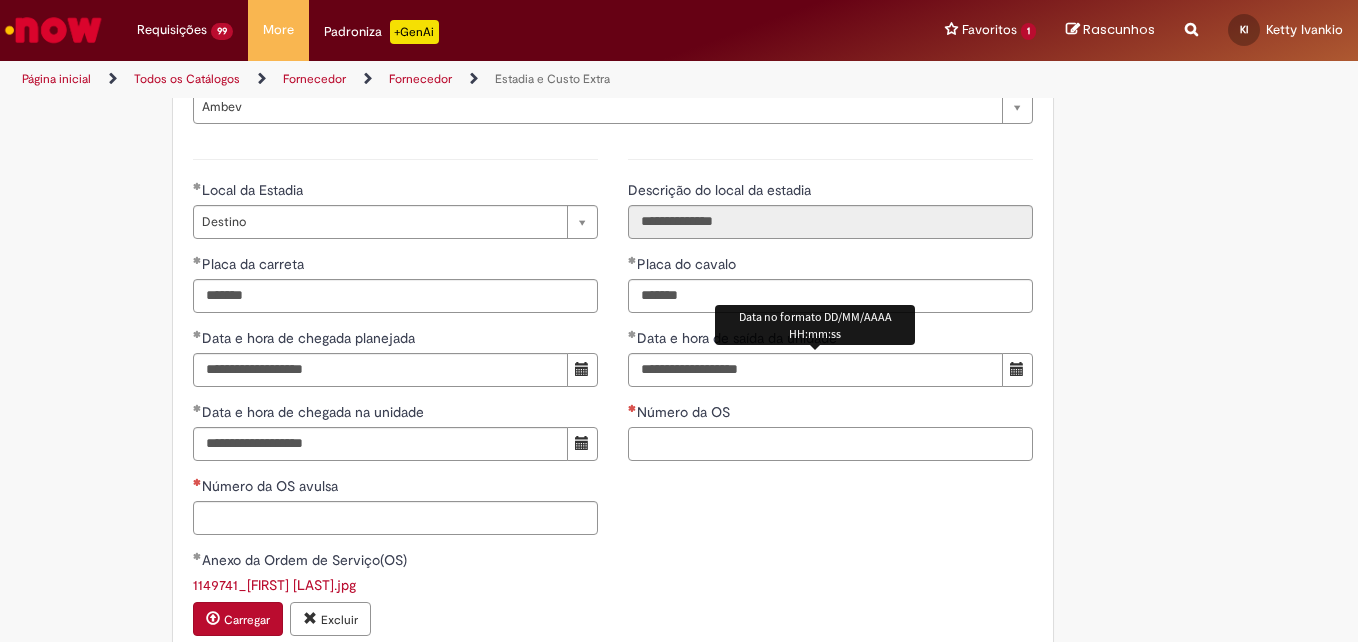 click on "Número da OS" at bounding box center (830, 444) 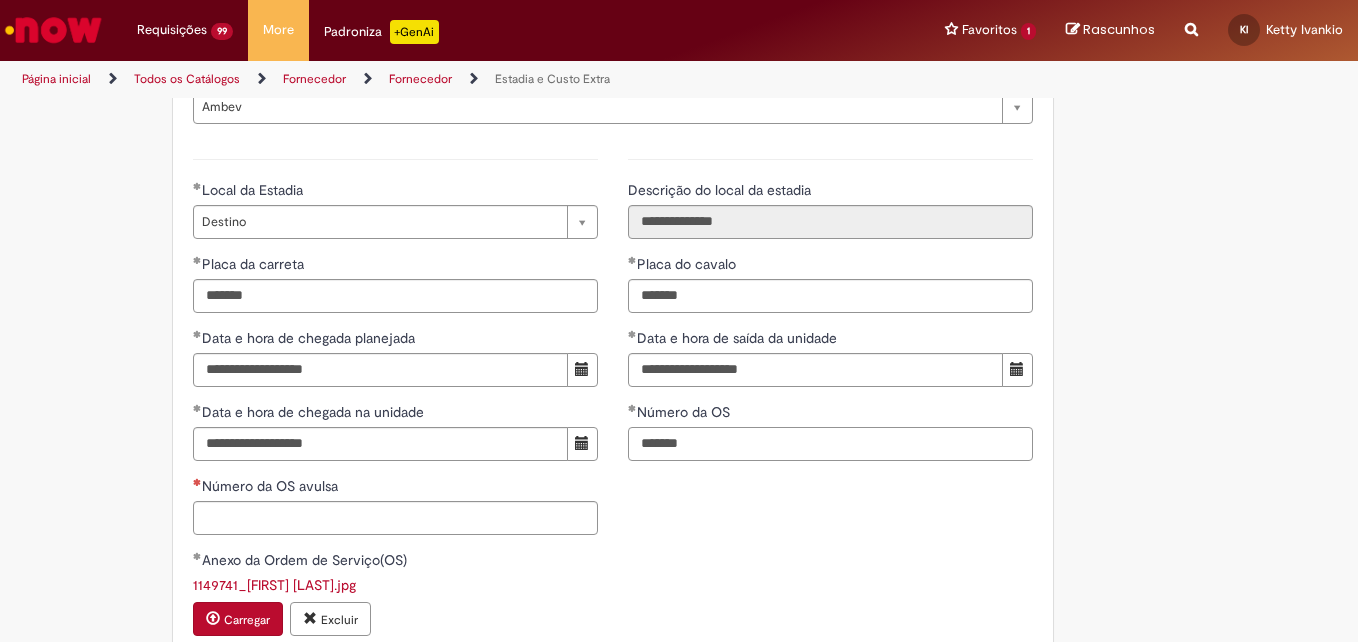 type on "*******" 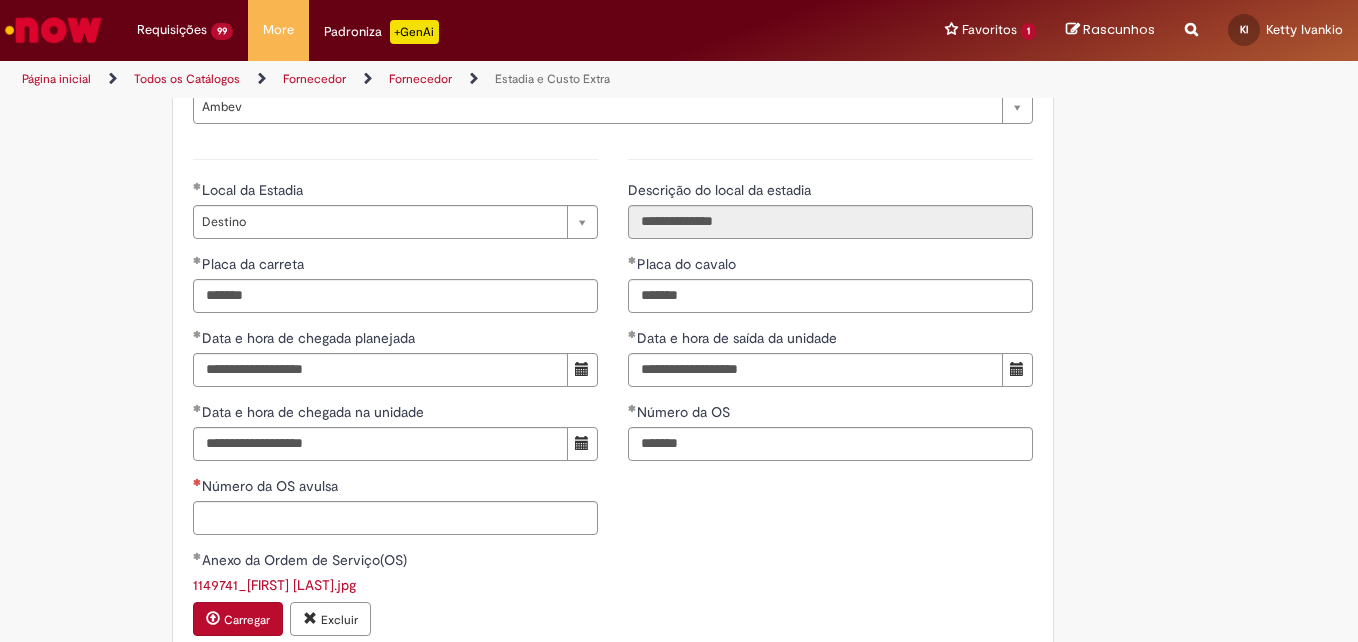 click on "Número da OS avulsa" at bounding box center (395, 488) 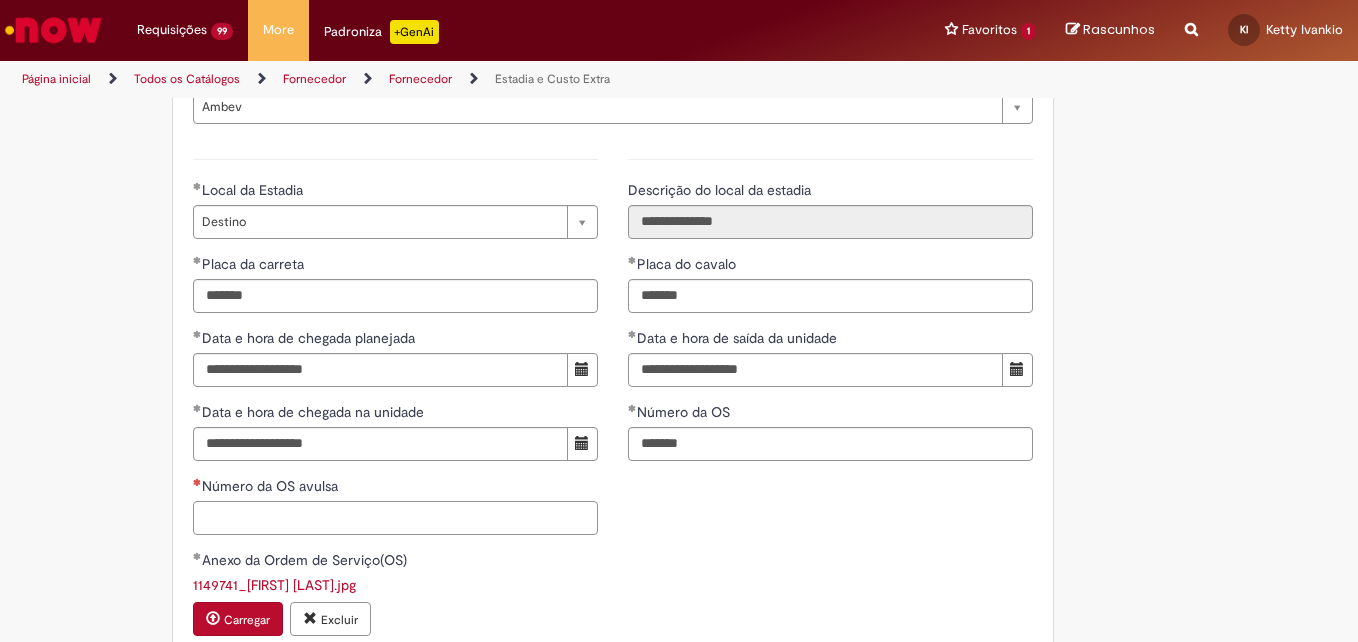 click on "Número da OS avulsa" at bounding box center (395, 518) 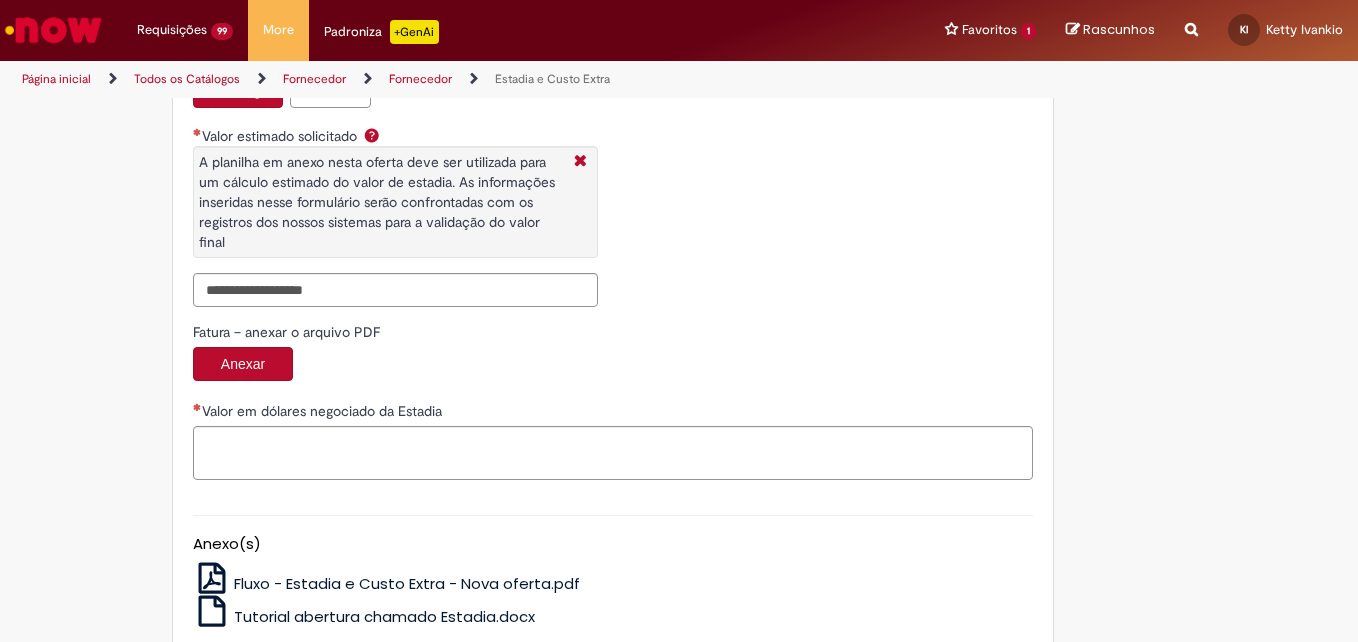scroll, scrollTop: 3469, scrollLeft: 0, axis: vertical 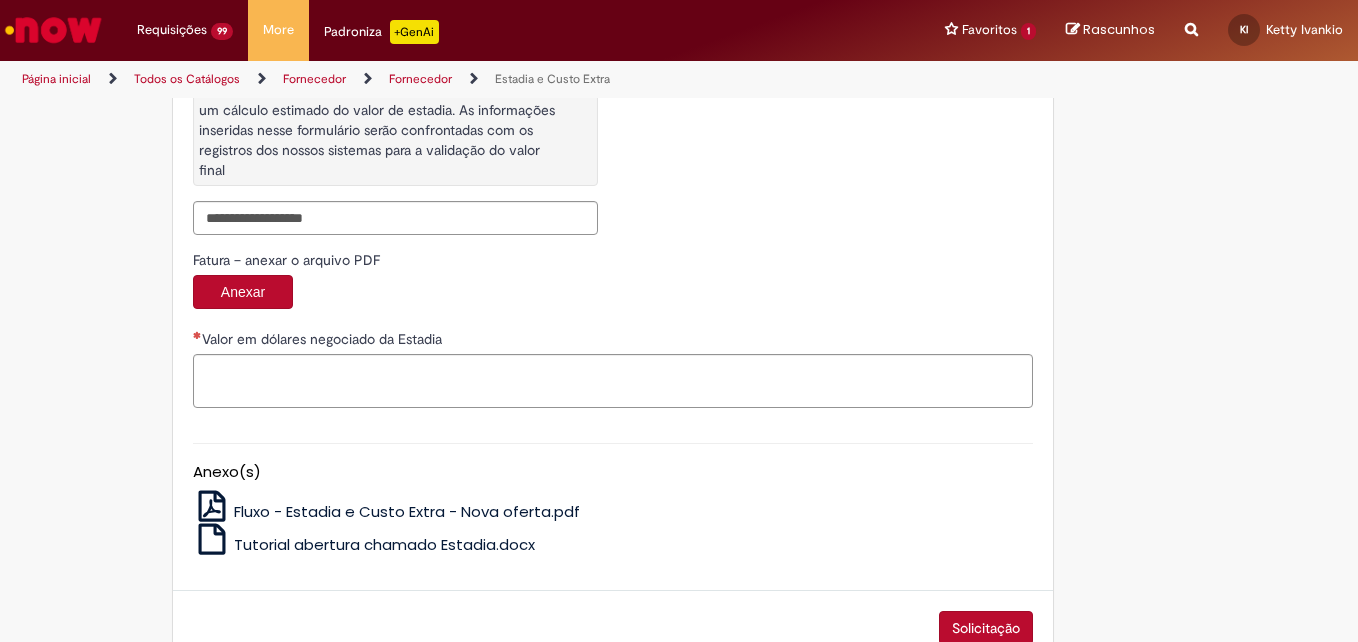 type on "*******" 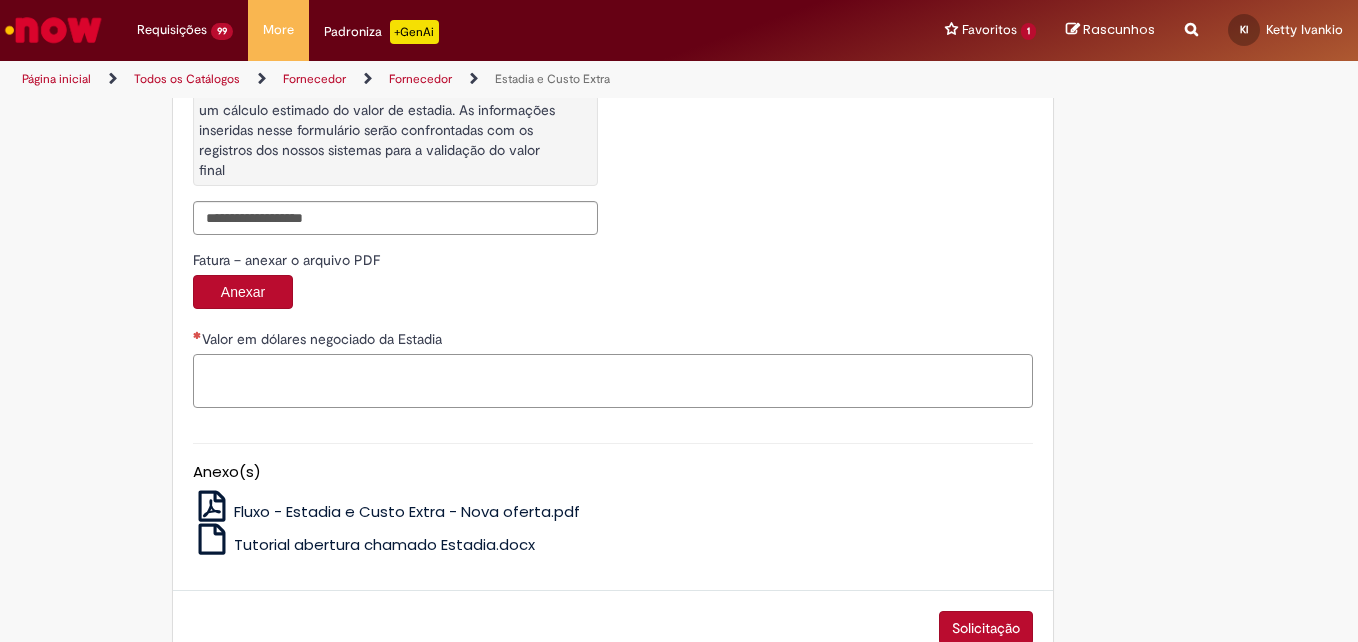 drag, startPoint x: 353, startPoint y: 377, endPoint x: 381, endPoint y: 369, distance: 29.12044 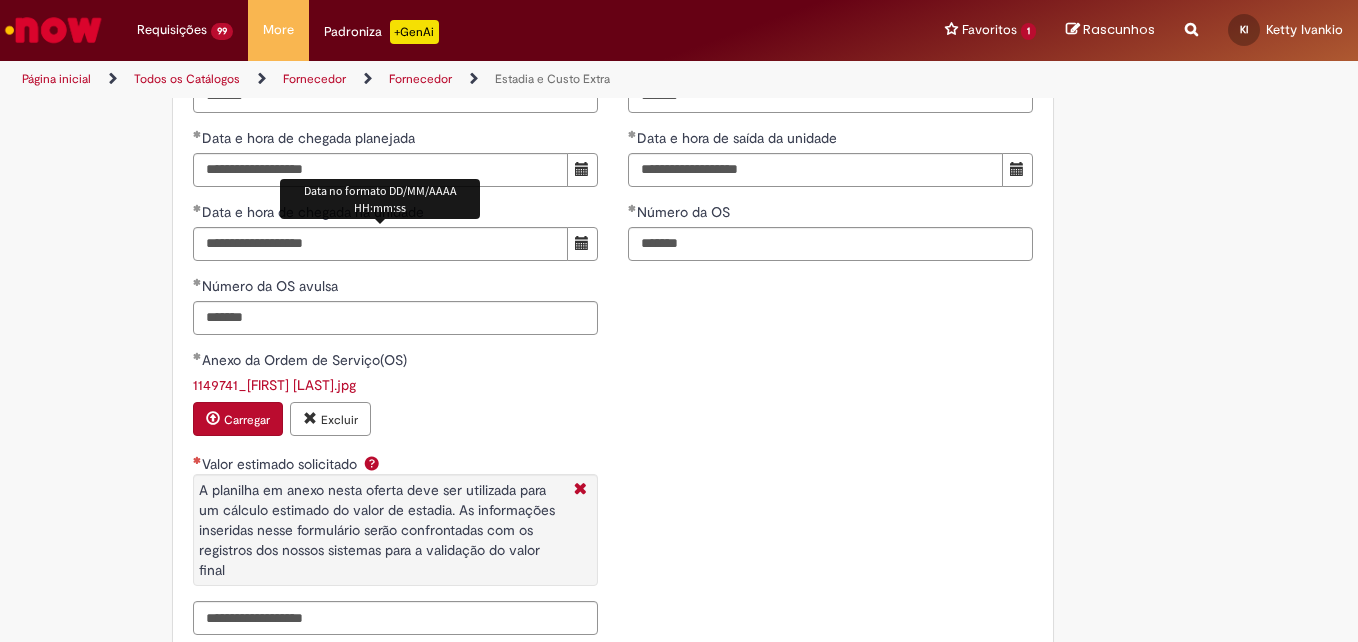 scroll, scrollTop: 2869, scrollLeft: 0, axis: vertical 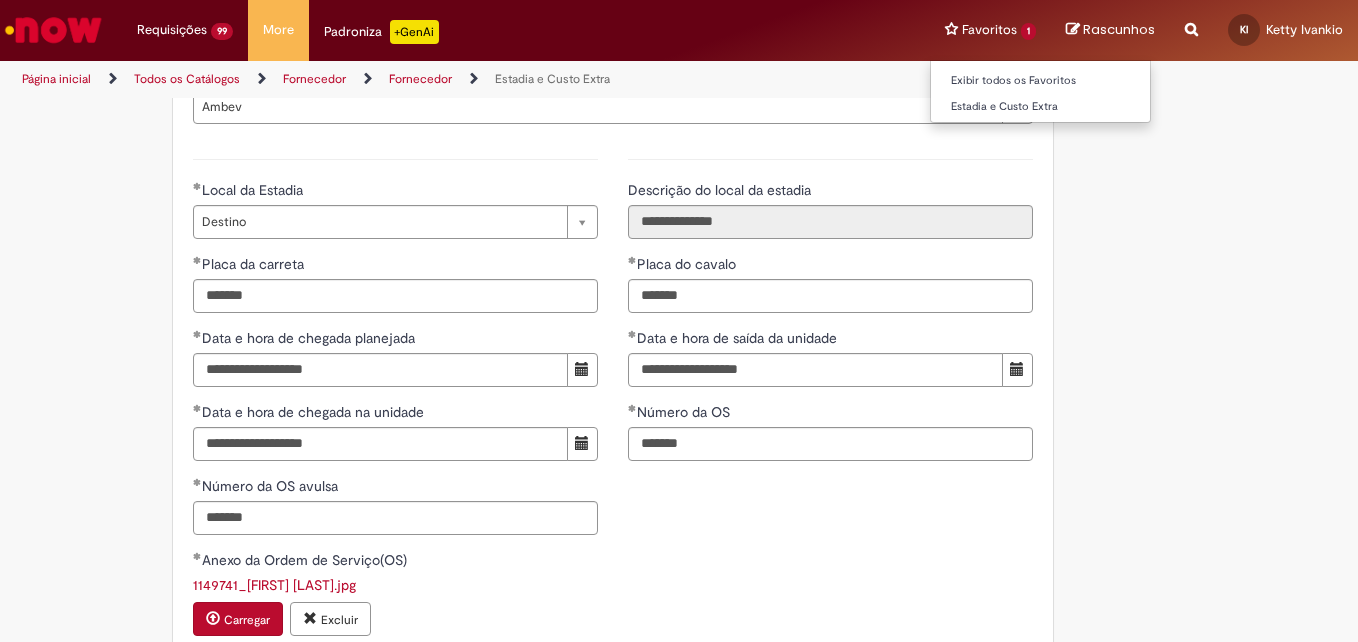 click on "Favoritos   1
Exibir todos os Favoritos
Estadia e Custo Extra" at bounding box center [990, 30] 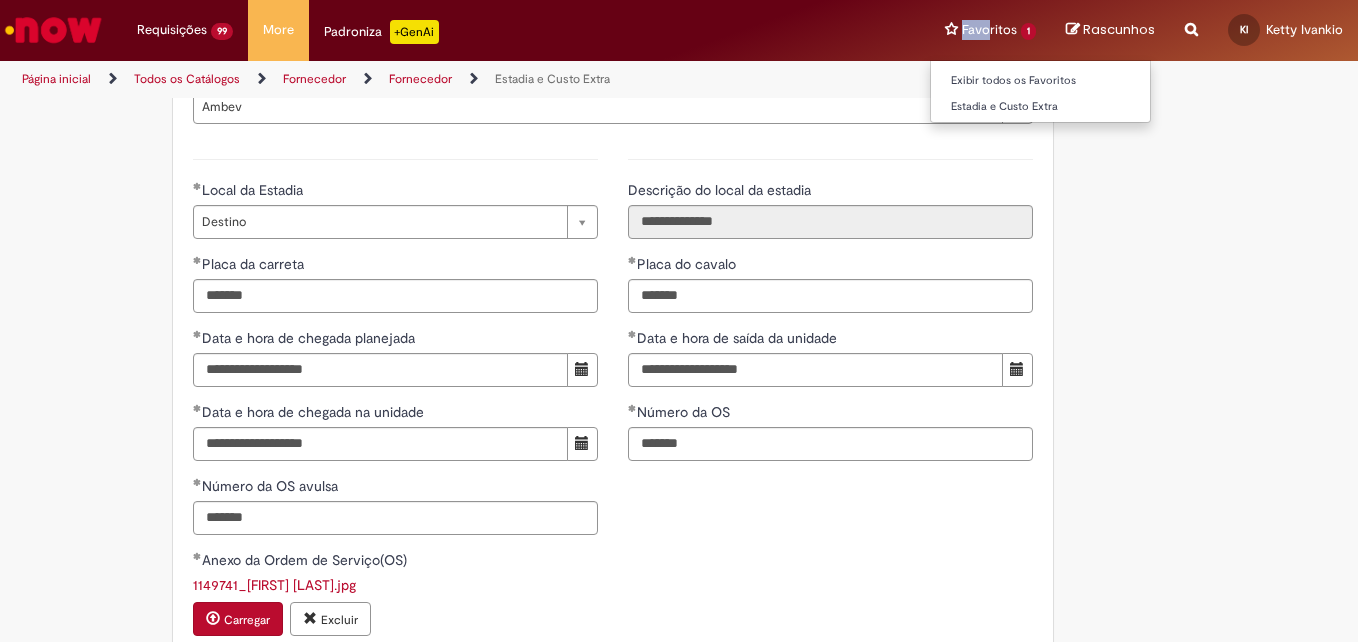 drag, startPoint x: 995, startPoint y: 22, endPoint x: 970, endPoint y: 29, distance: 25.96151 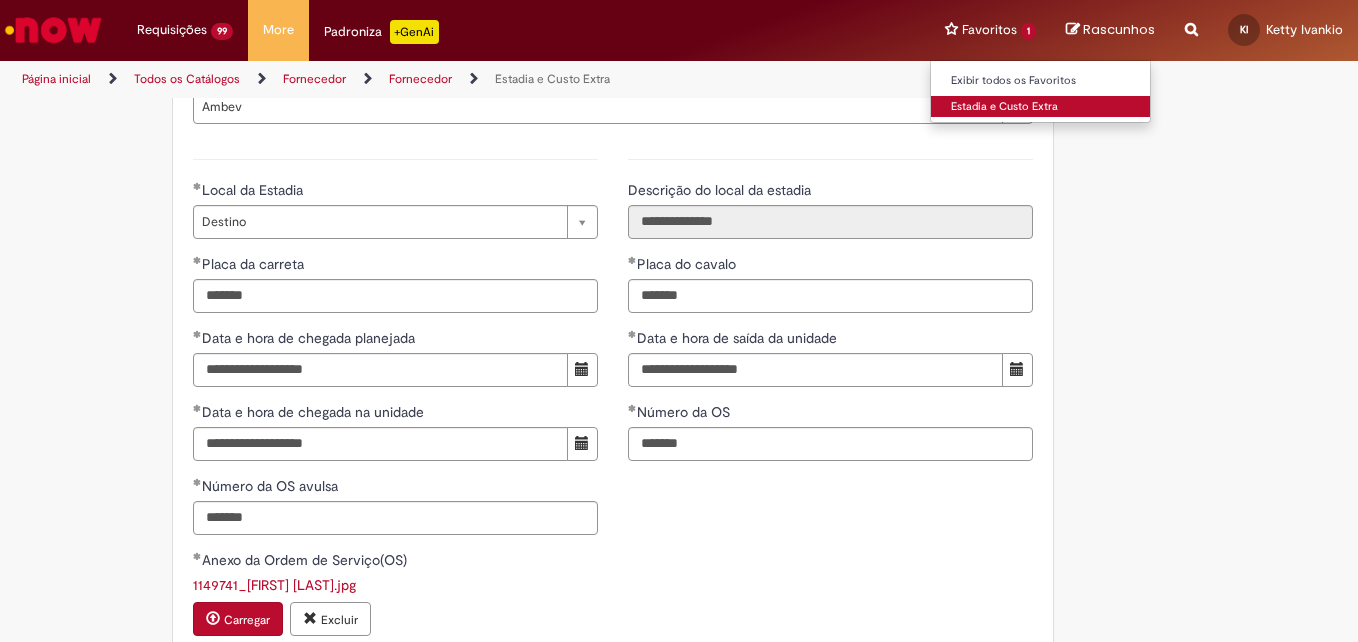 click on "Estadia e Custo Extra" at bounding box center (1041, 107) 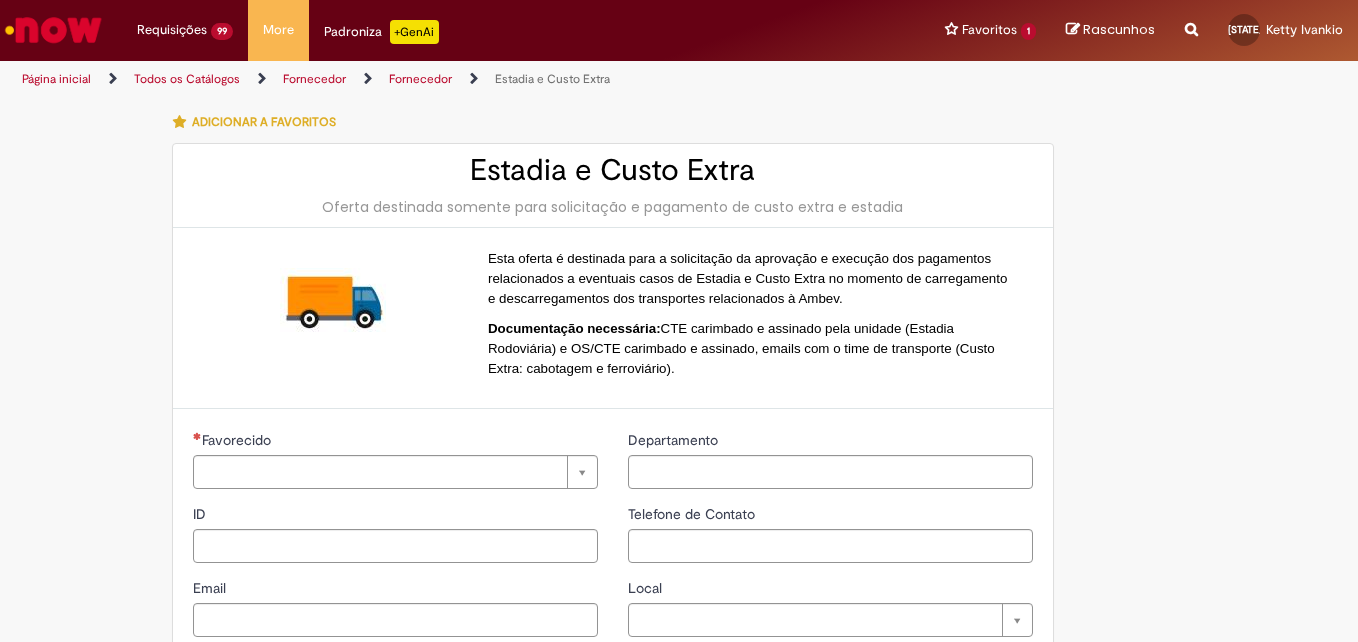 type on "**********" 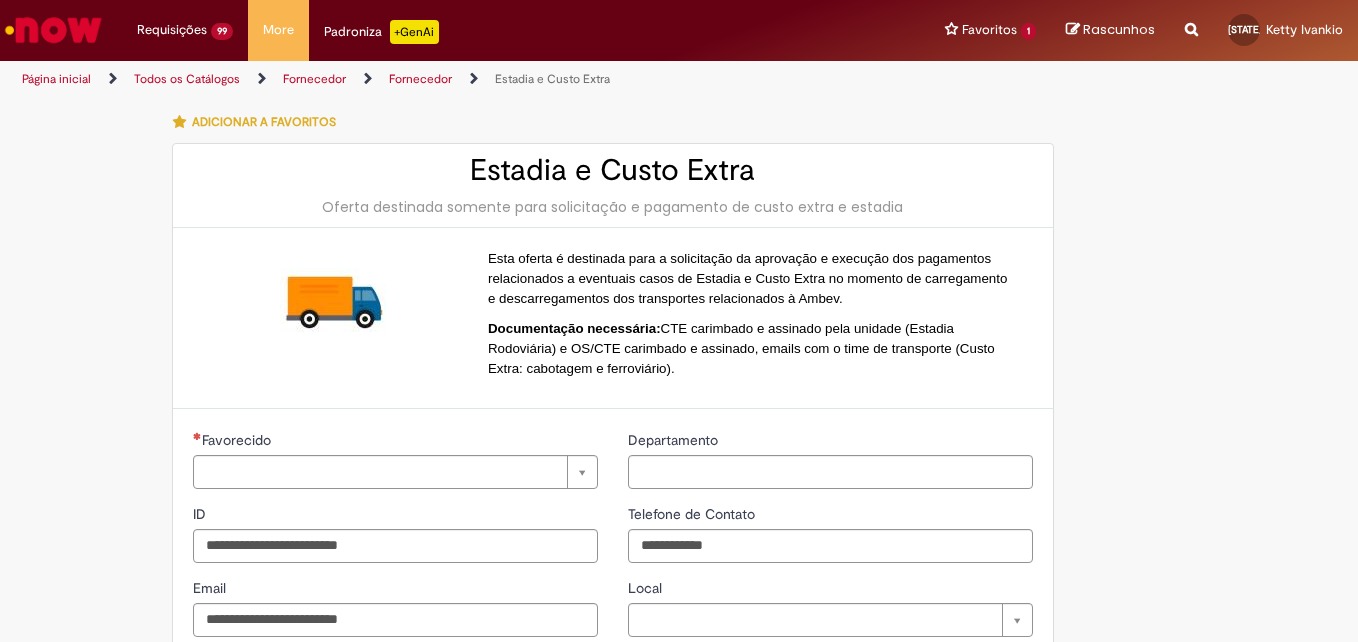 type on "**********" 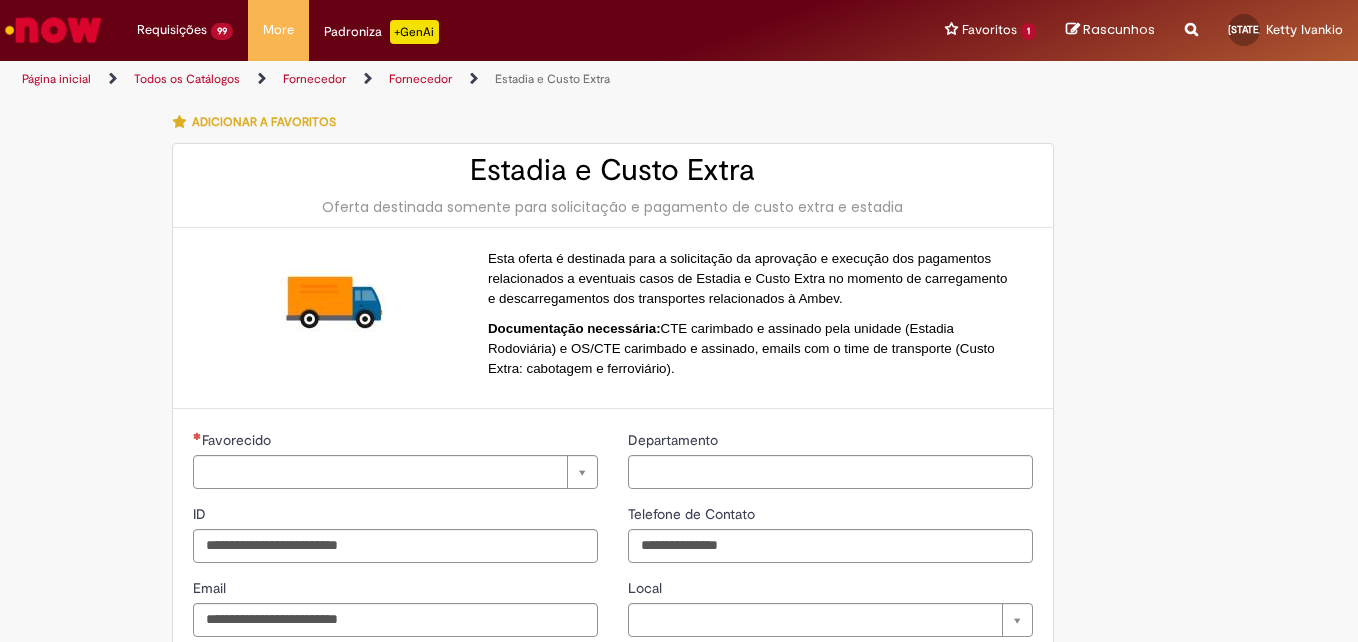 type on "**********" 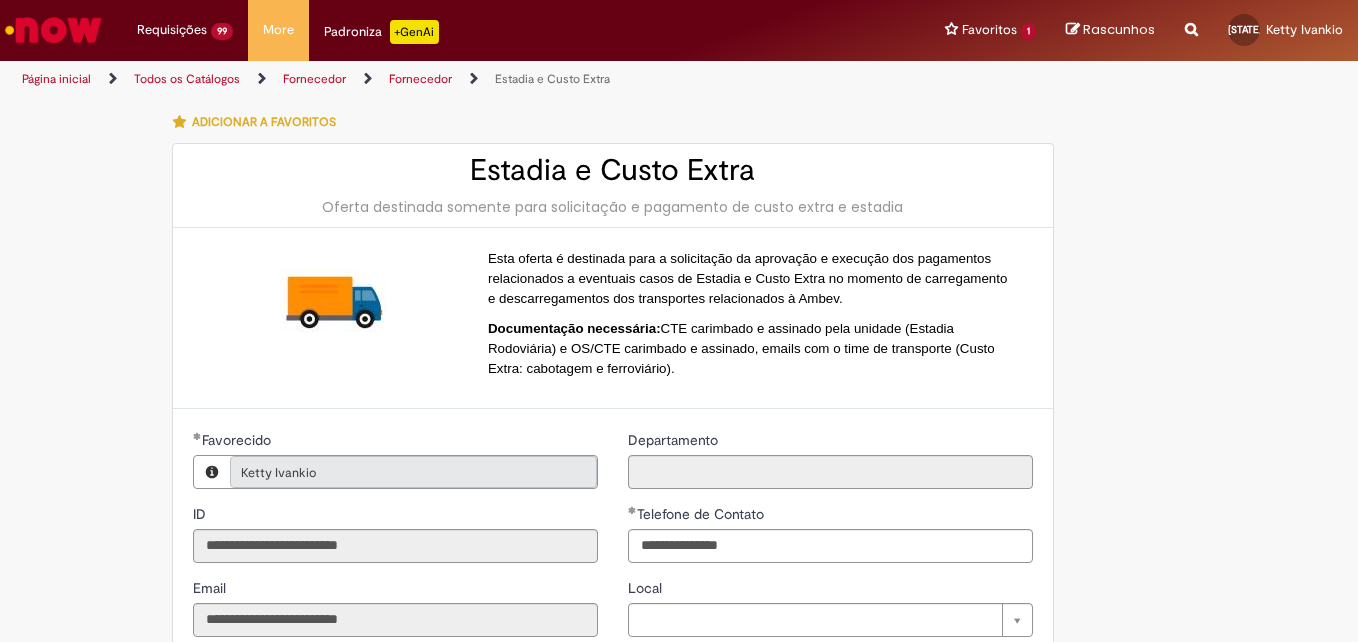 scroll, scrollTop: 0, scrollLeft: 0, axis: both 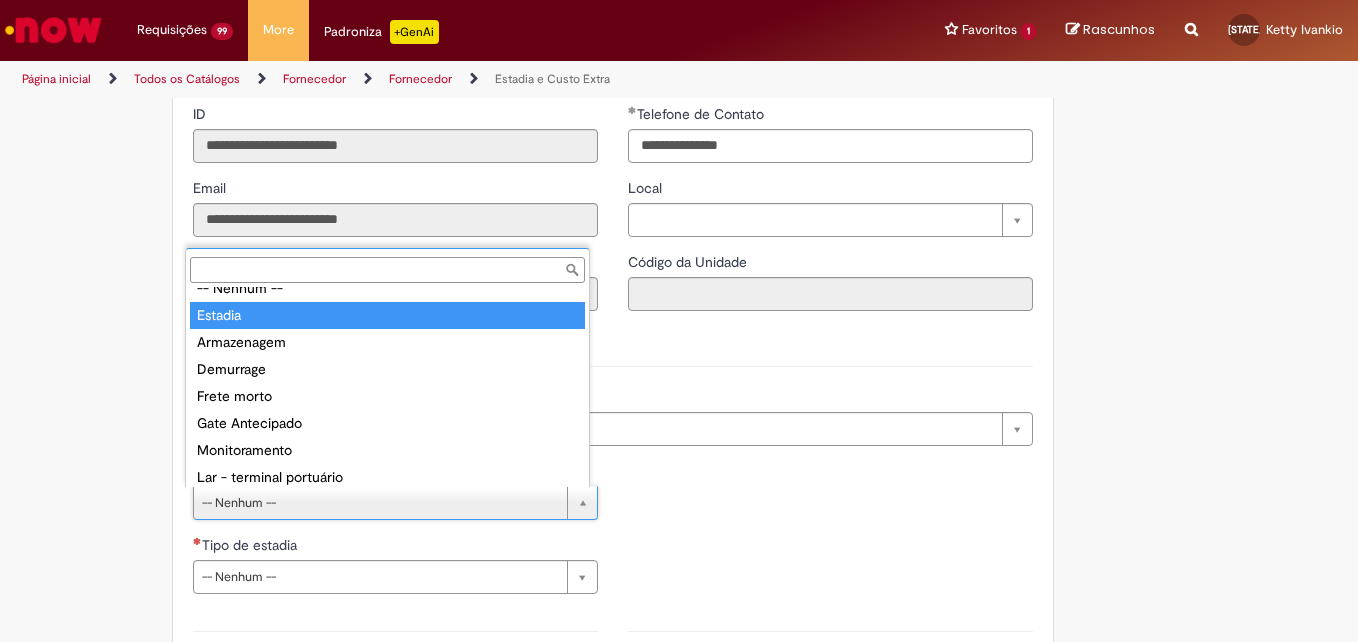 type on "*******" 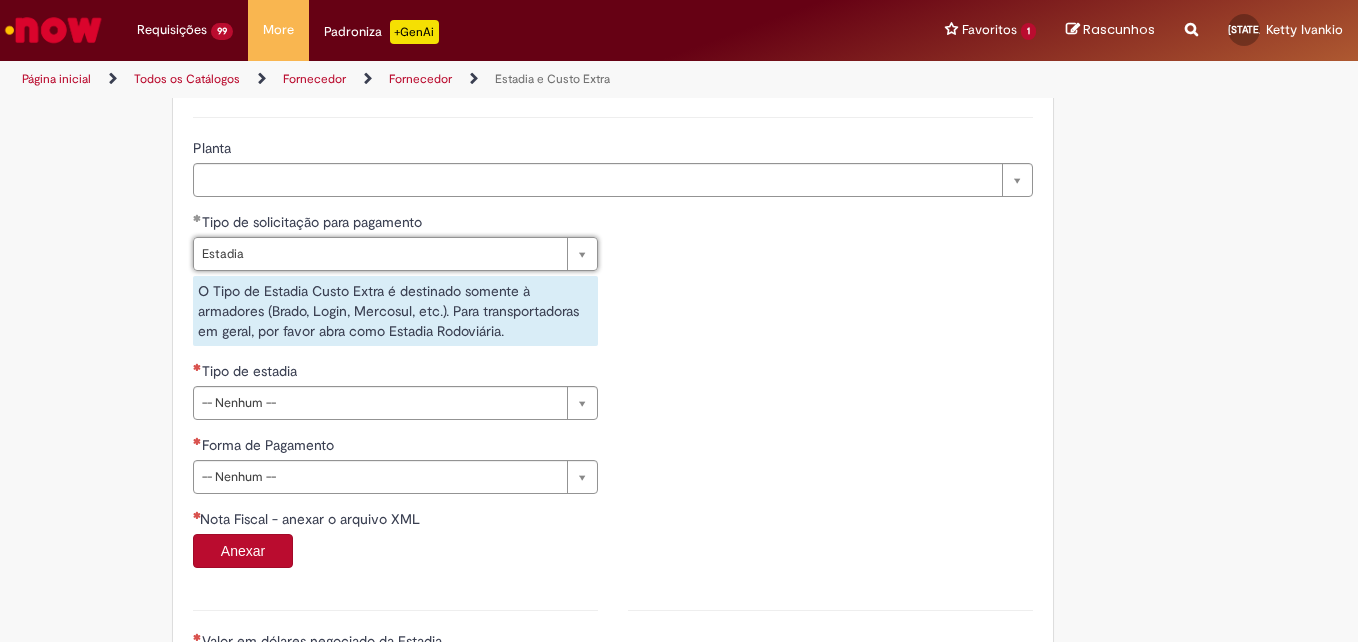 scroll, scrollTop: 700, scrollLeft: 0, axis: vertical 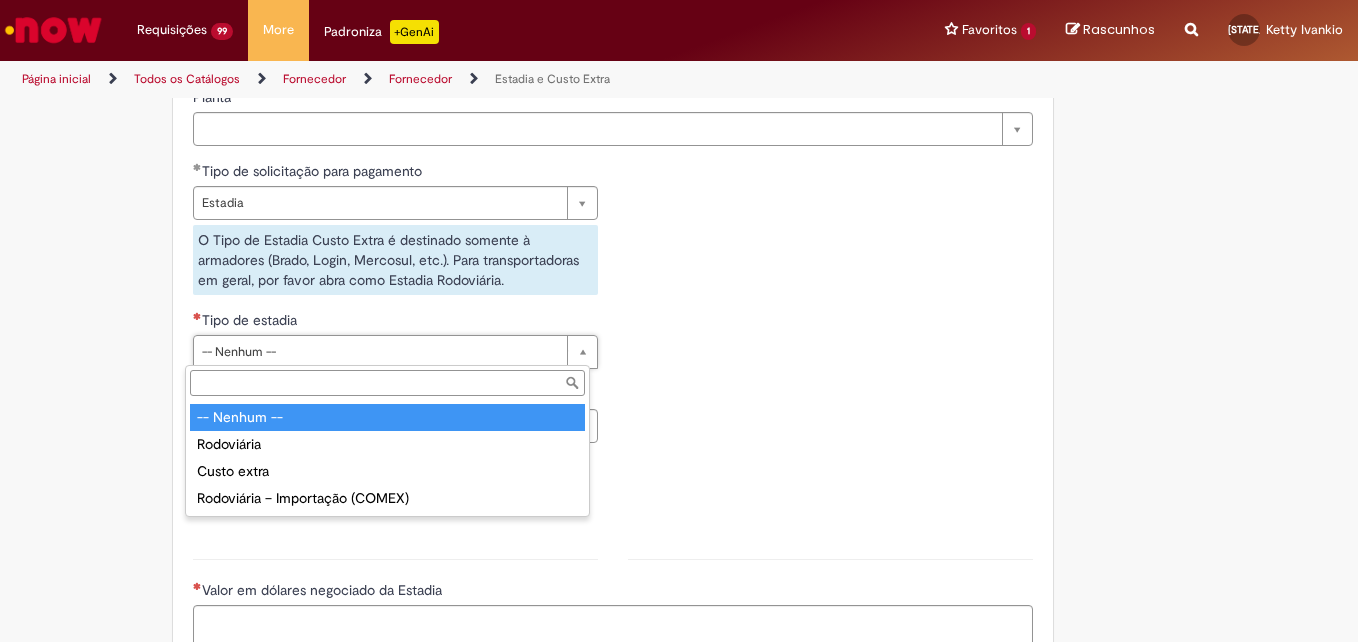 drag, startPoint x: 235, startPoint y: 345, endPoint x: 236, endPoint y: 374, distance: 29.017237 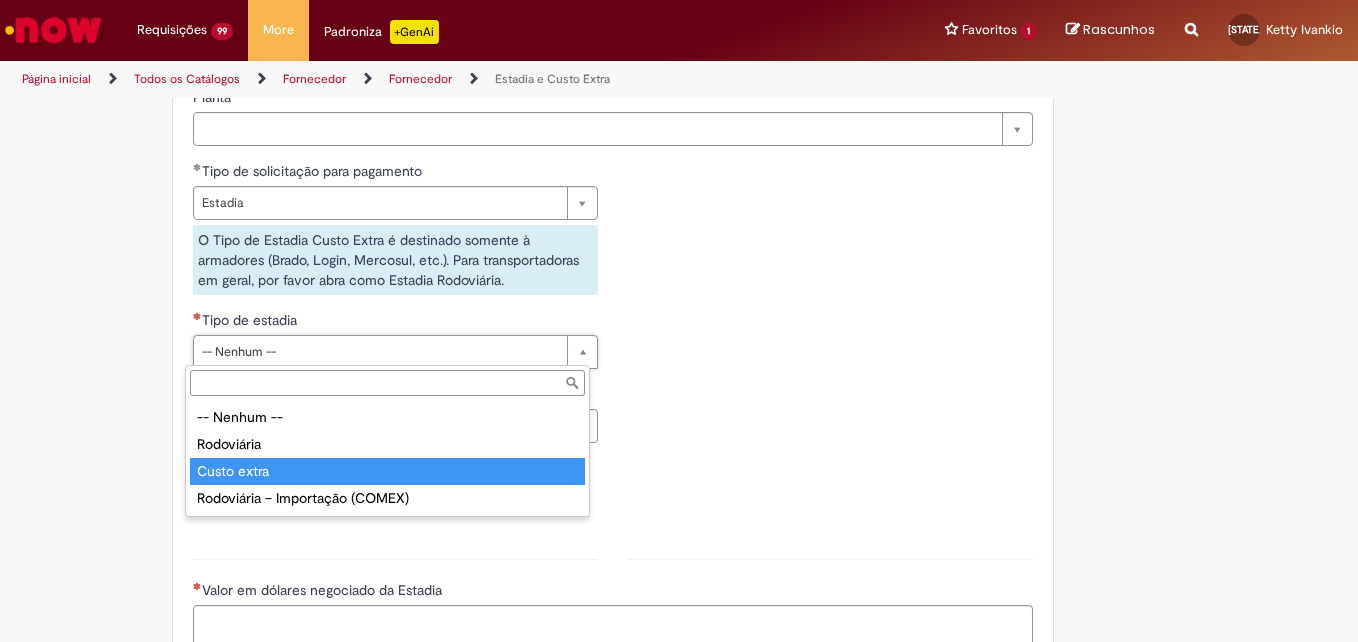 drag, startPoint x: 201, startPoint y: 477, endPoint x: 264, endPoint y: 429, distance: 79.20227 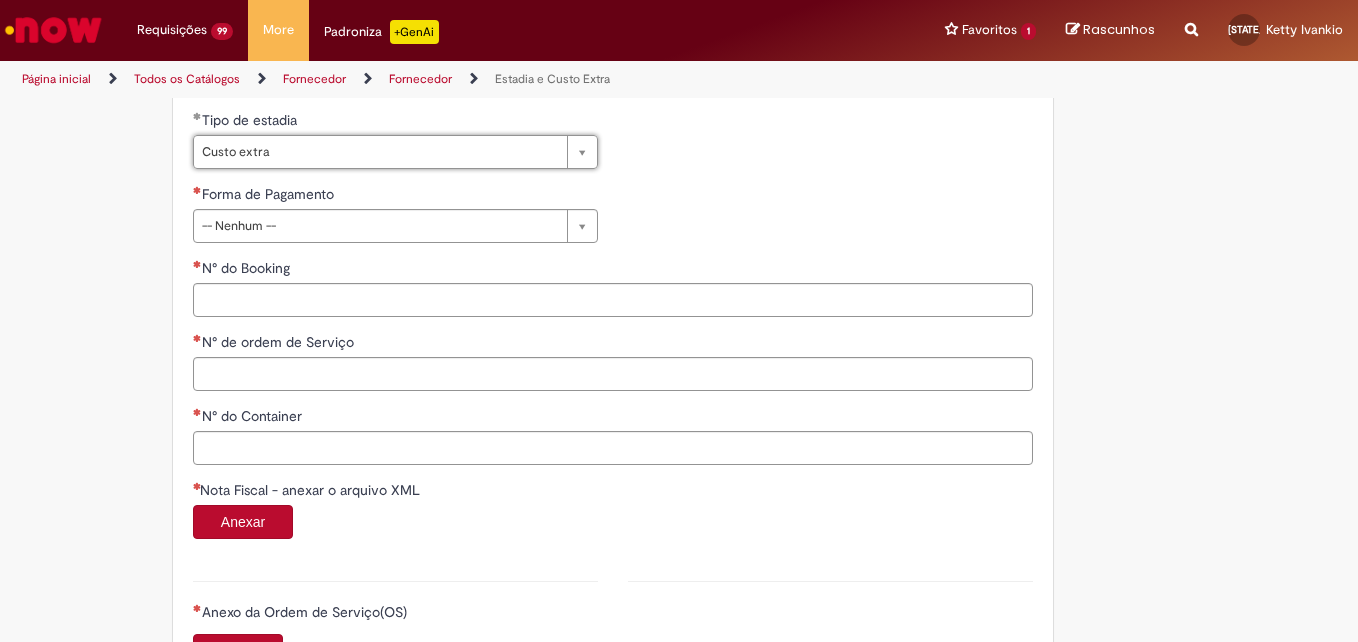 click on "Forma de Pagamento" at bounding box center [270, 194] 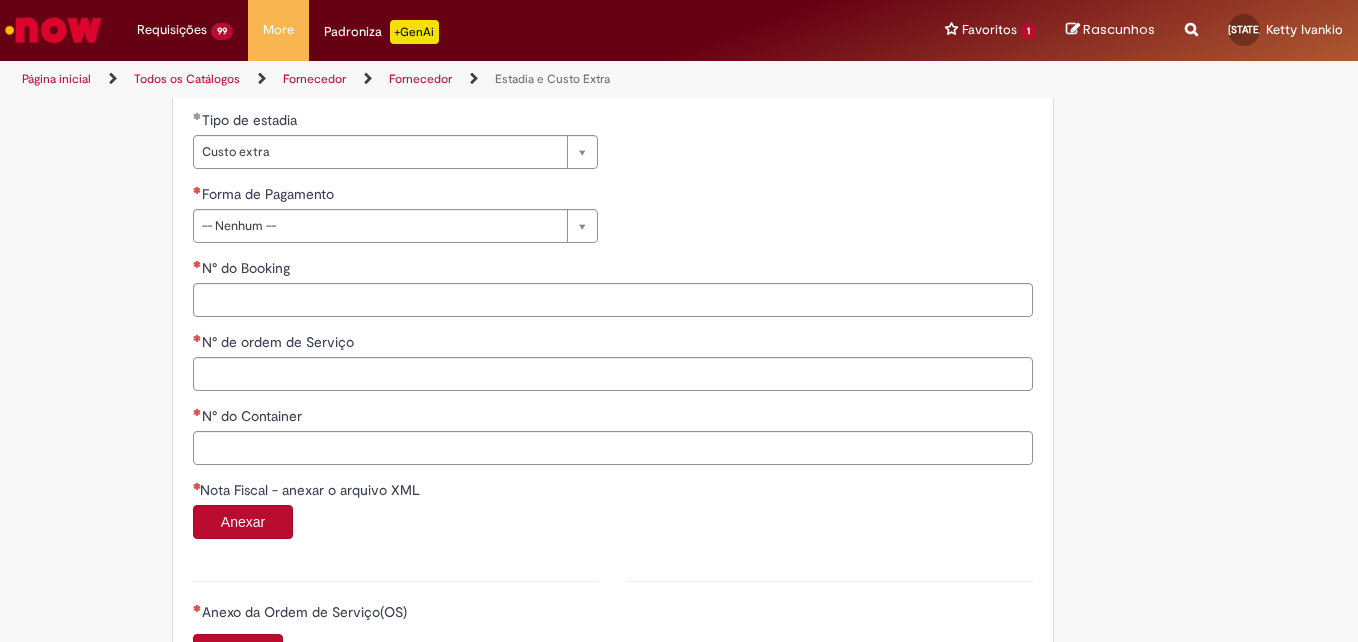 scroll, scrollTop: 492, scrollLeft: 0, axis: vertical 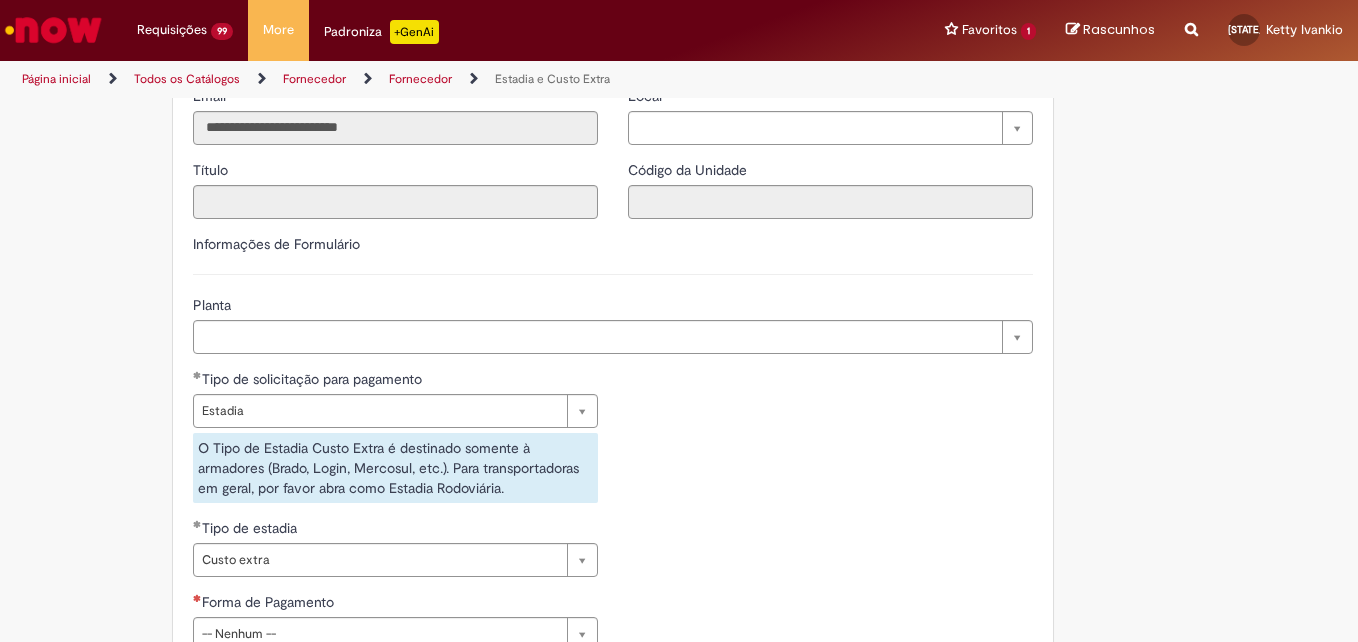 click on "**********" at bounding box center (395, 86) 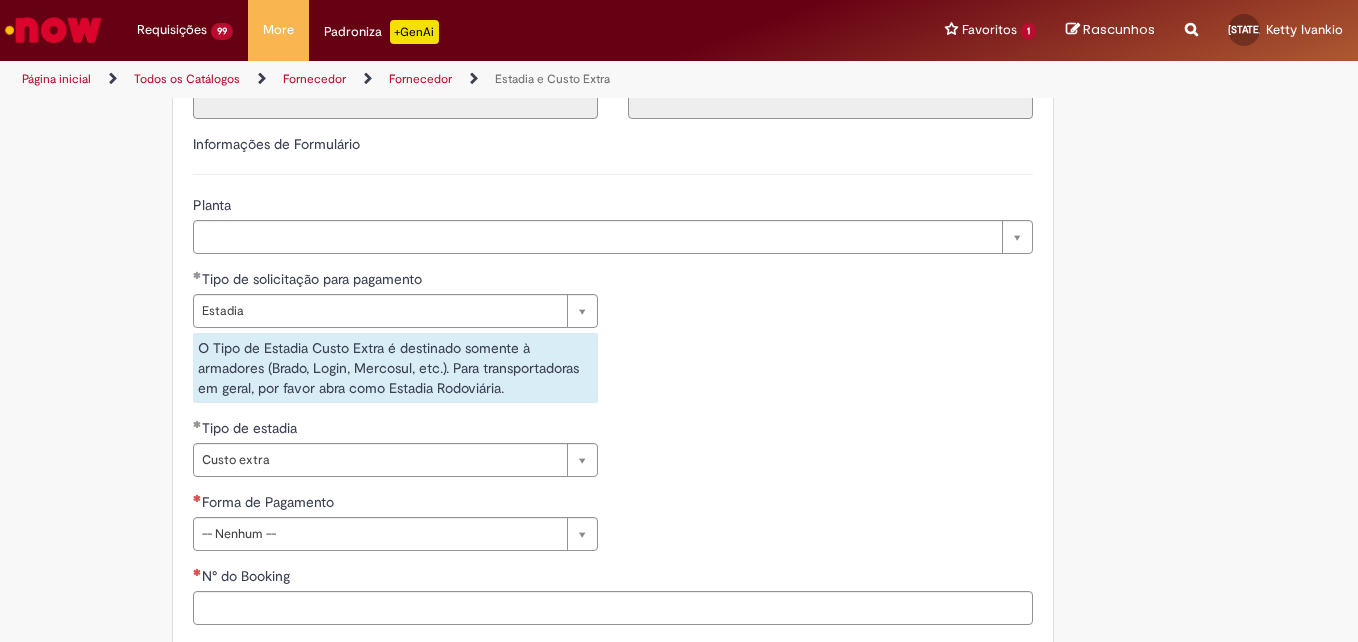 scroll, scrollTop: 892, scrollLeft: 0, axis: vertical 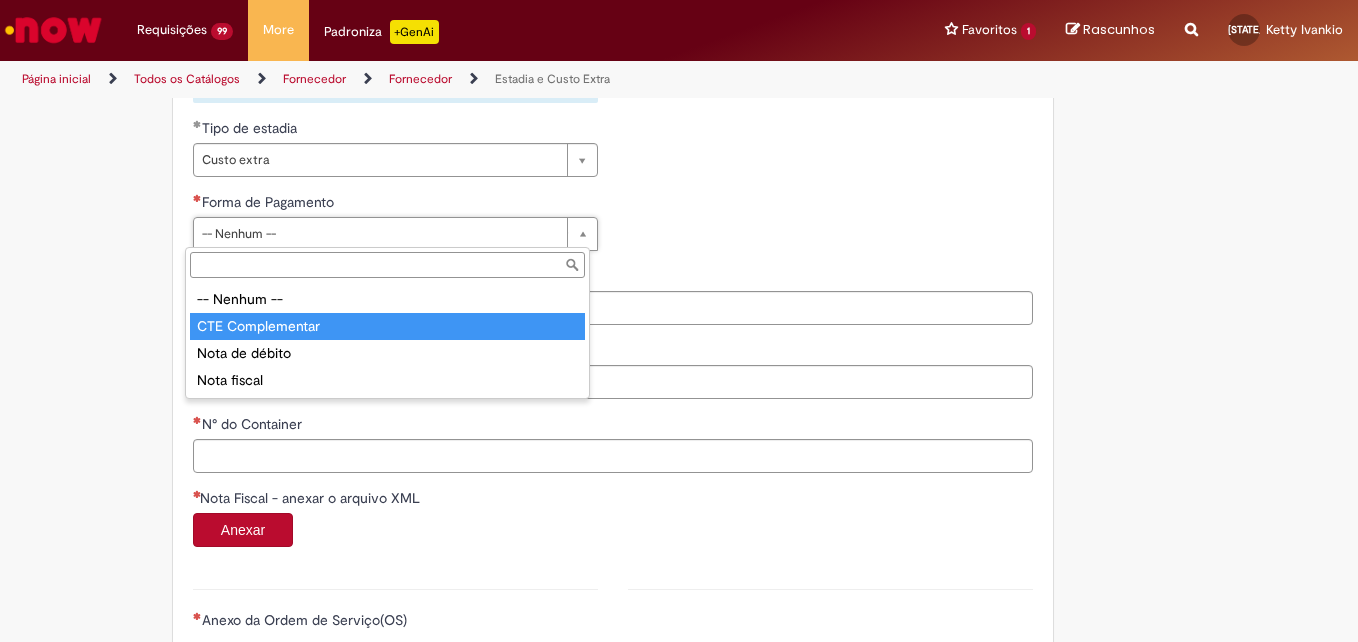 type on "**********" 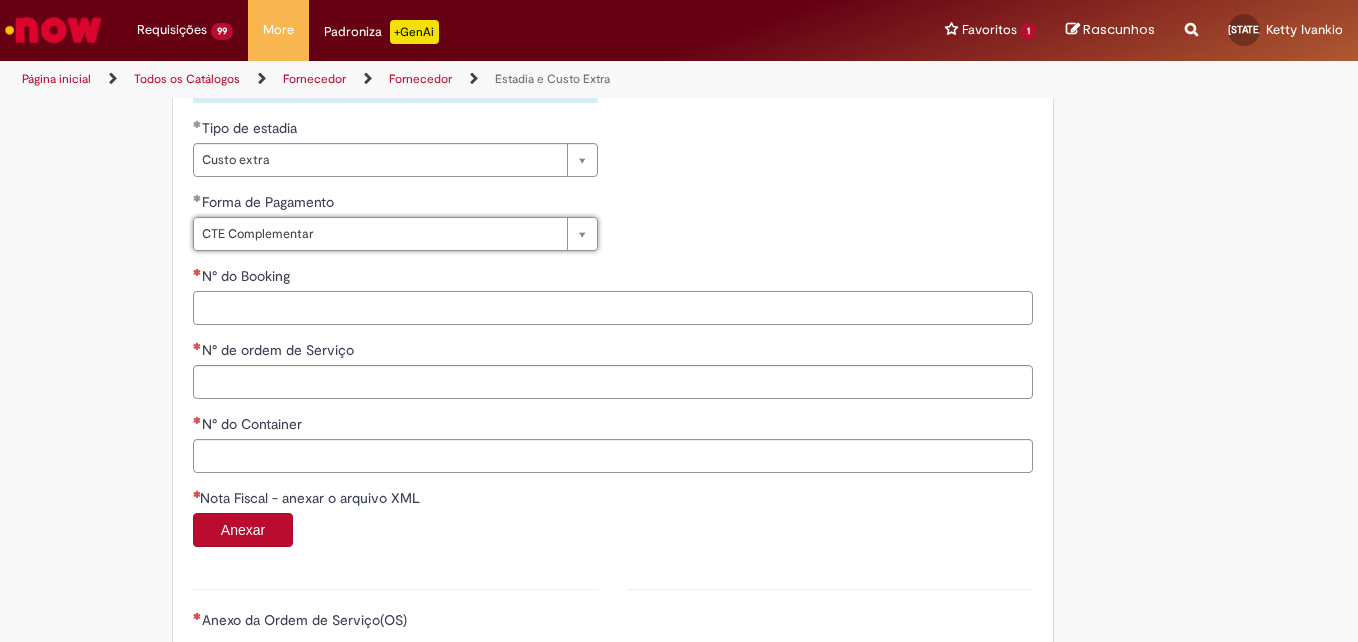 click on "N° do Booking" at bounding box center [613, 308] 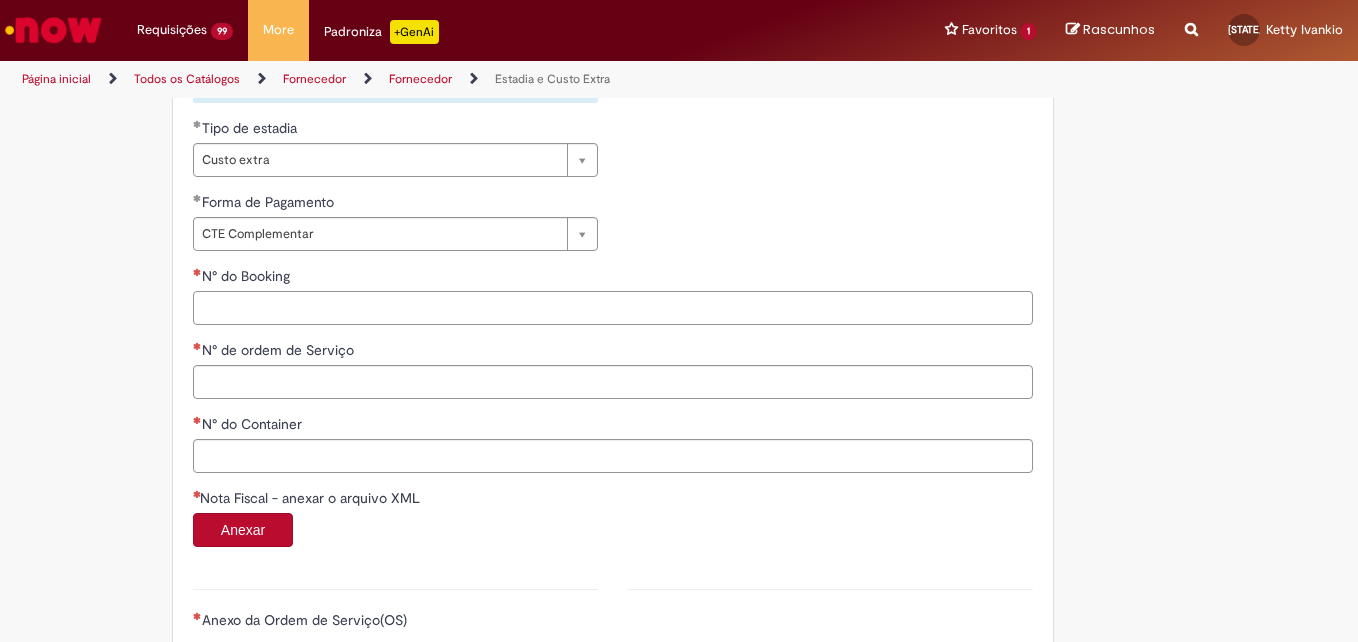 paste on "**********" 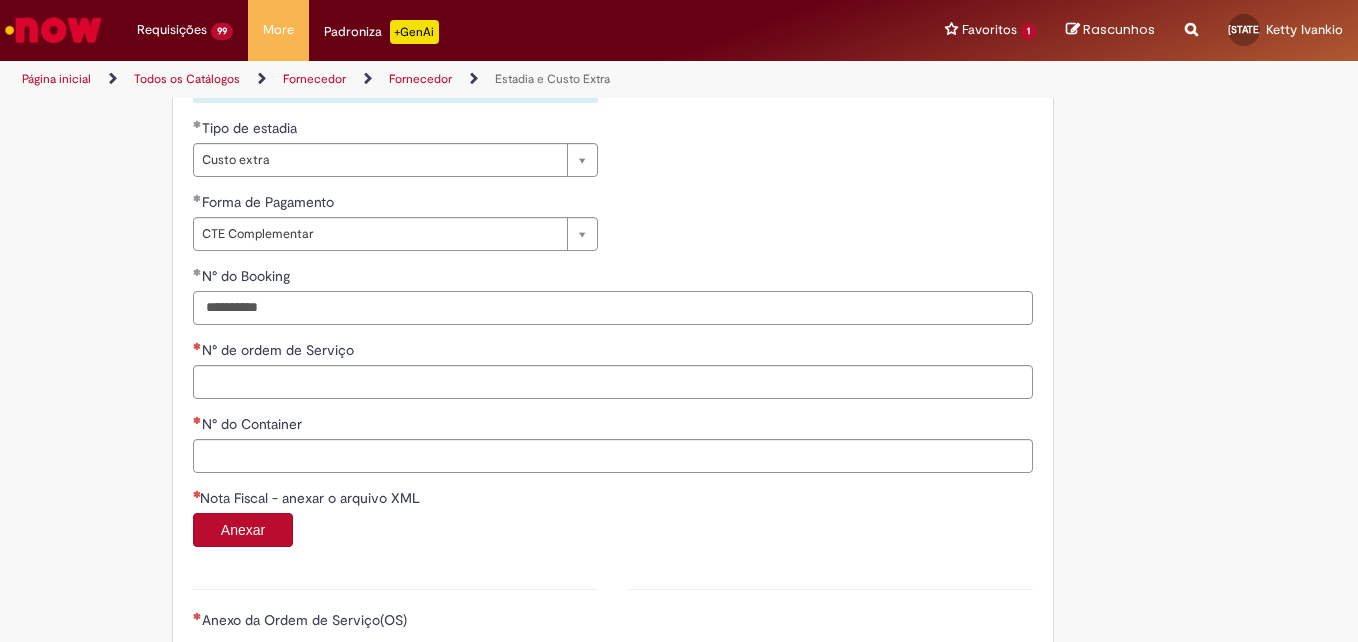 type on "**********" 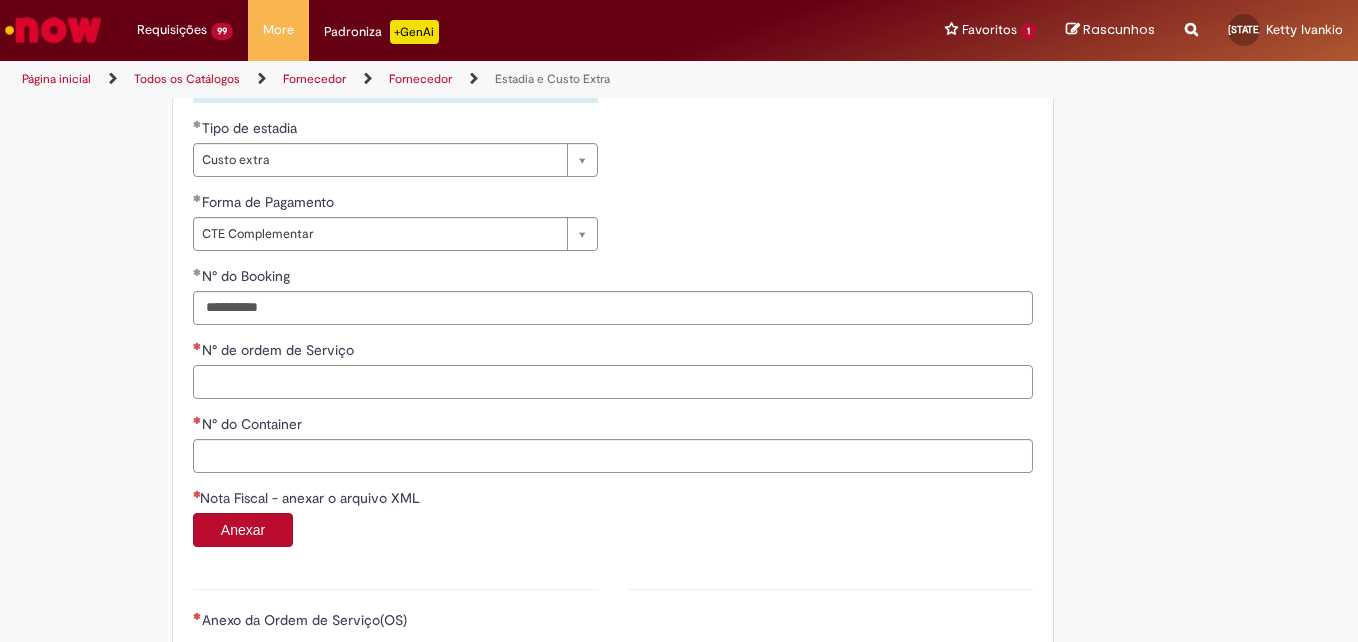 paste on "*******" 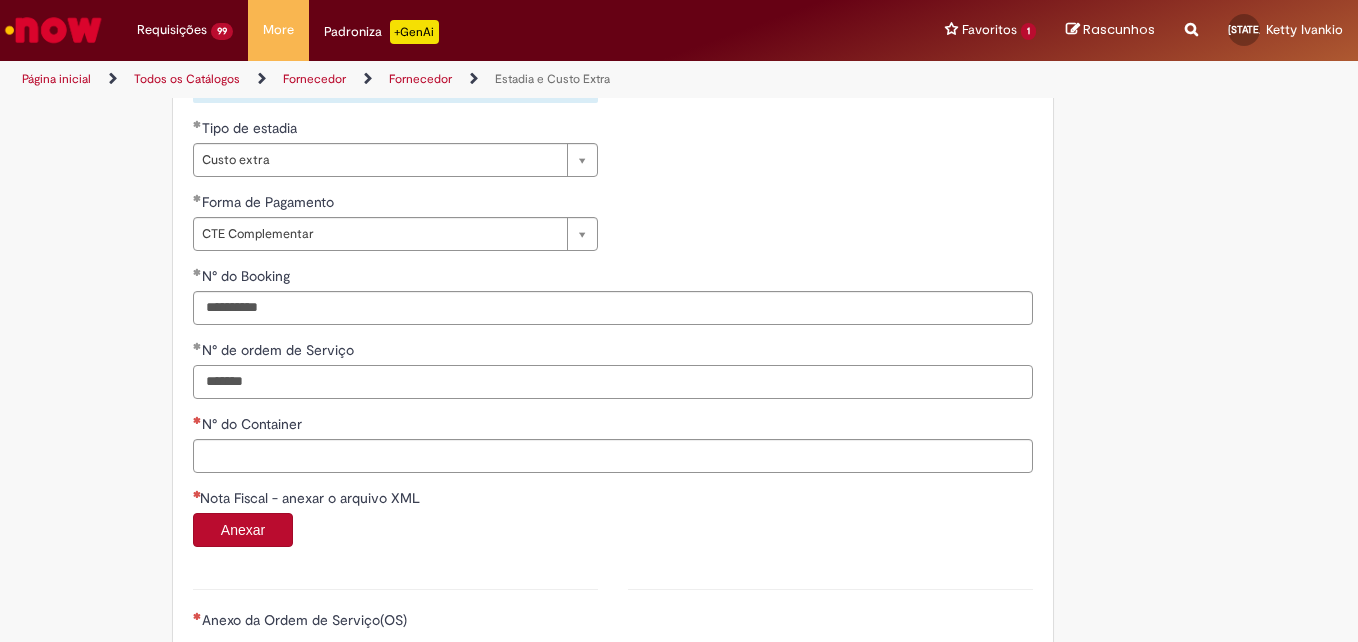 type on "*******" 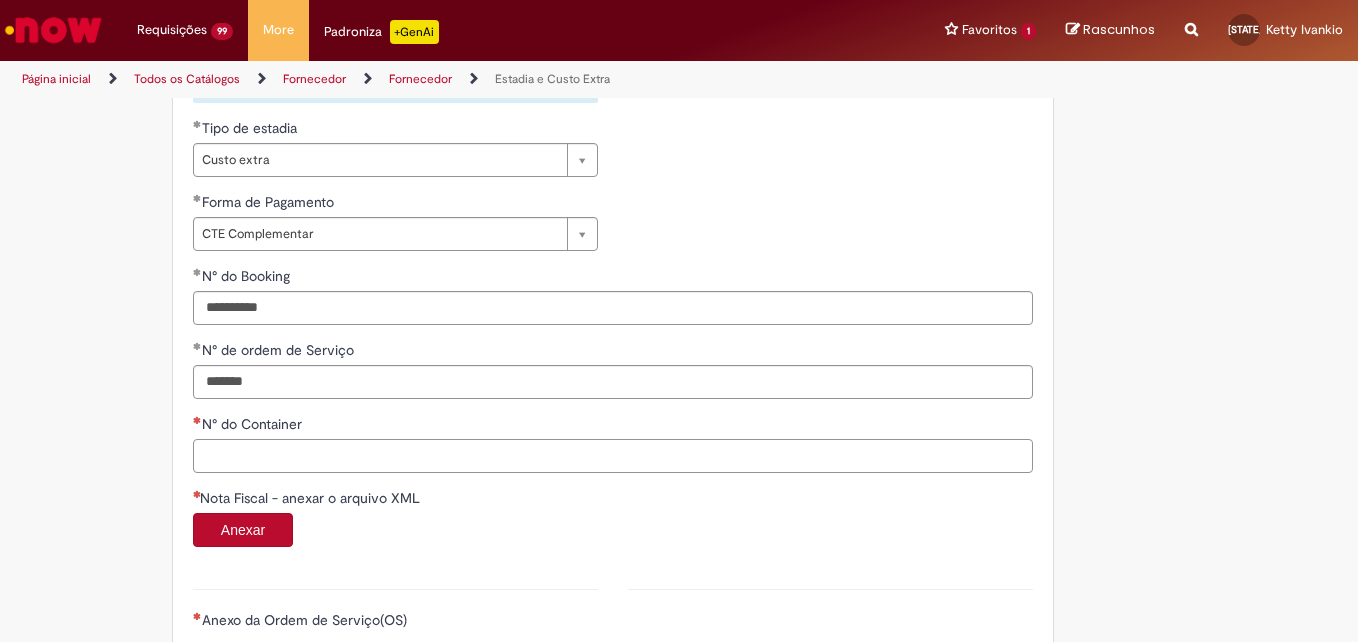 click on "N° do Container" at bounding box center [613, 443] 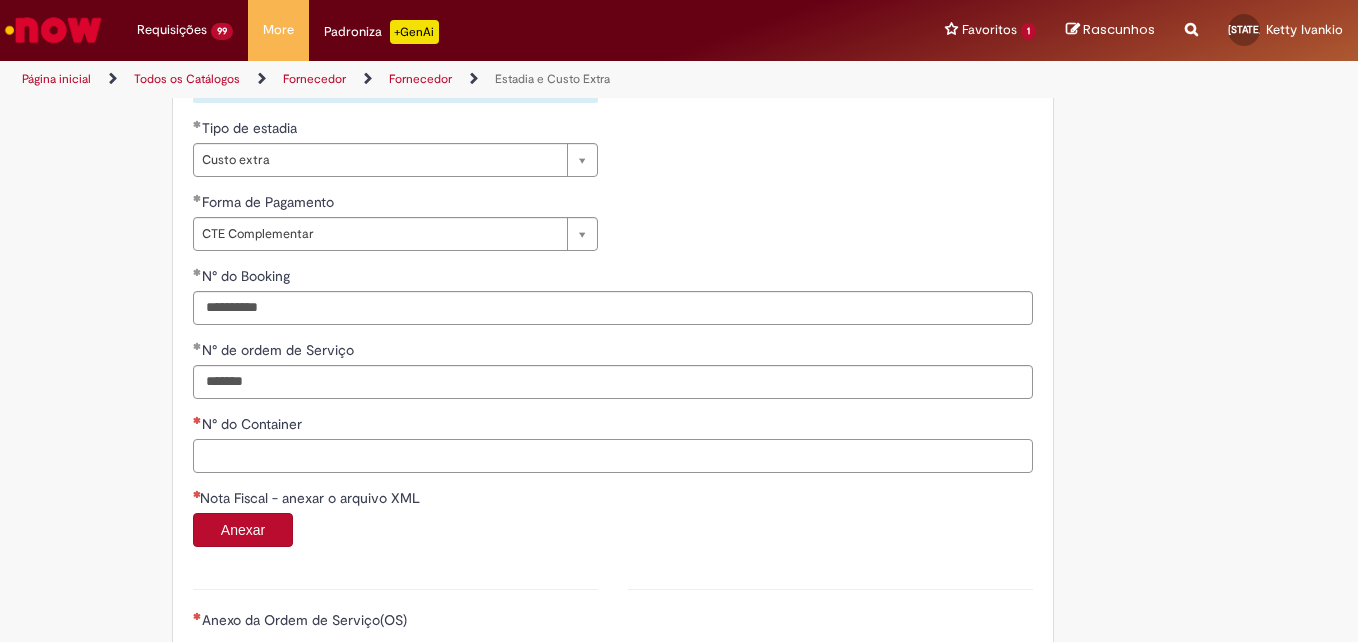 click on "N° do Container" at bounding box center [613, 456] 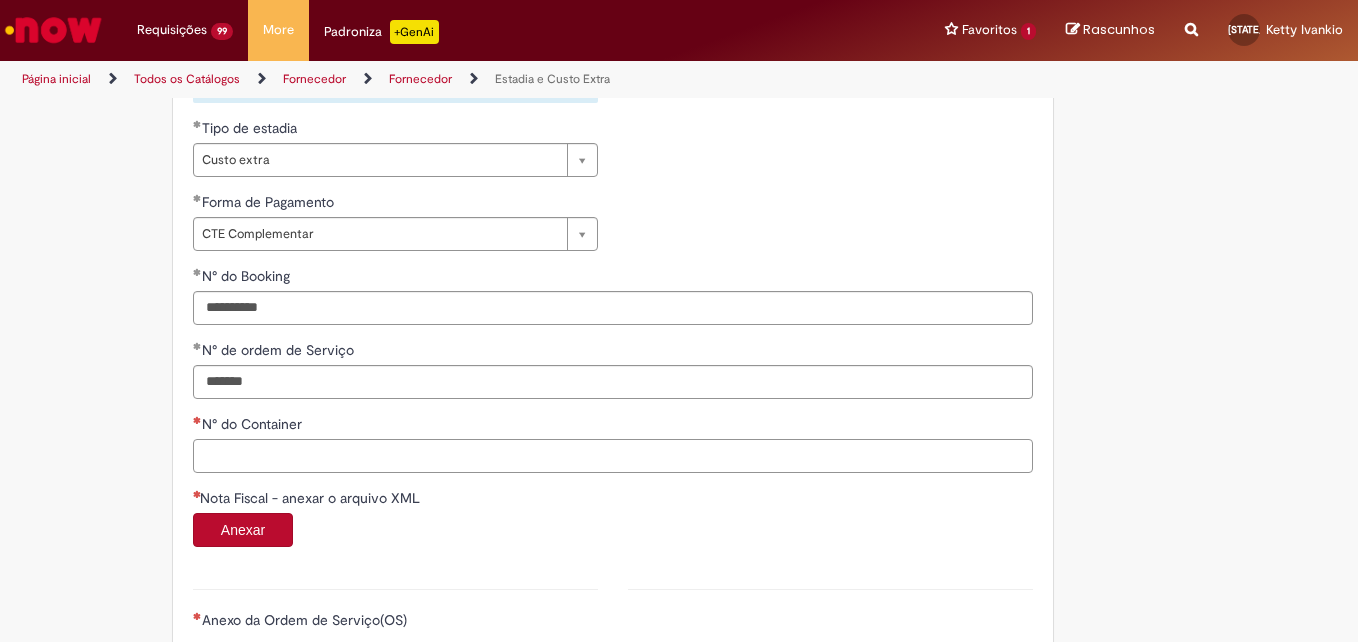 paste on "**********" 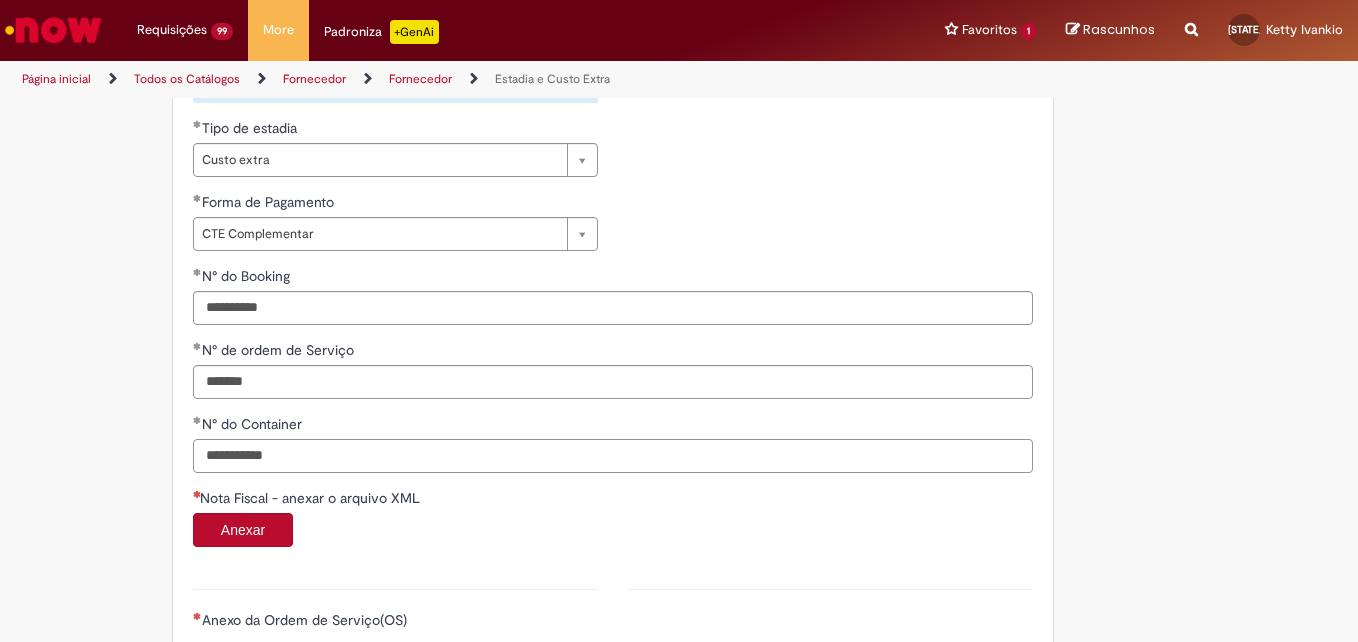 type on "**********" 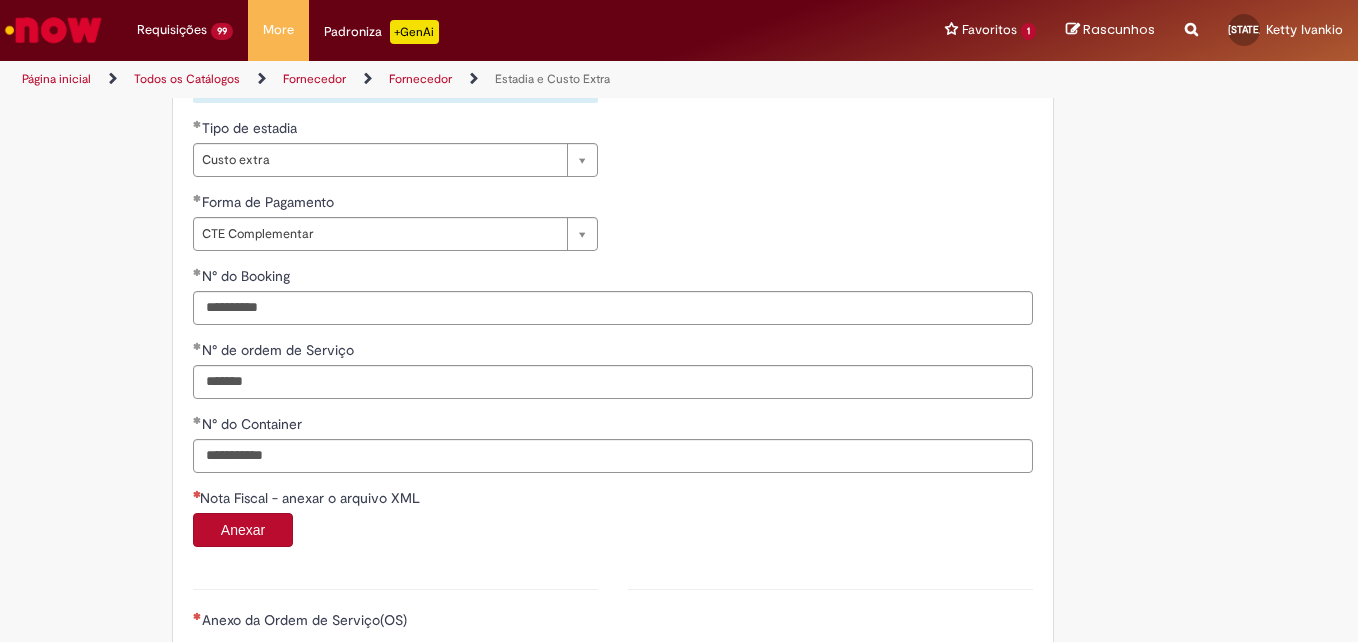 type 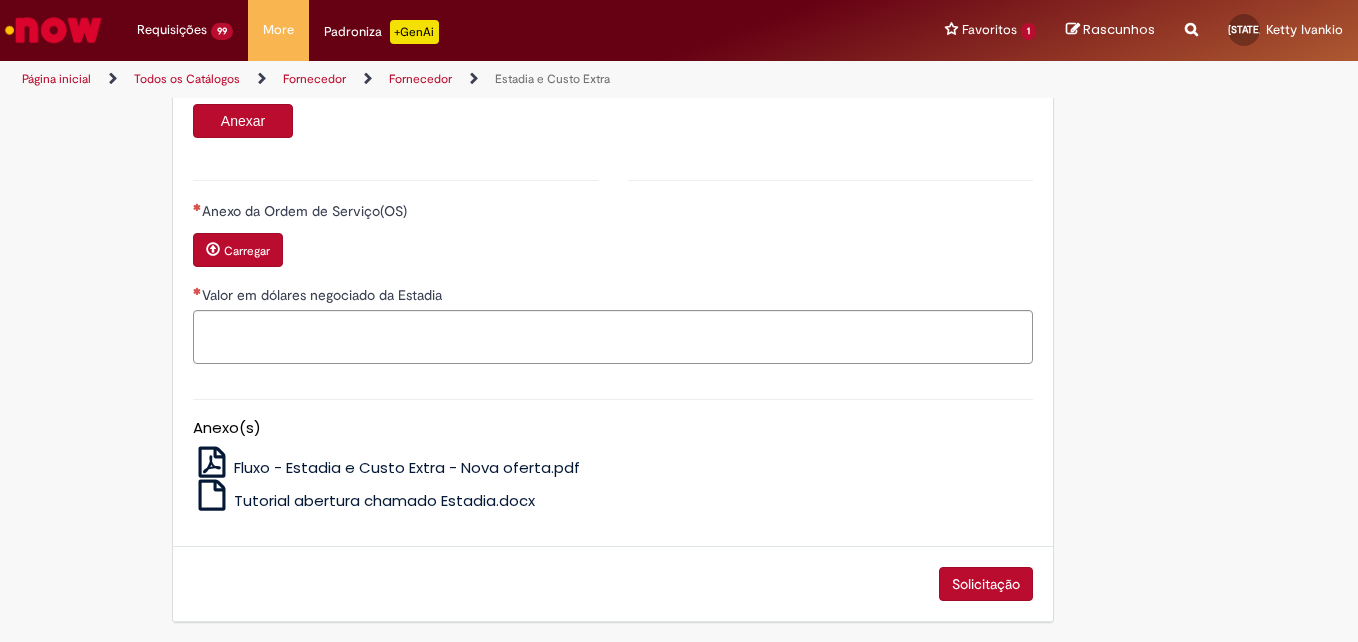 scroll, scrollTop: 1304, scrollLeft: 0, axis: vertical 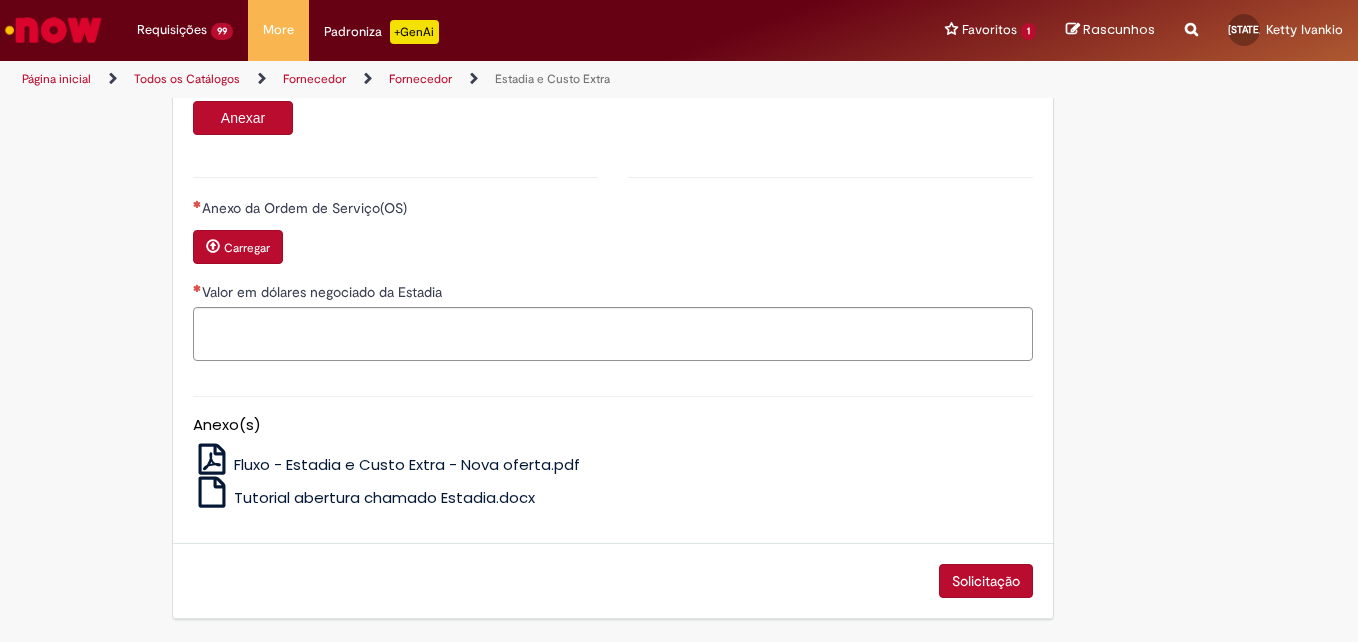 click on "Carregar" at bounding box center (247, 248) 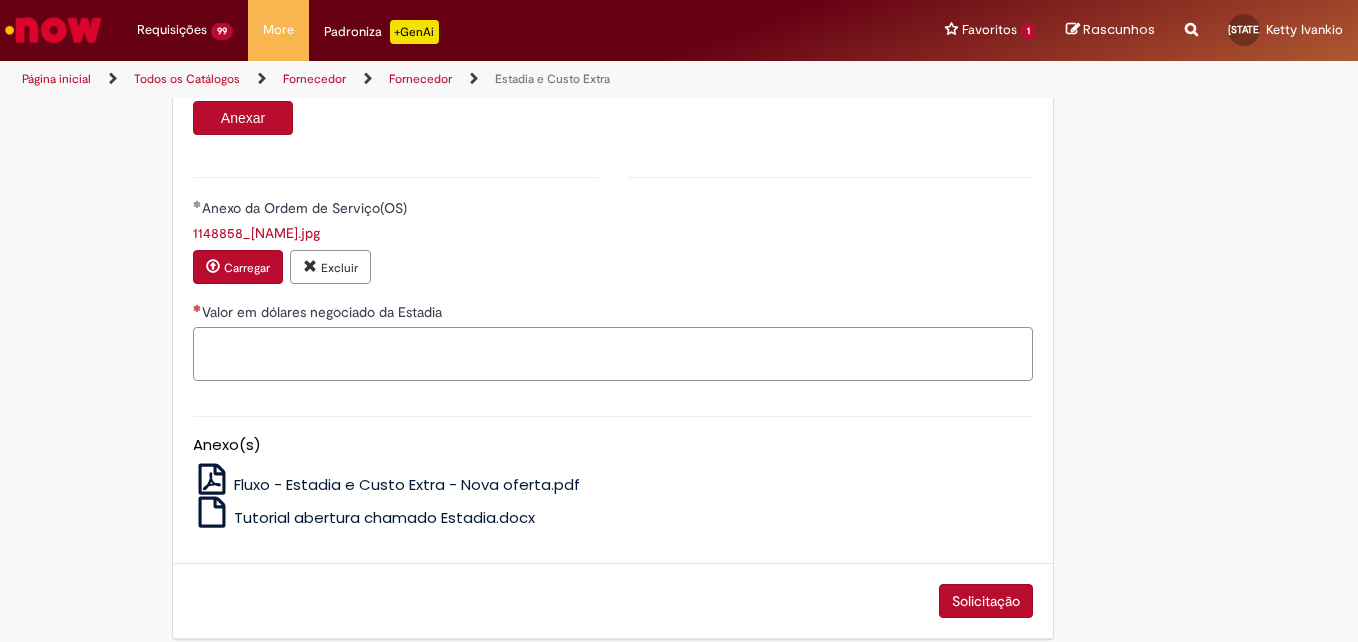 click on "Valor em dólares negociado da Estadia" at bounding box center [613, 354] 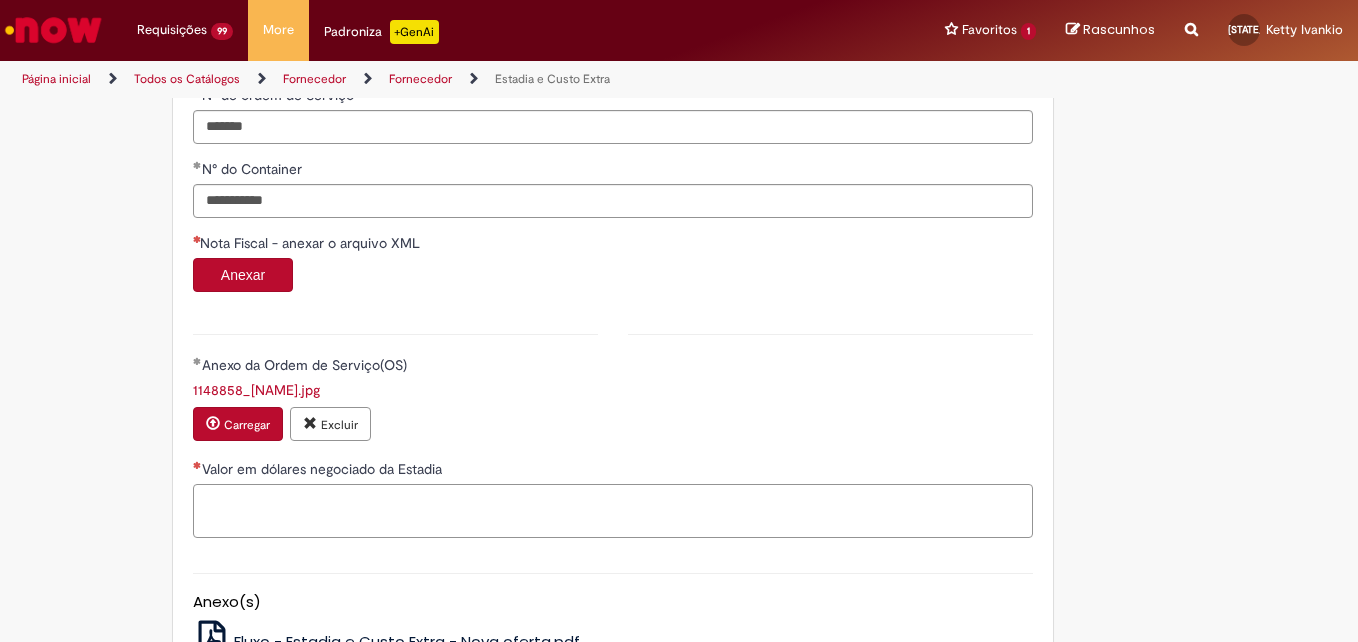 scroll, scrollTop: 1104, scrollLeft: 0, axis: vertical 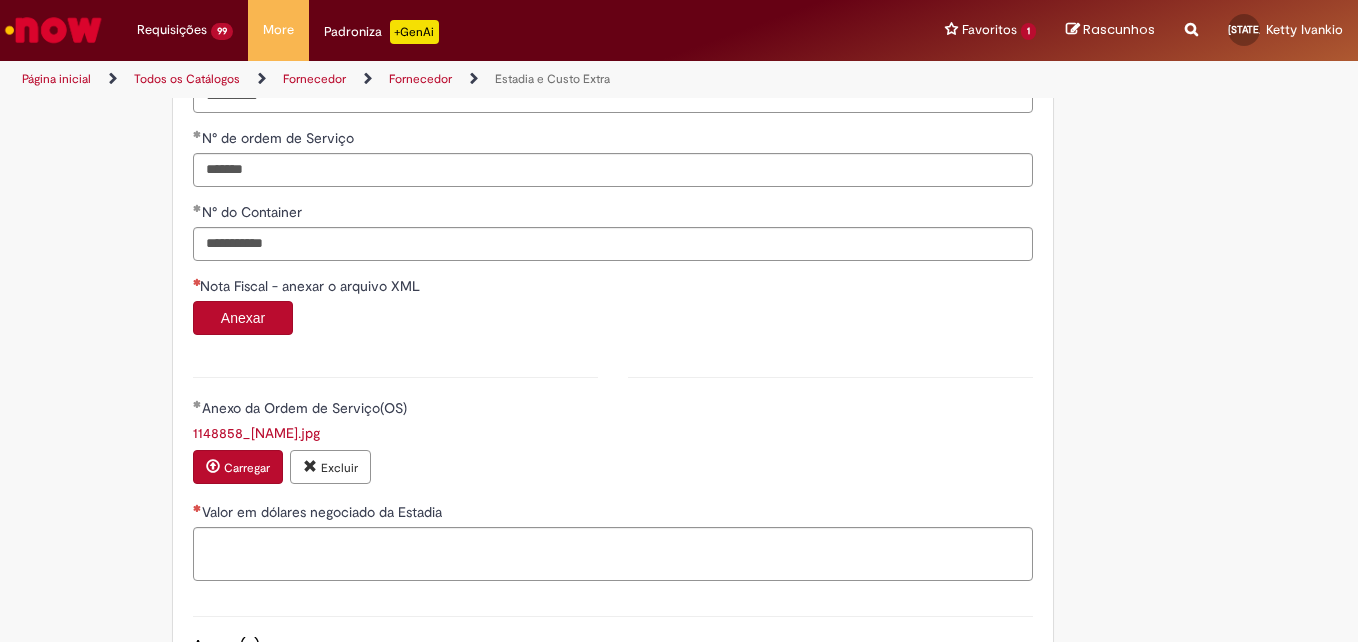 click on "Anexar" at bounding box center (243, 318) 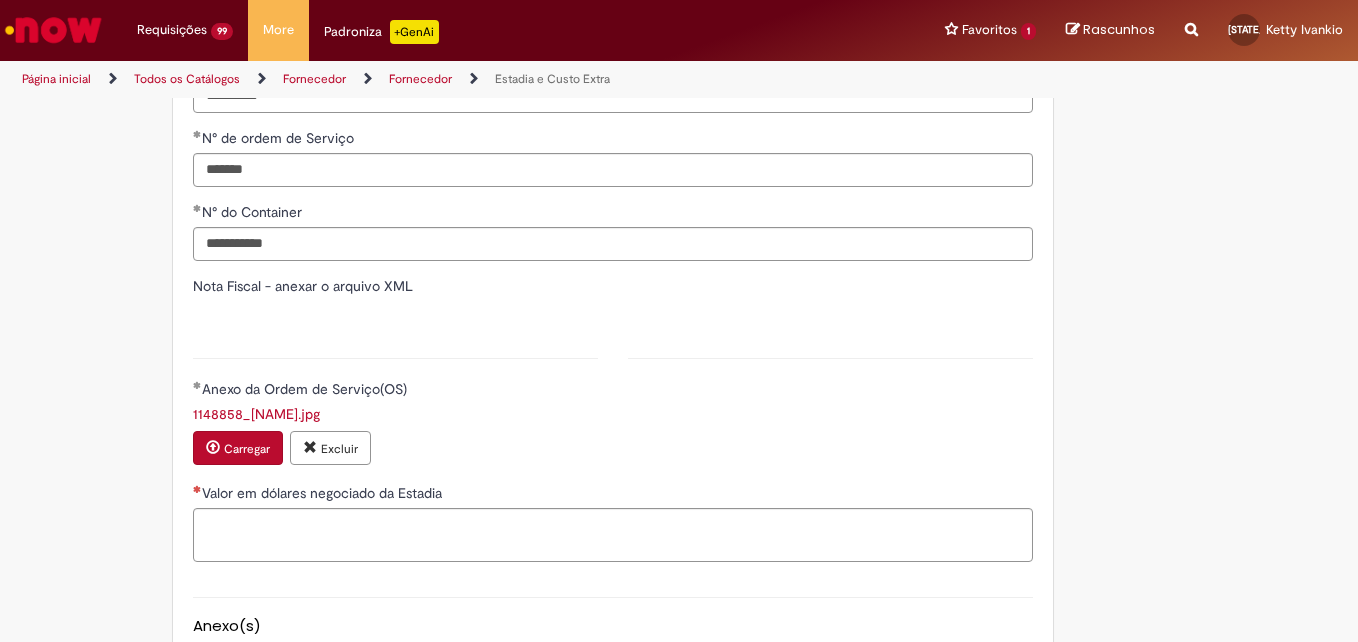 type on "*******" 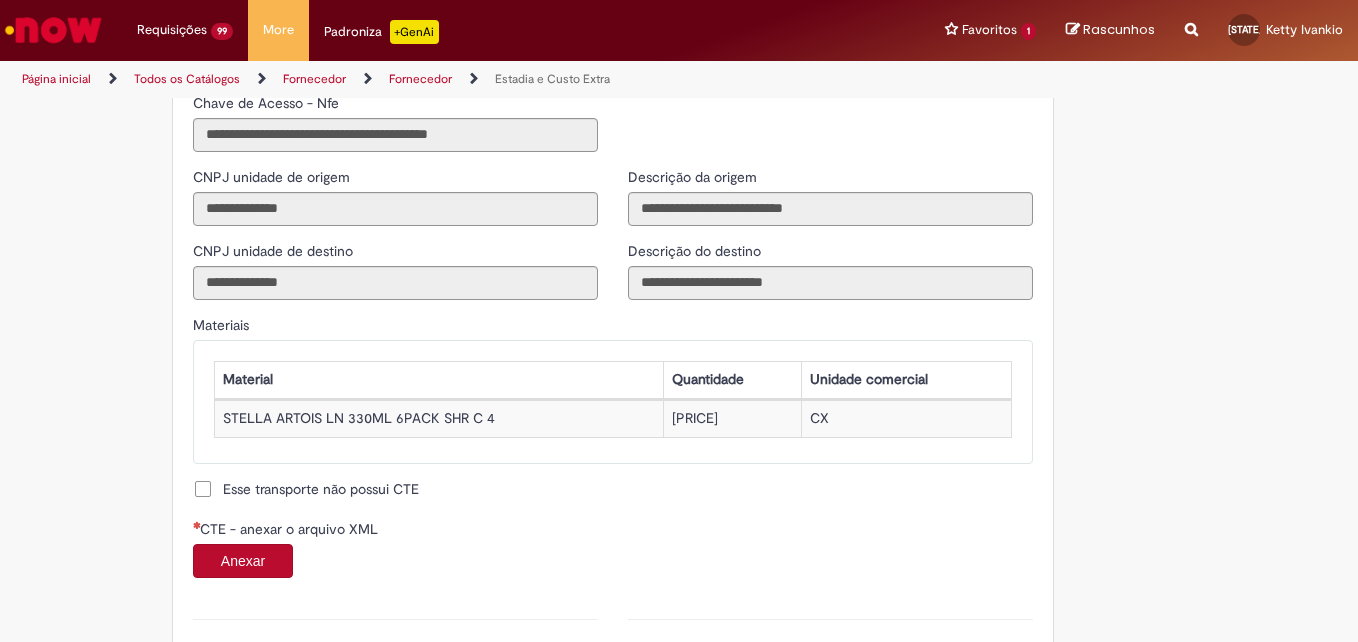 scroll, scrollTop: 1904, scrollLeft: 0, axis: vertical 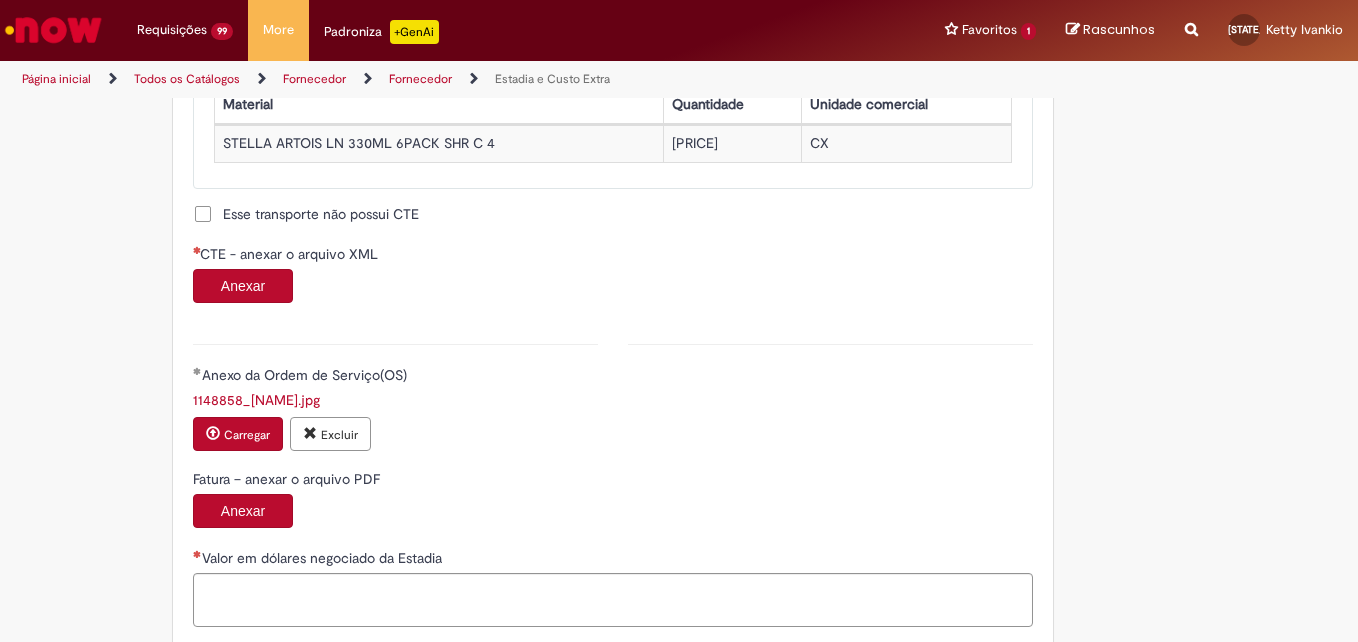 click on "Anexar" at bounding box center (243, 286) 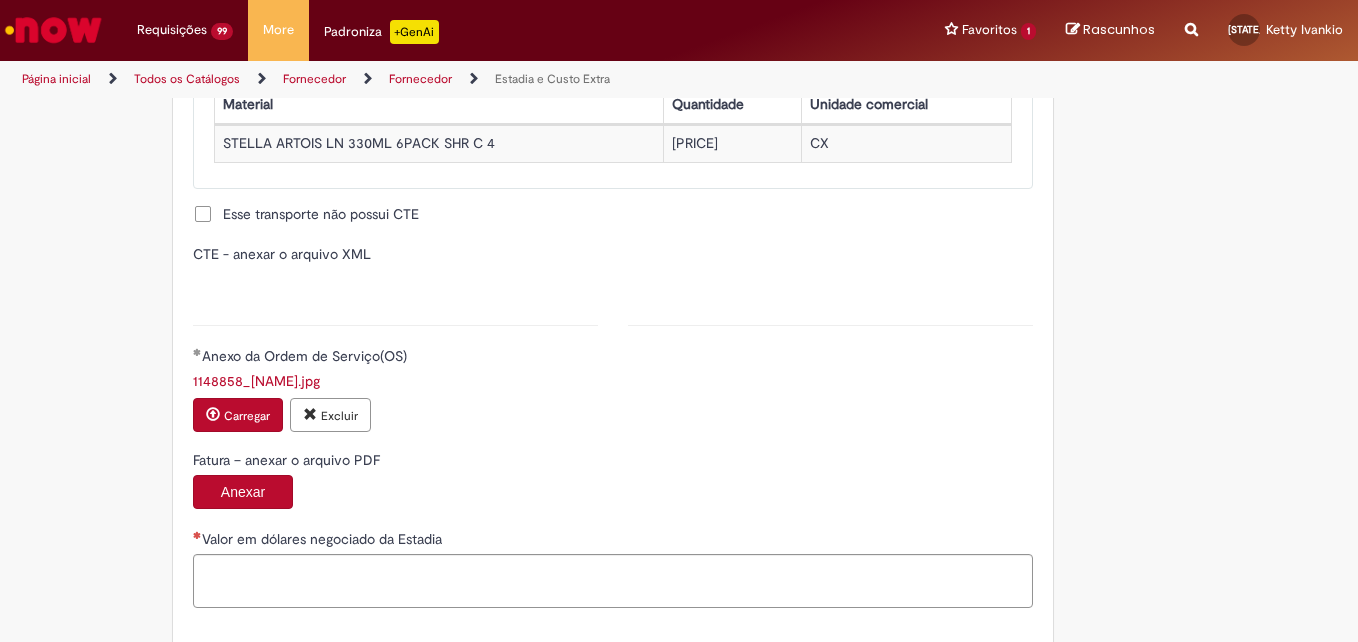 type on "**********" 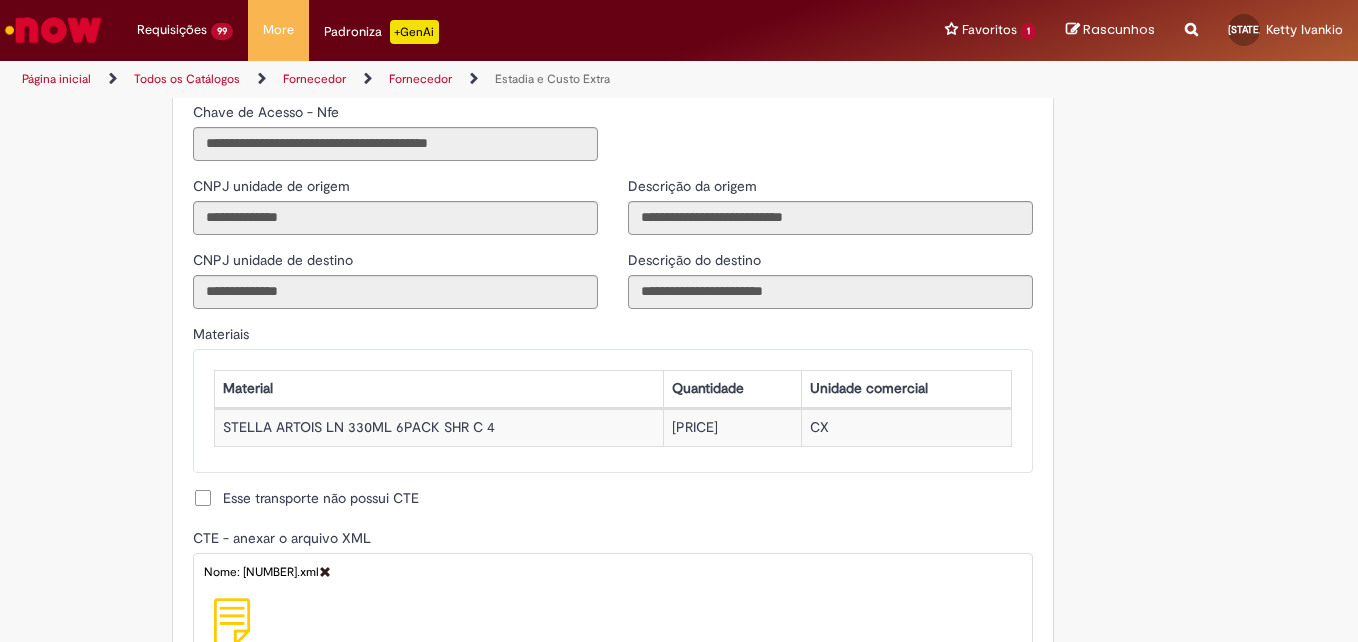 scroll, scrollTop: 1604, scrollLeft: 0, axis: vertical 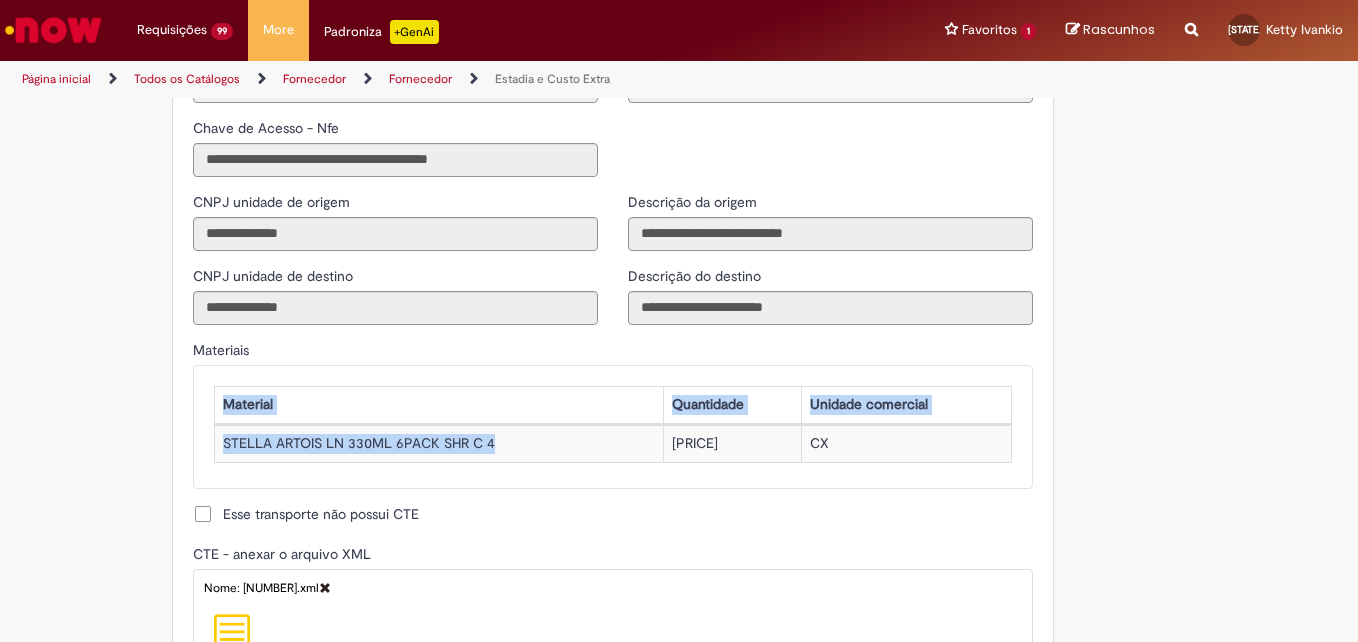 drag, startPoint x: 500, startPoint y: 443, endPoint x: 110, endPoint y: 426, distance: 390.37033 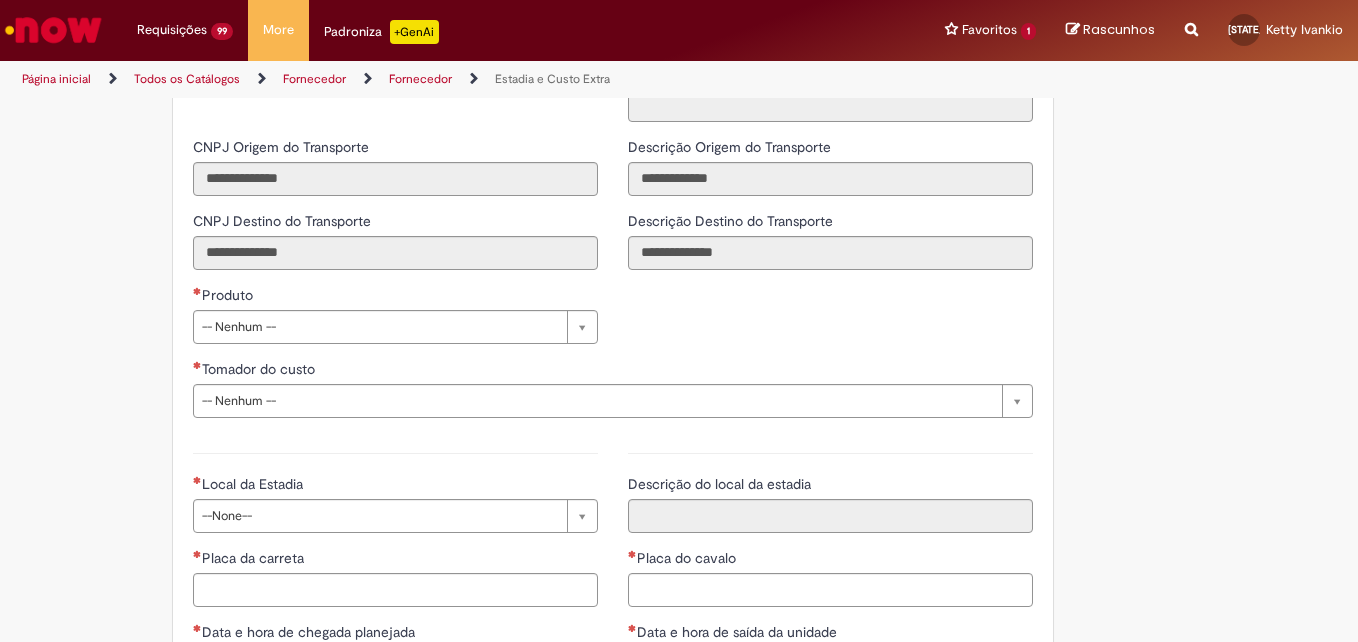 scroll, scrollTop: 2604, scrollLeft: 0, axis: vertical 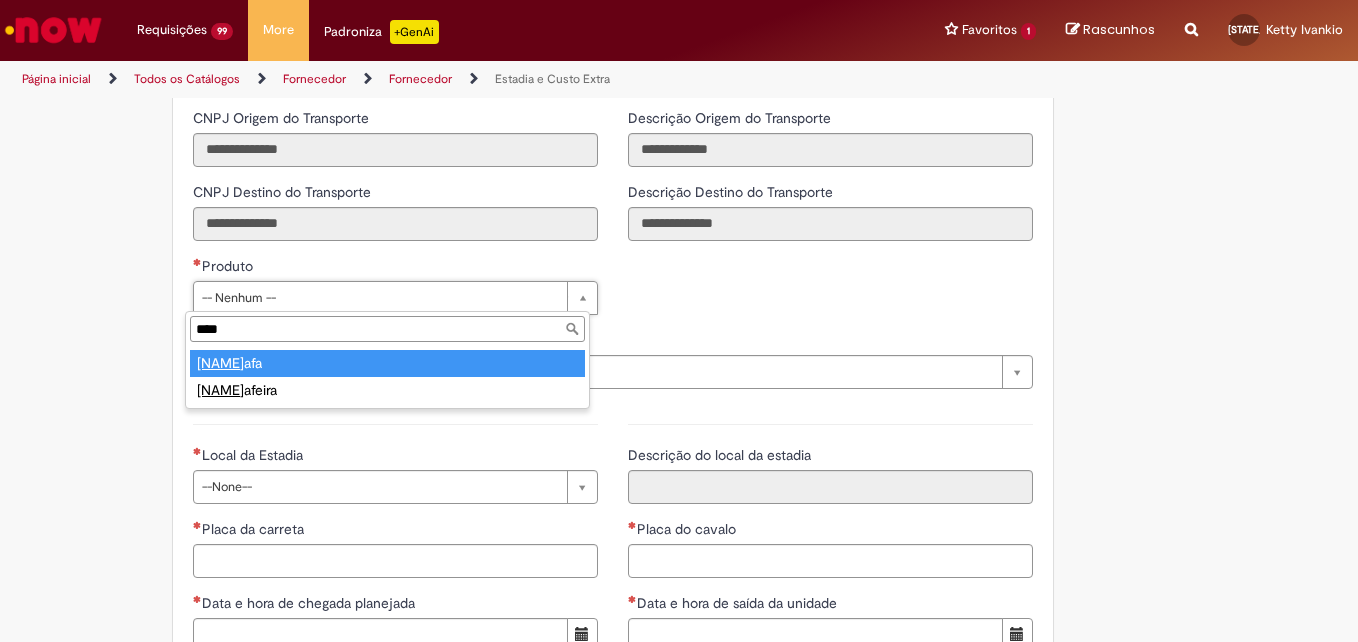 type on "****" 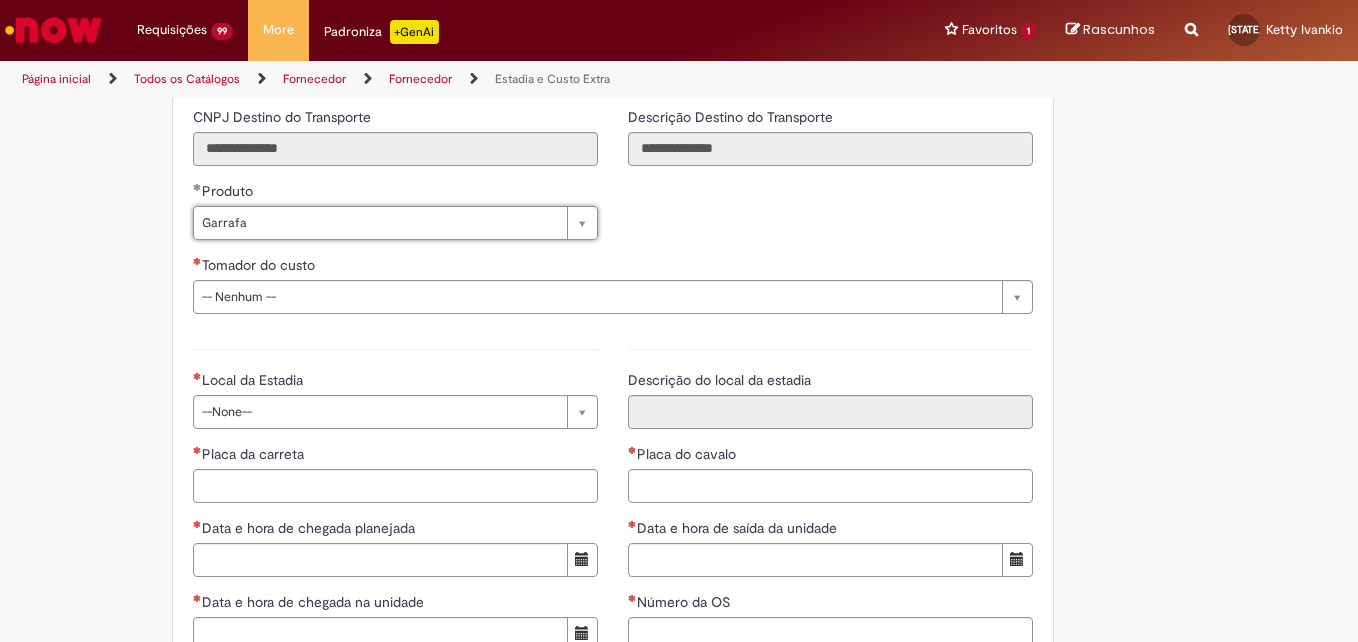 scroll, scrollTop: 2804, scrollLeft: 0, axis: vertical 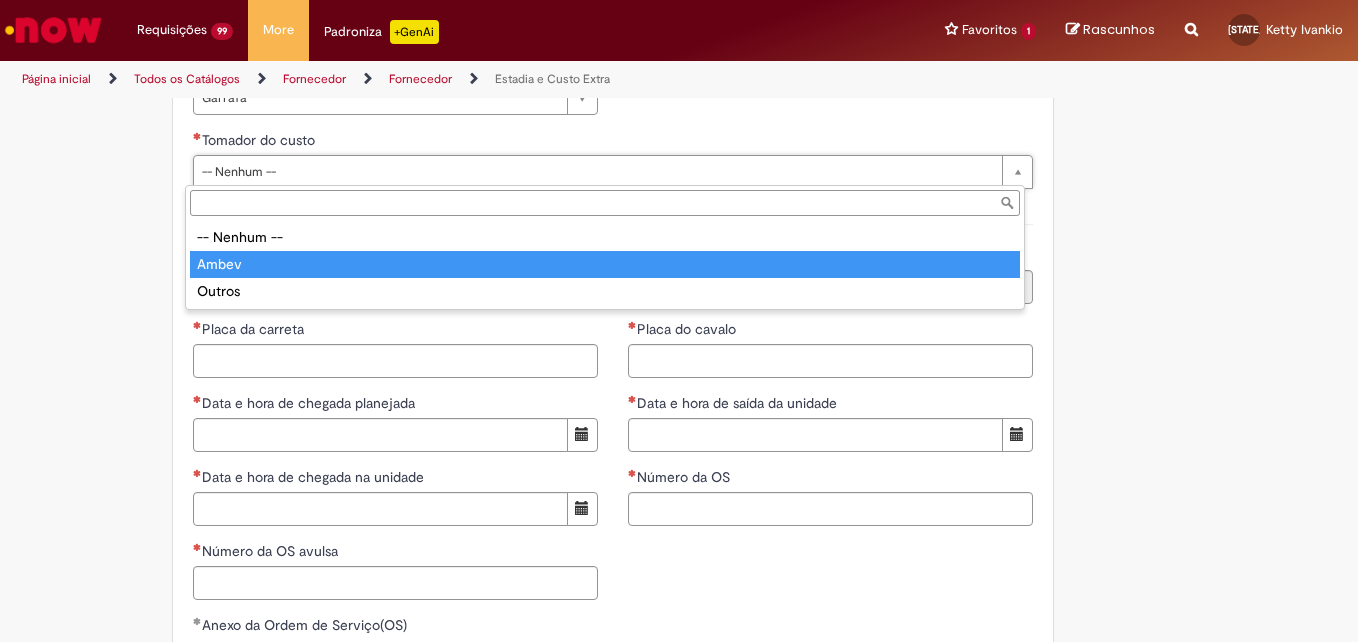 type on "*****" 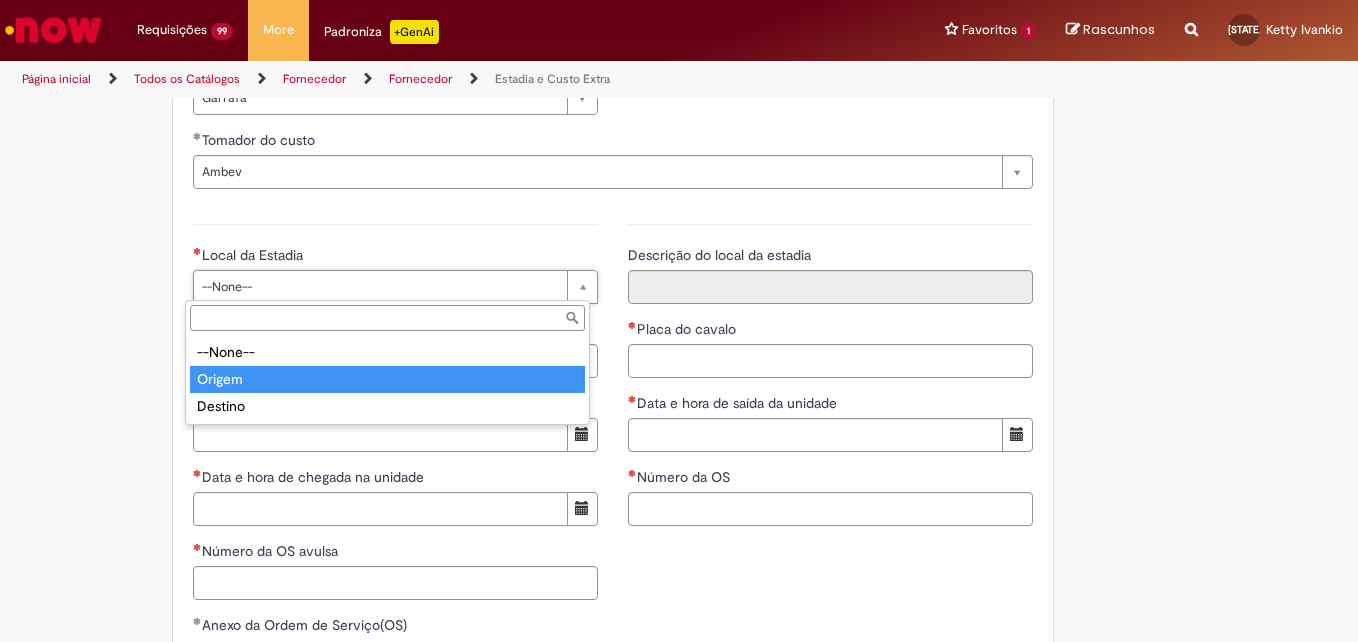 type on "******" 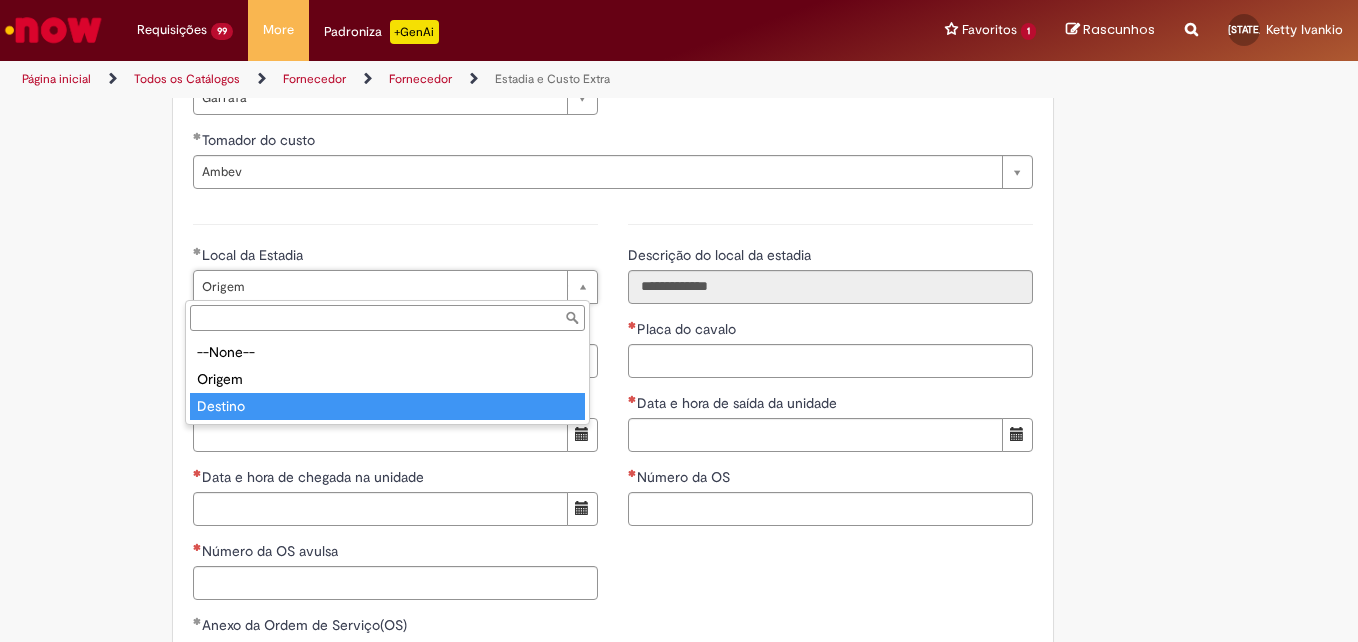 type on "*******" 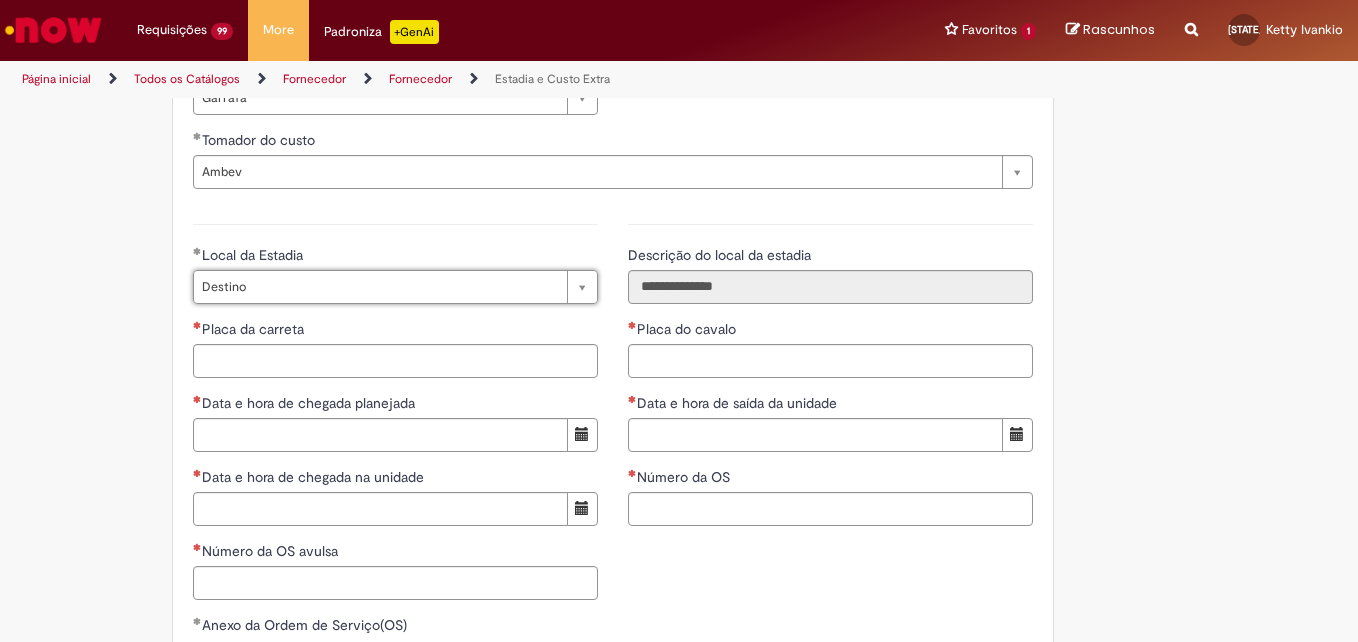 scroll, scrollTop: 0, scrollLeft: 45, axis: horizontal 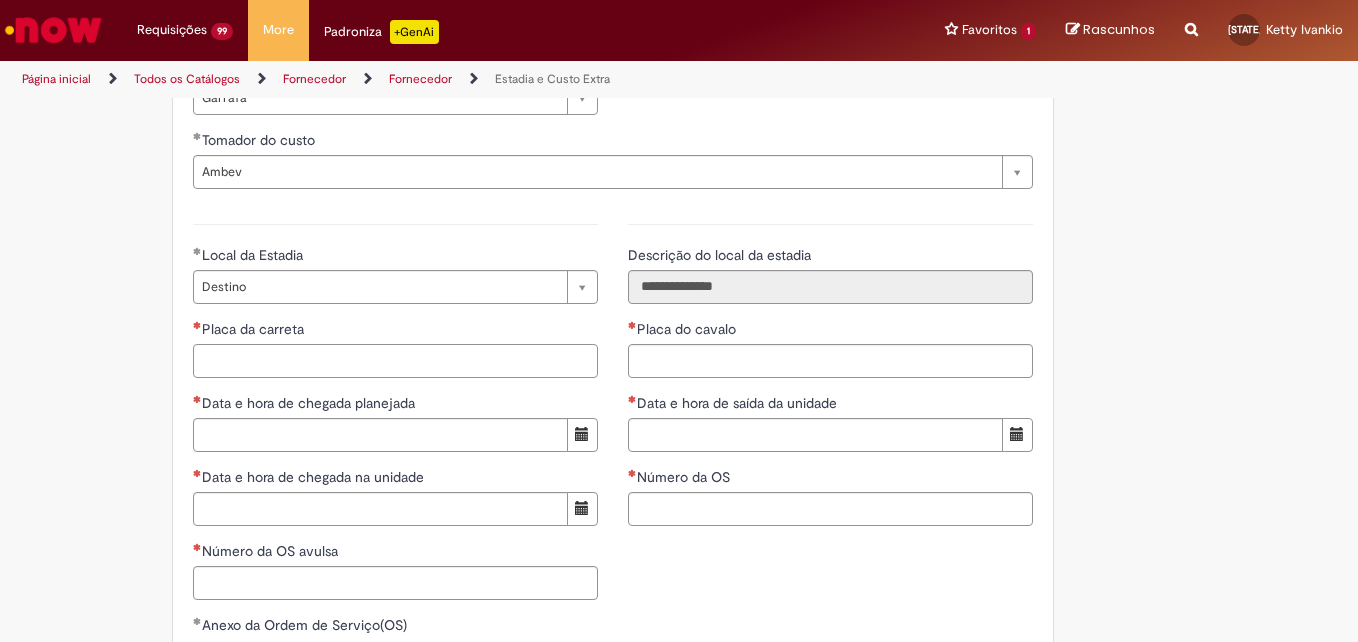 click on "Placa da carreta" at bounding box center (395, 361) 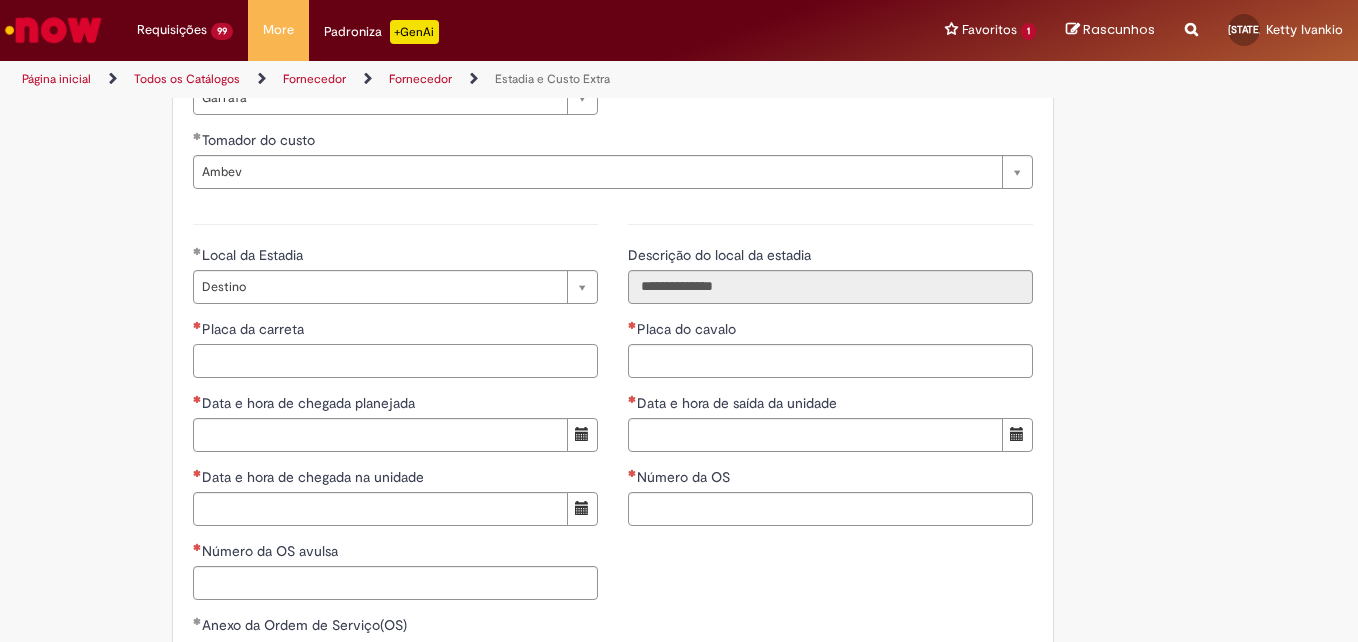 paste on "*******" 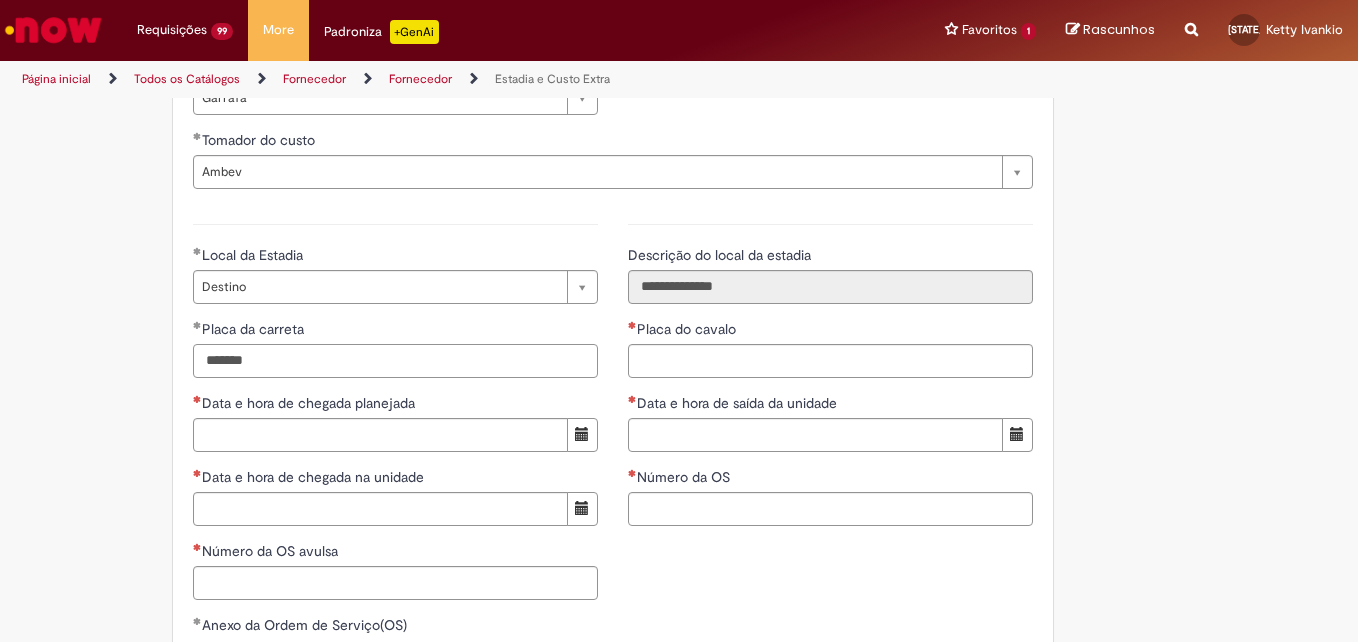 type on "*******" 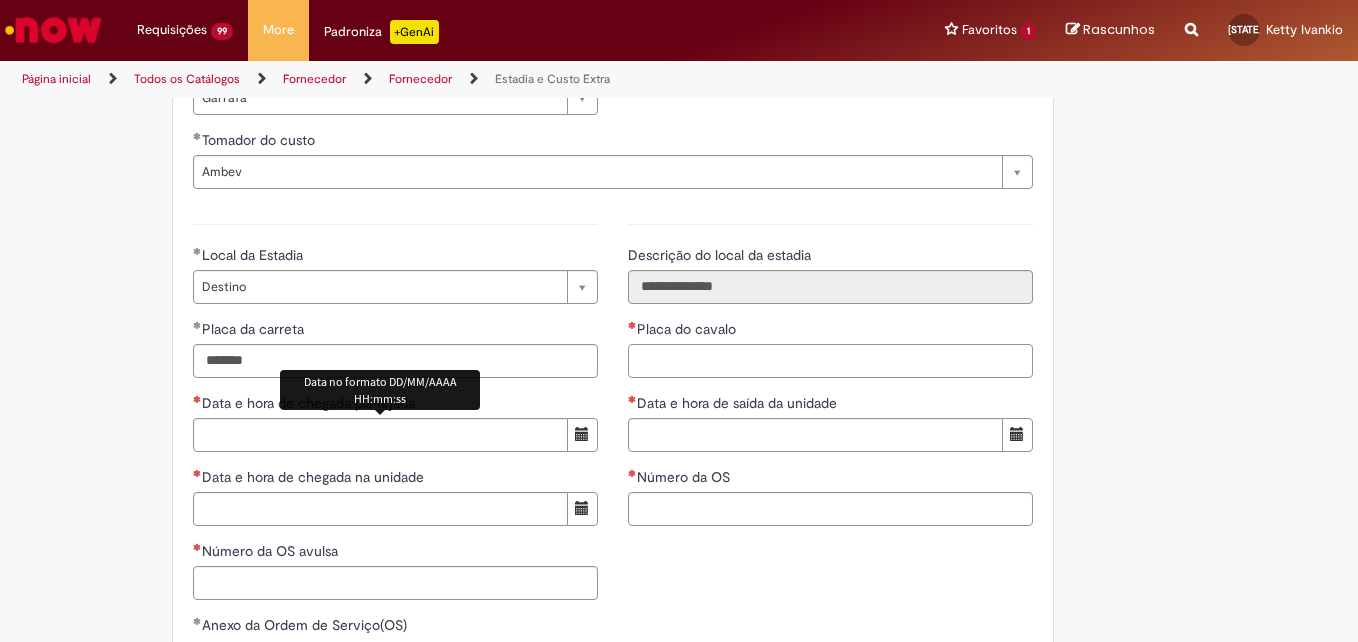 click on "Placa do cavalo" at bounding box center (830, 361) 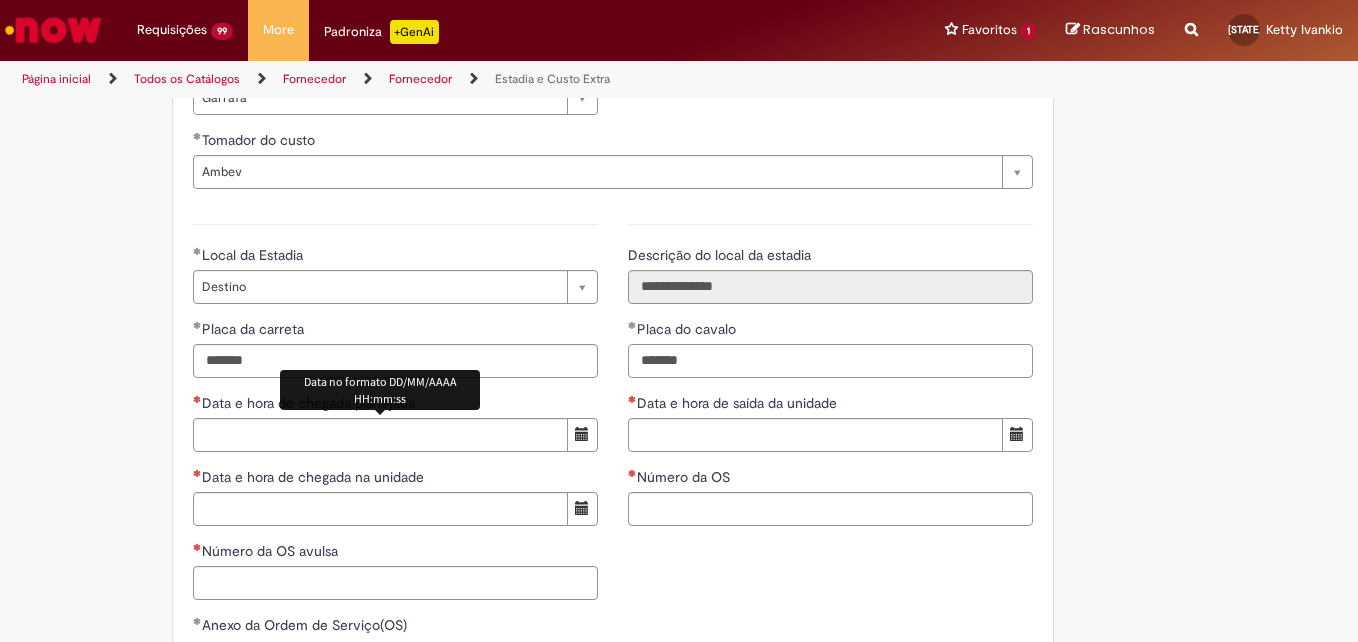 type on "*******" 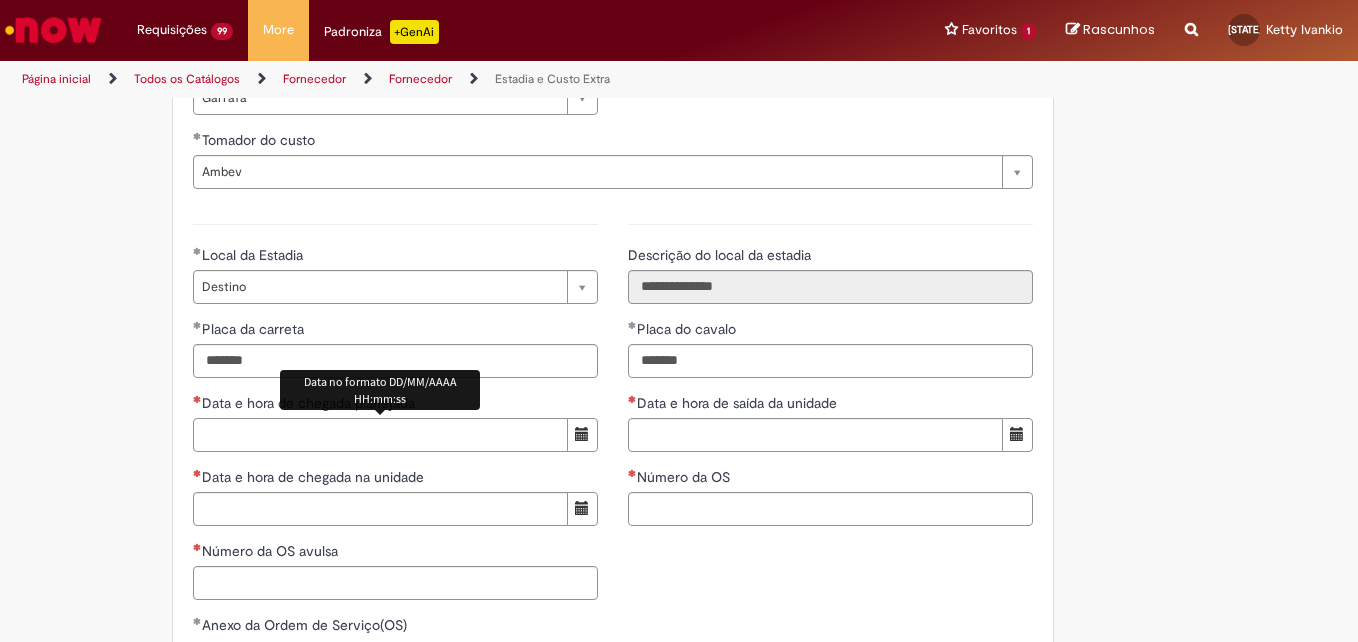 click on "Data e hora de chegada planejada" at bounding box center (380, 435) 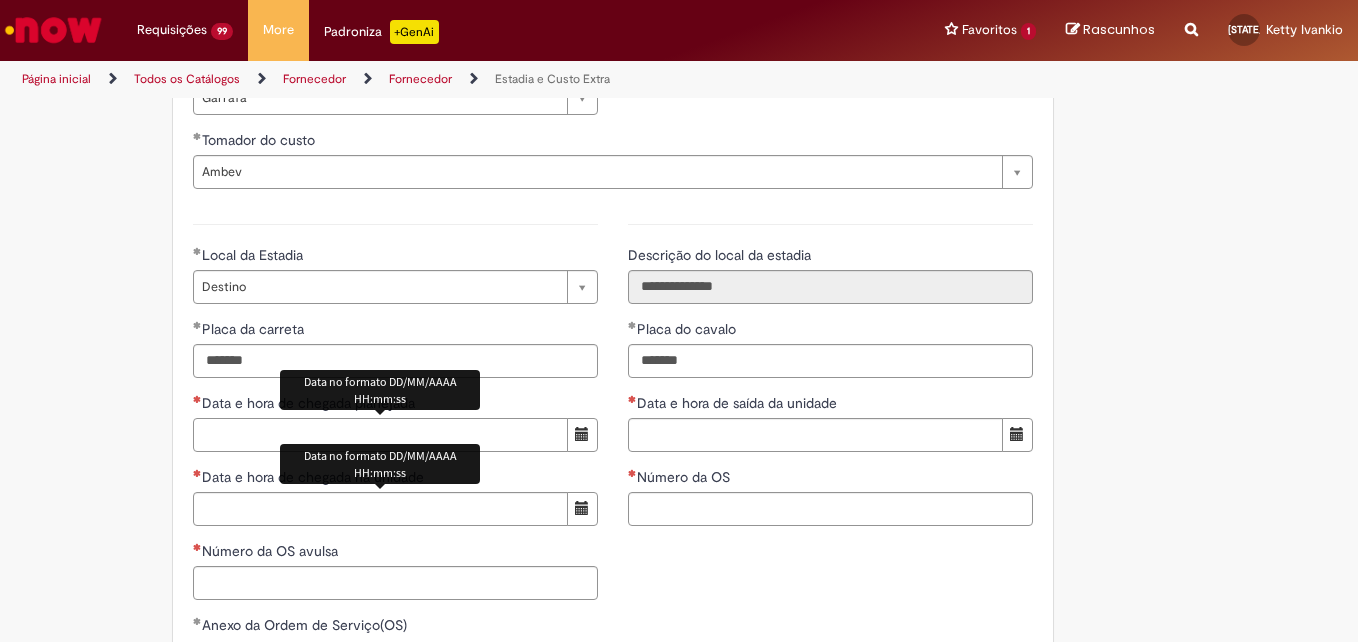 paste on "**********" 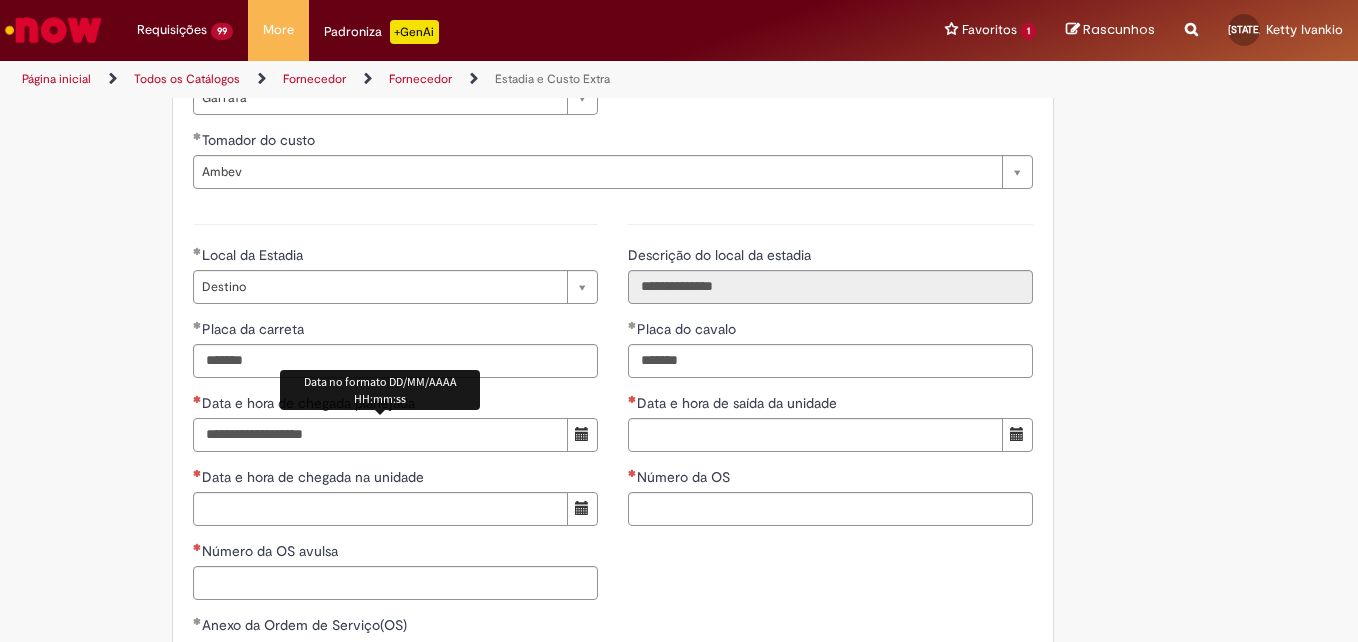 type on "**********" 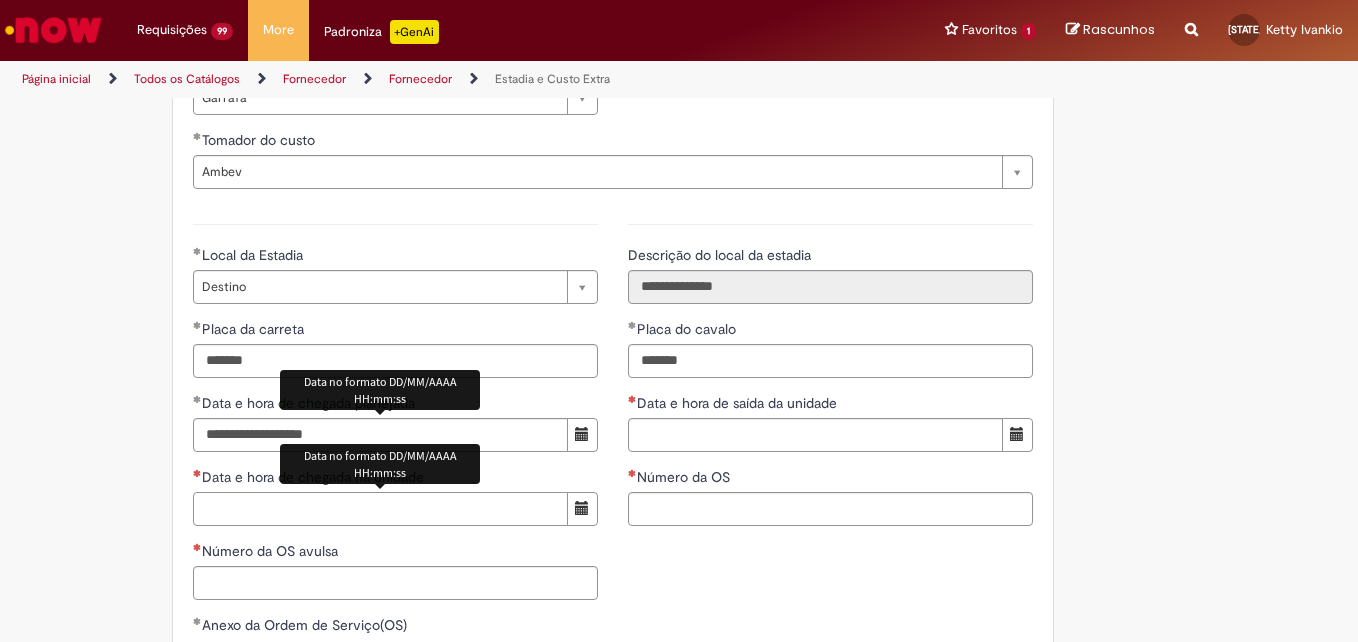 click on "Data e hora de chegada na unidade" at bounding box center (380, 509) 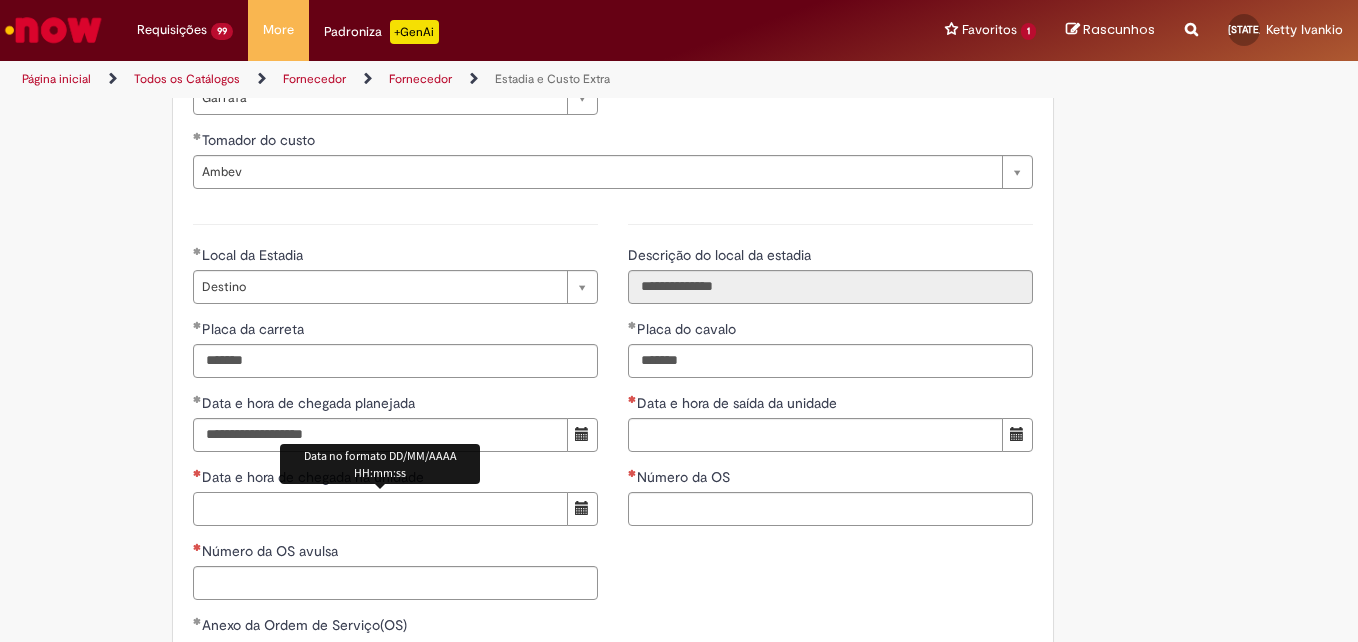 paste on "**********" 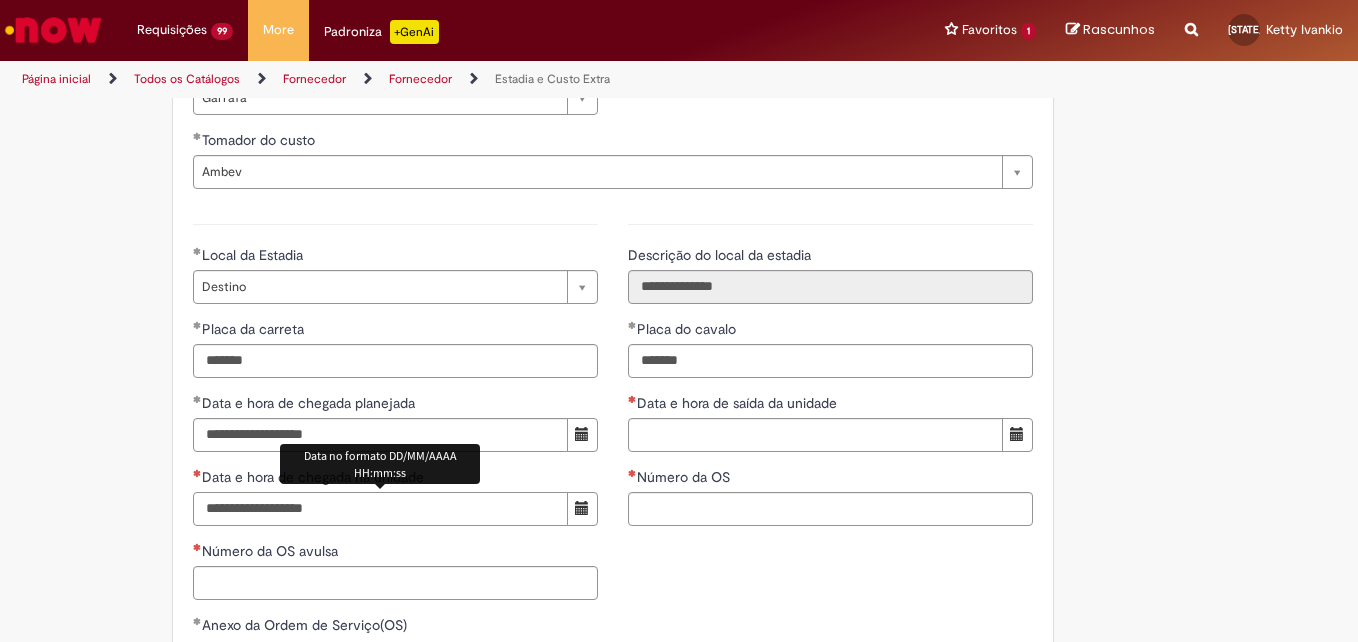 type on "**********" 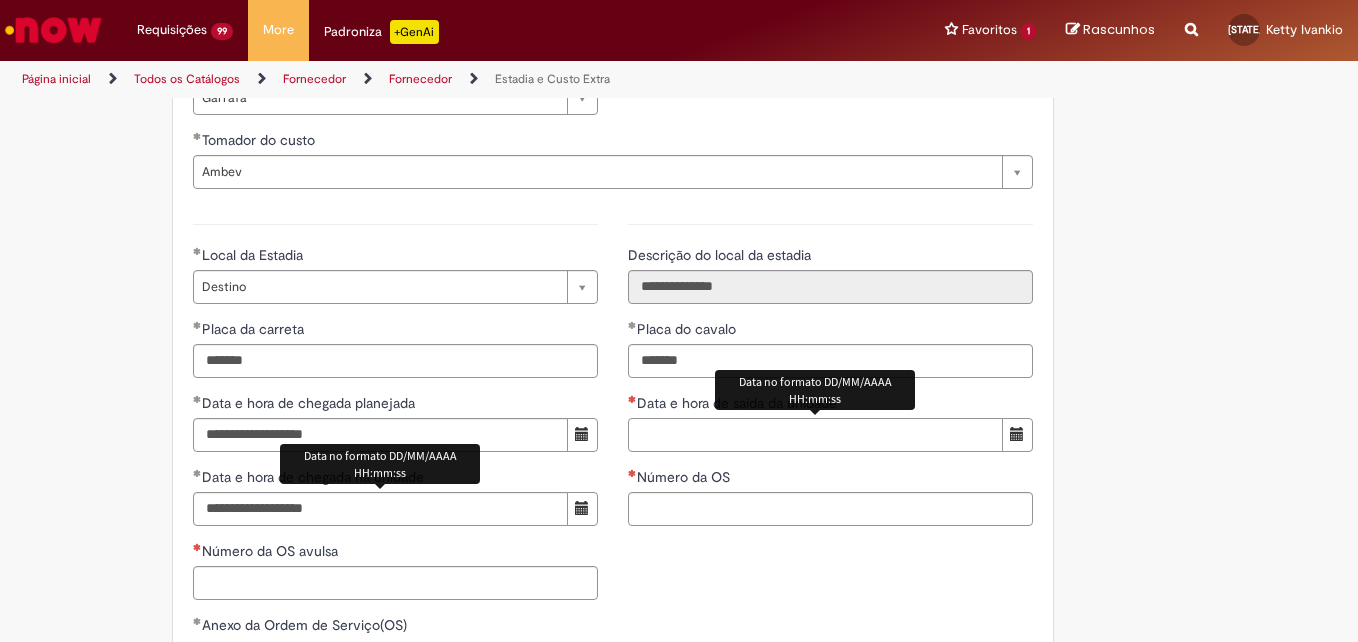 click on "Data e hora de saída da unidade" at bounding box center [815, 435] 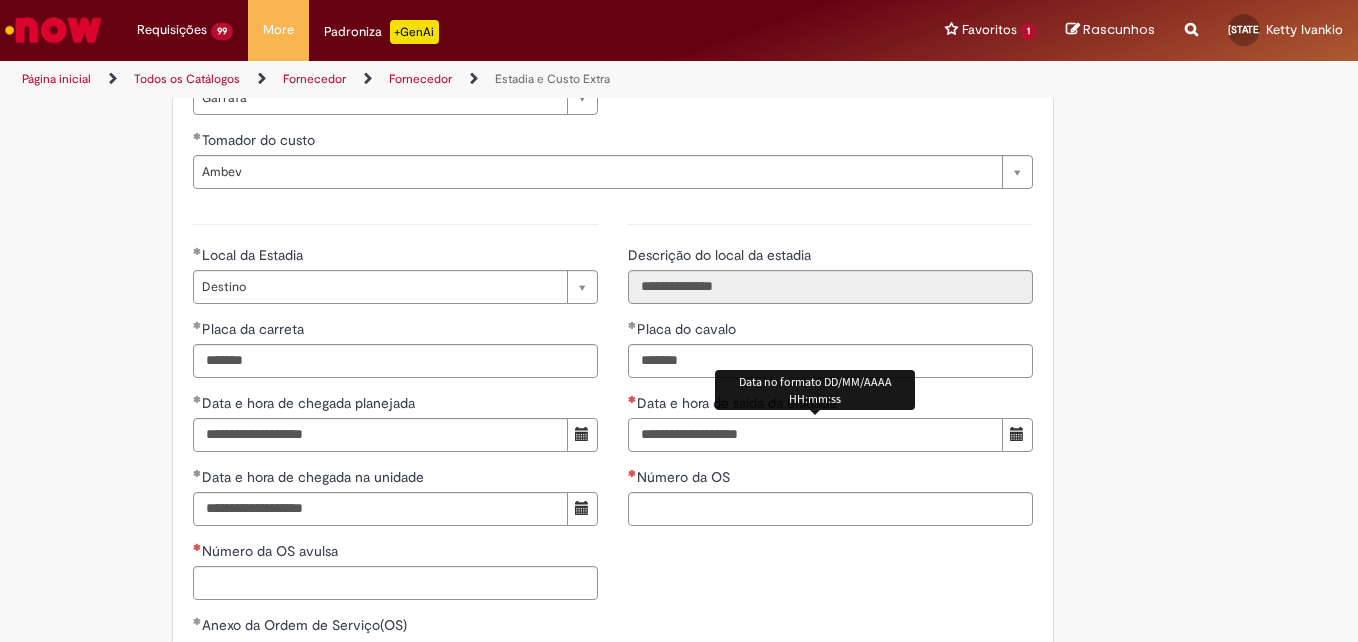 type on "**********" 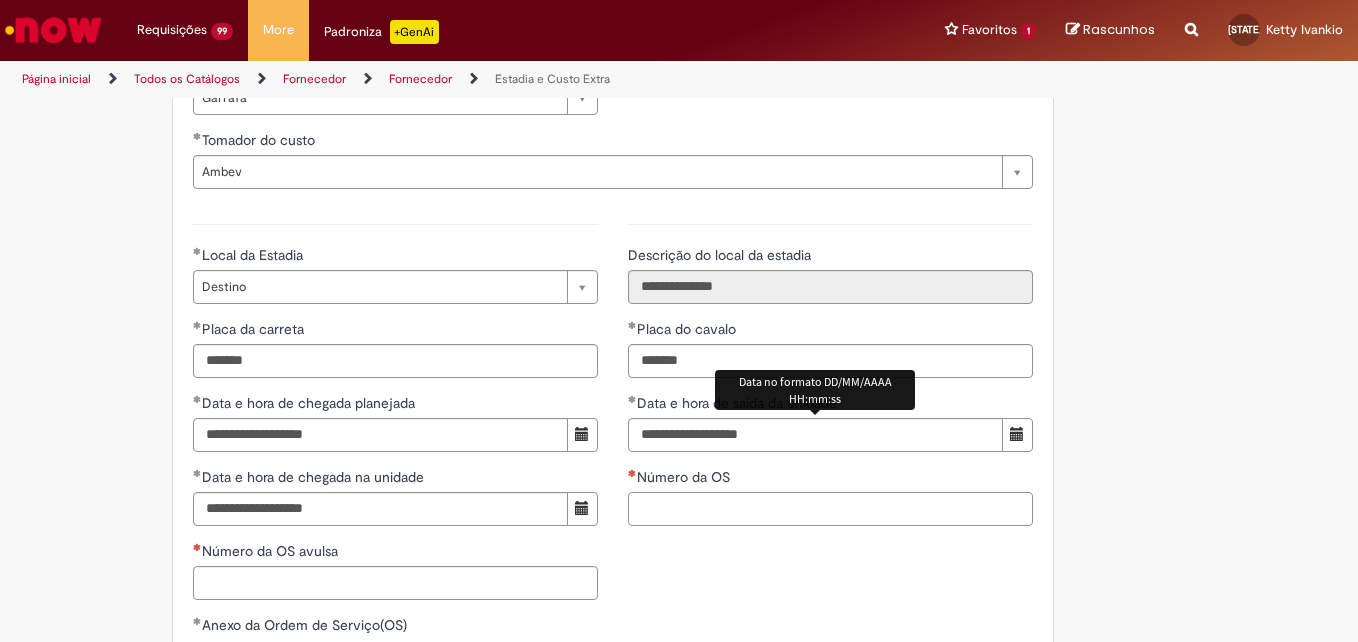 click on "Número da OS" at bounding box center [830, 509] 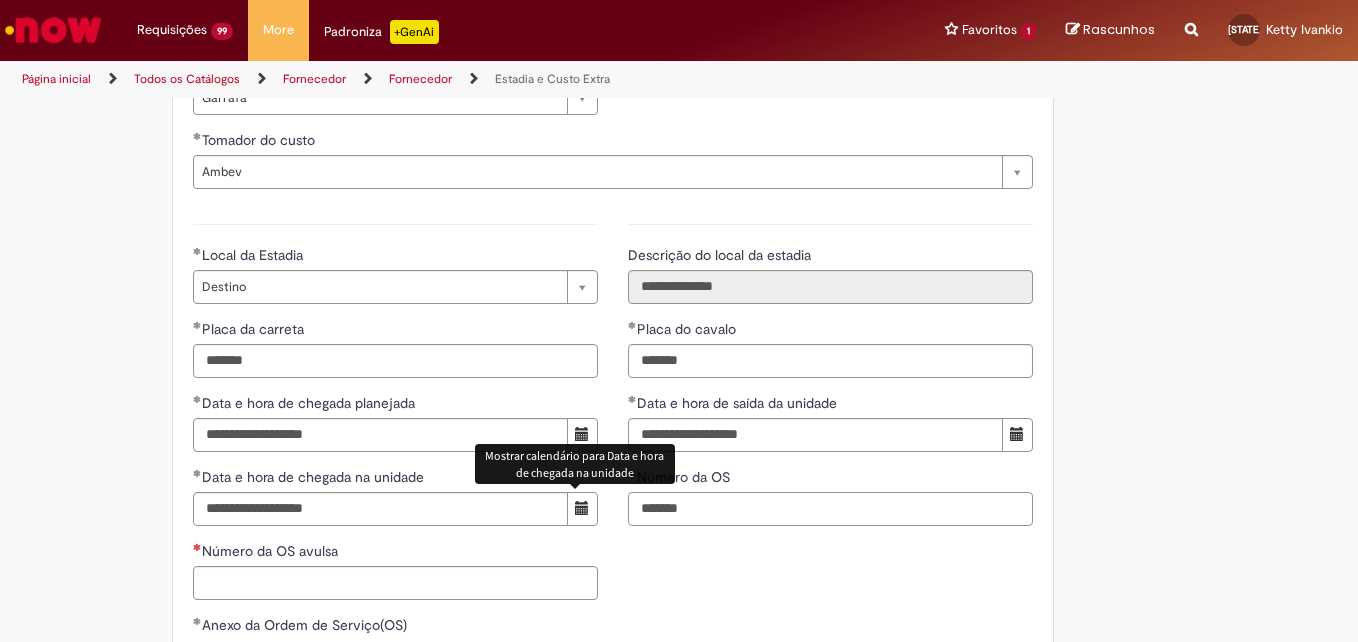 type on "*******" 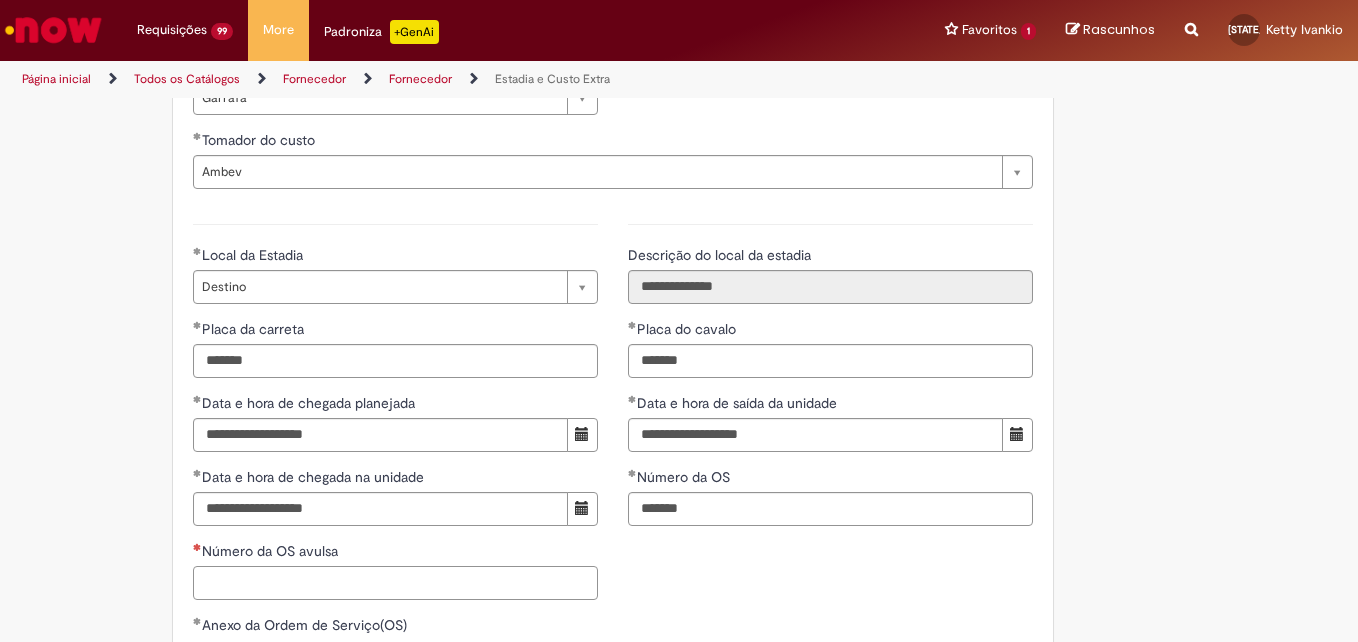 click on "Número da OS avulsa" at bounding box center [395, 583] 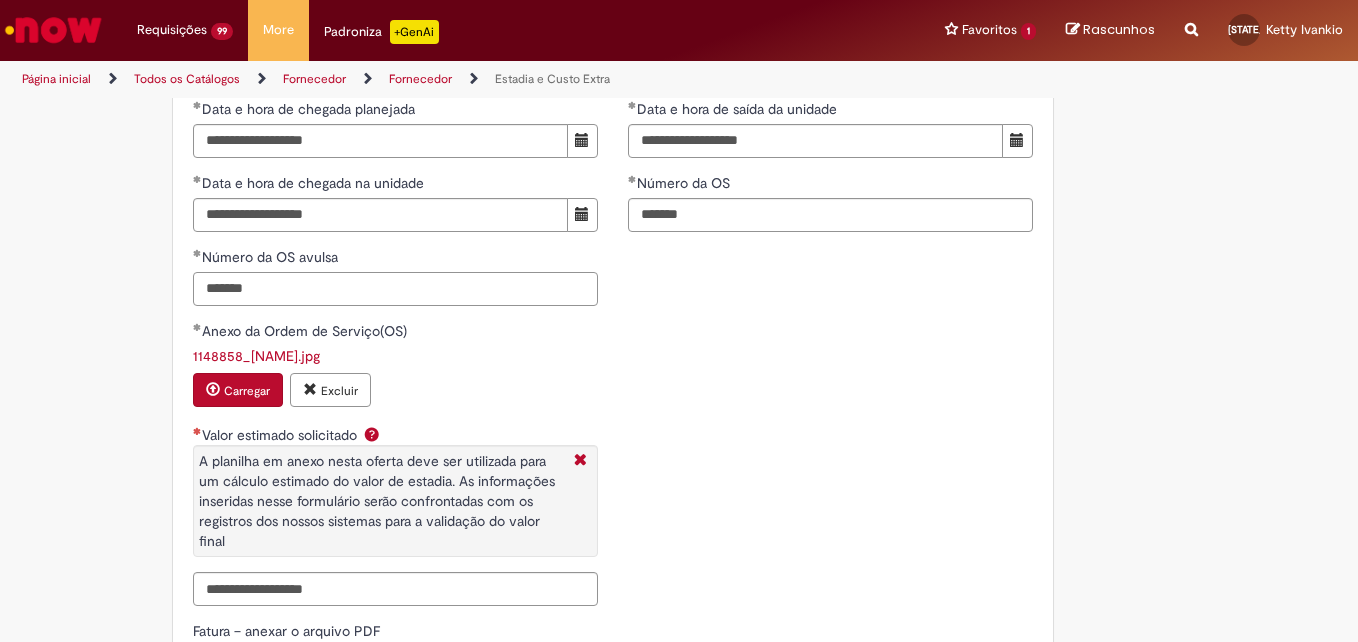 scroll, scrollTop: 3304, scrollLeft: 0, axis: vertical 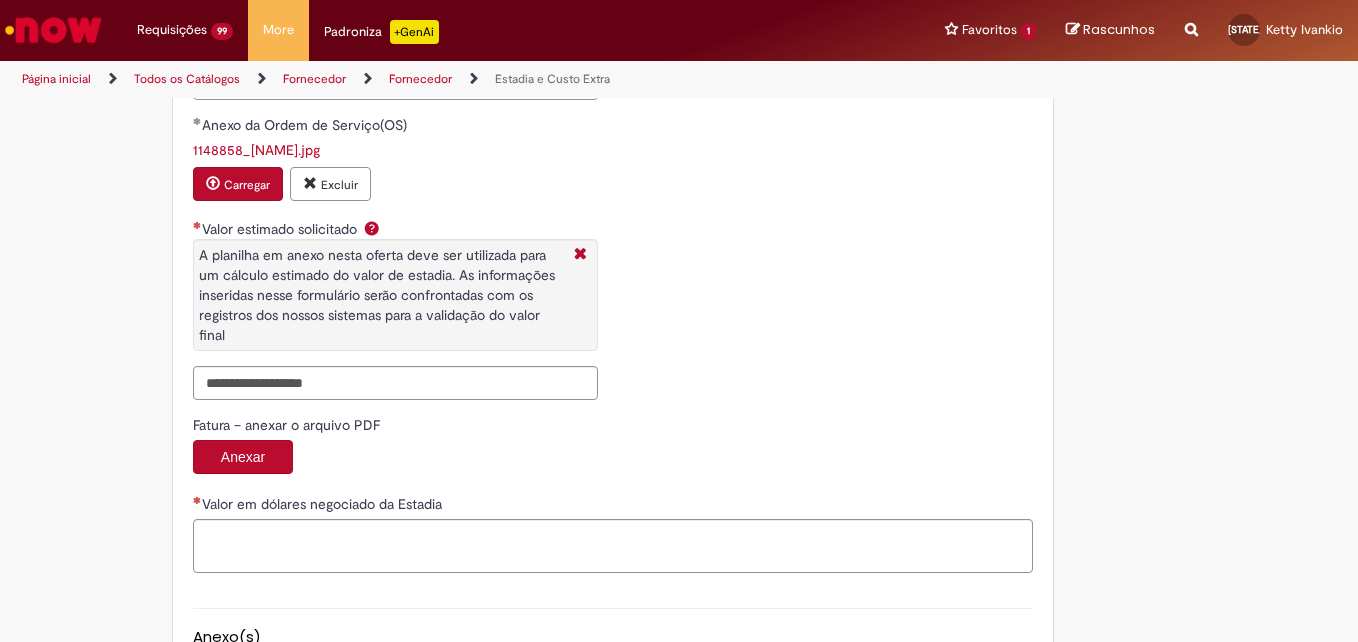 type on "*******" 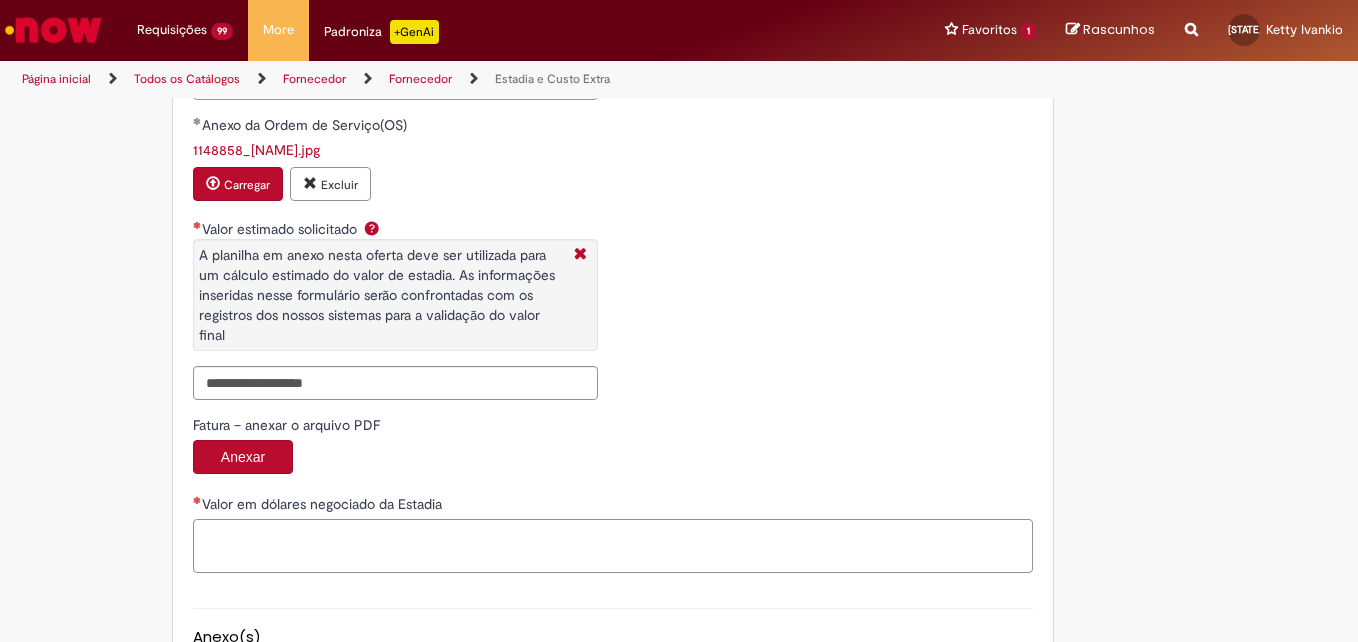 click on "Valor em dólares negociado da Estadia" at bounding box center [613, 546] 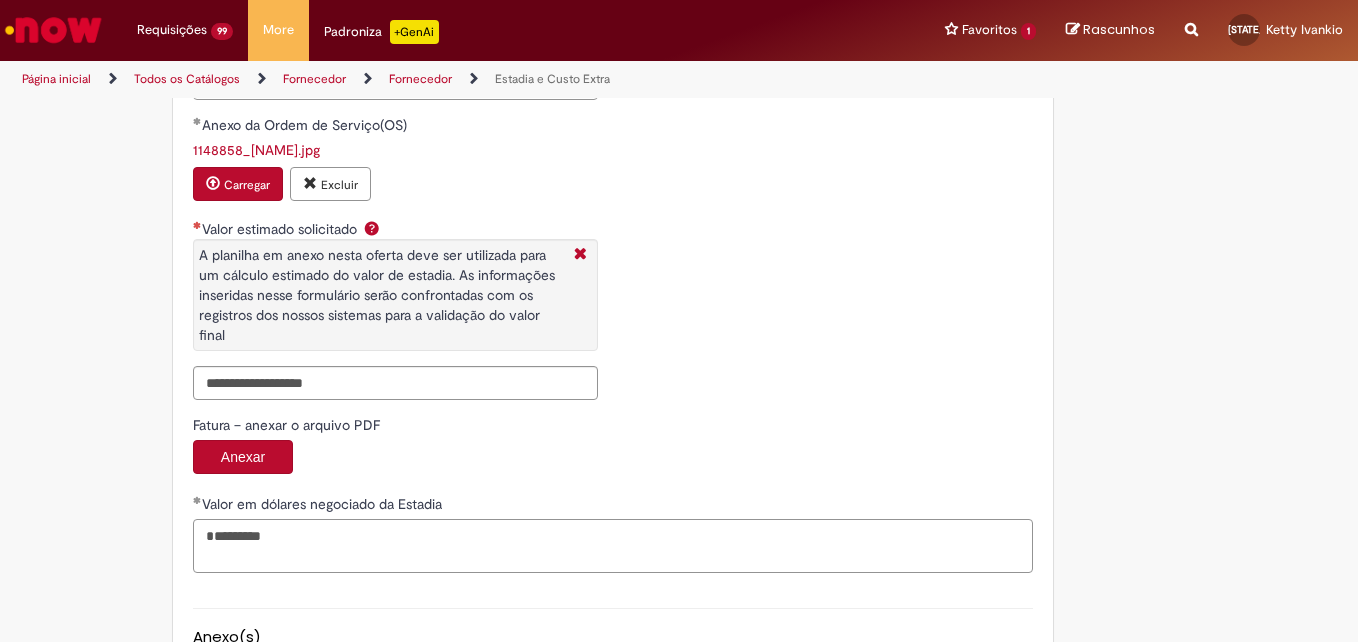 type on "********" 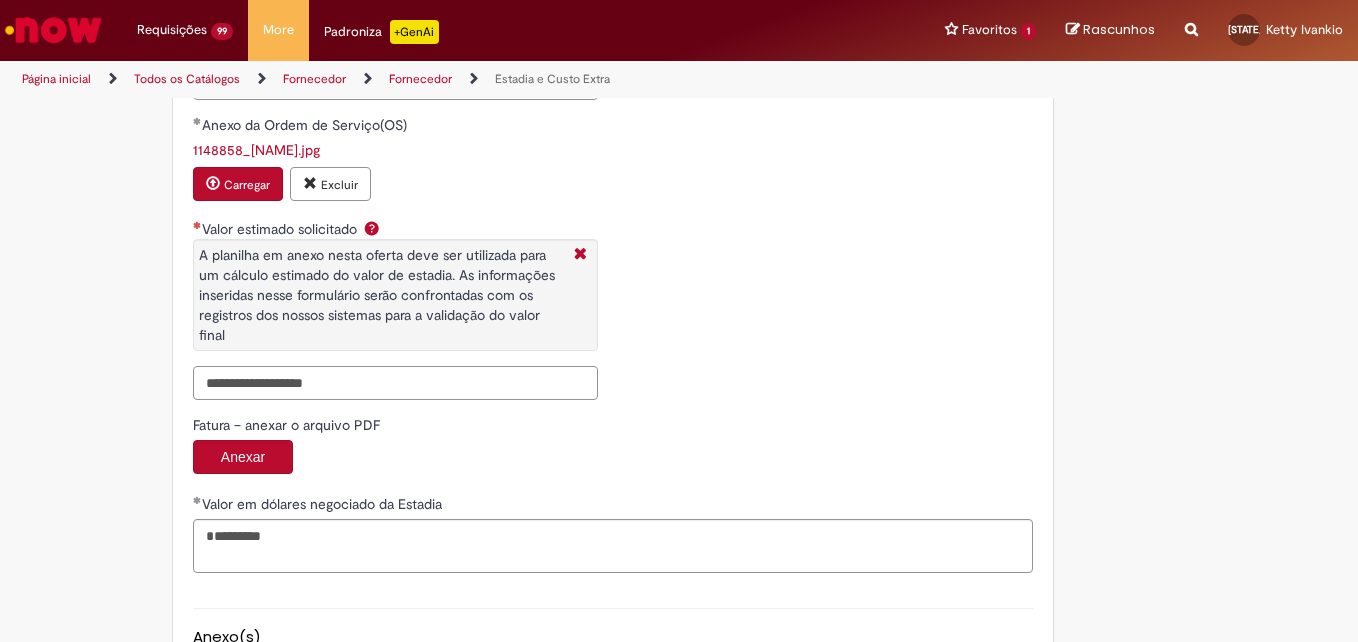 click on "Valor estimado solicitado A planilha em anexo nesta oferta deve ser utilizada para um cálculo estimado do valor de estadia. As informações inseridas nesse formulário serão confrontadas com os registros dos nossos sistemas para a validação do valor final" at bounding box center (395, 383) 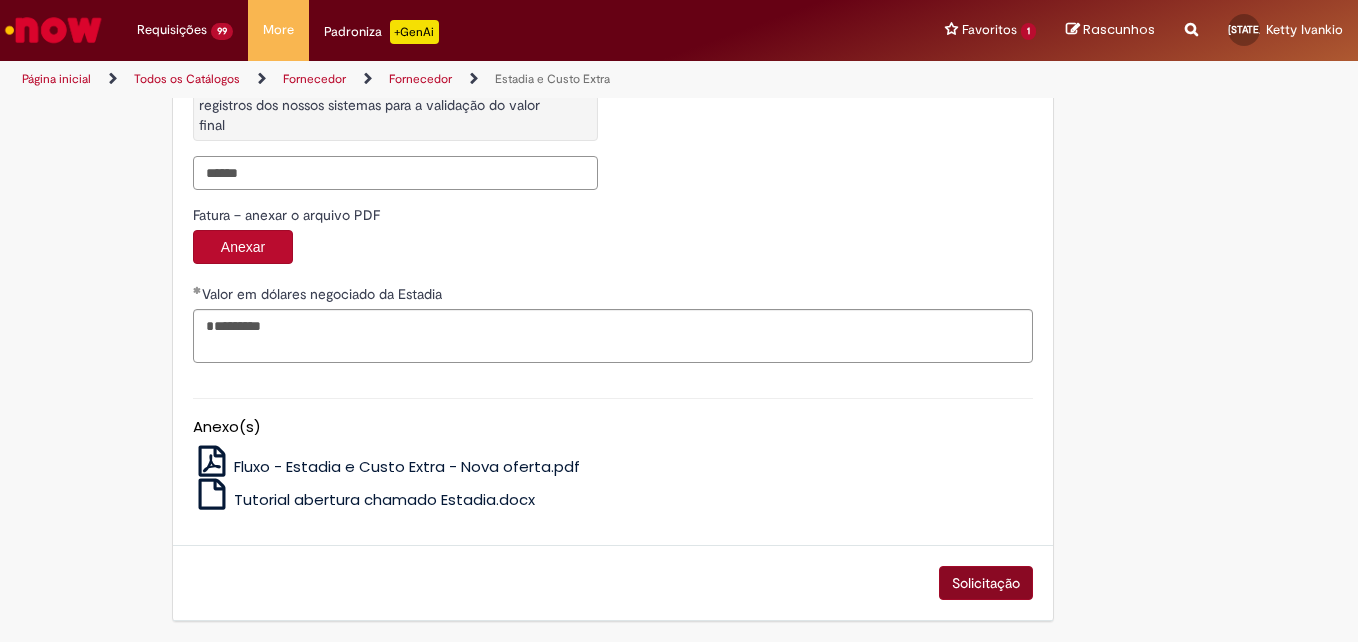 scroll, scrollTop: 3516, scrollLeft: 0, axis: vertical 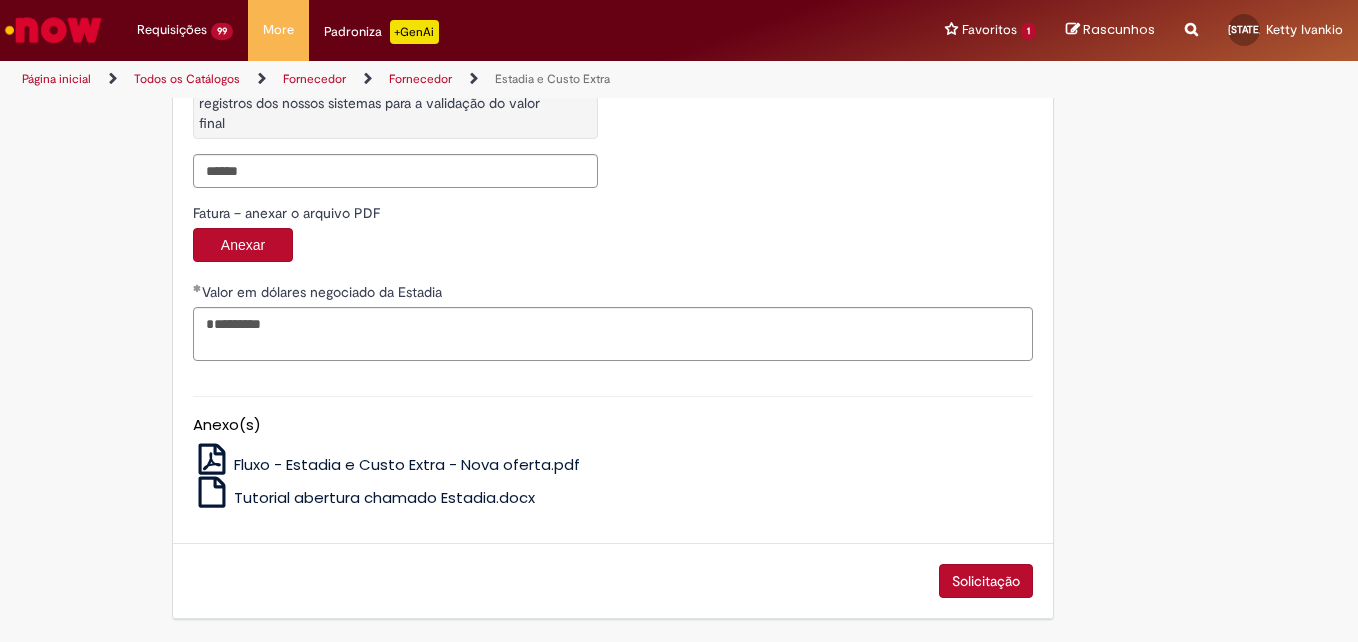 type on "*********" 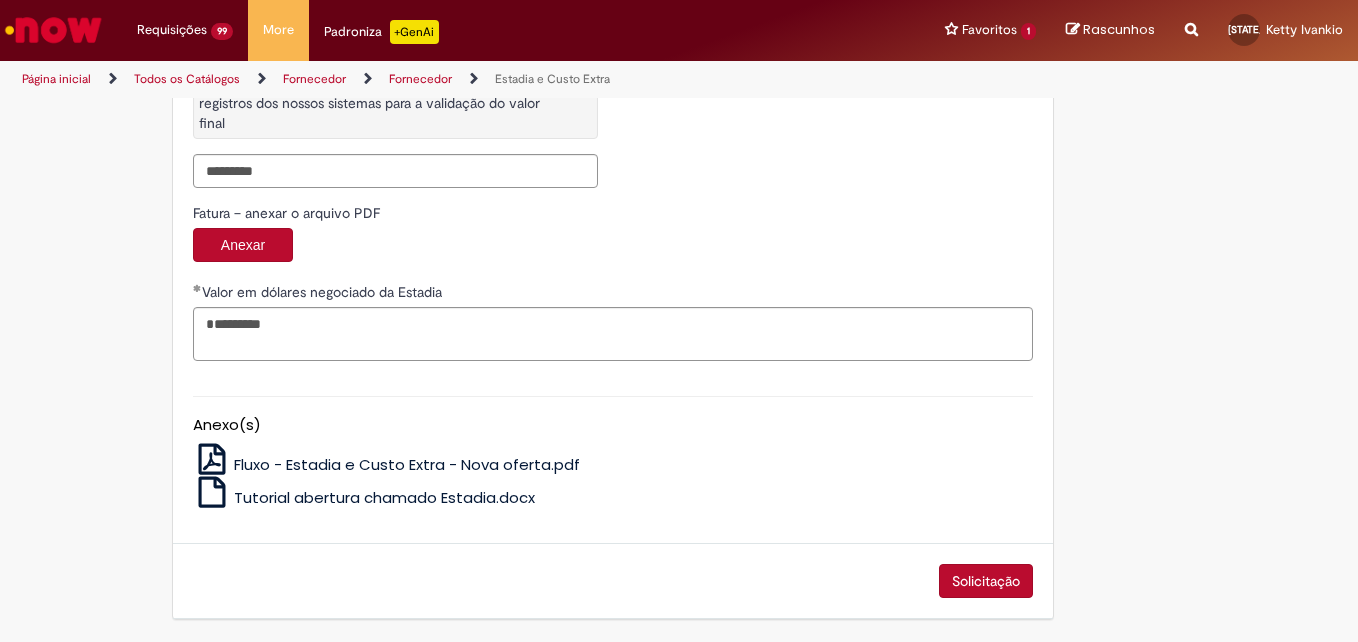 click on "Solicitação" at bounding box center [986, 581] 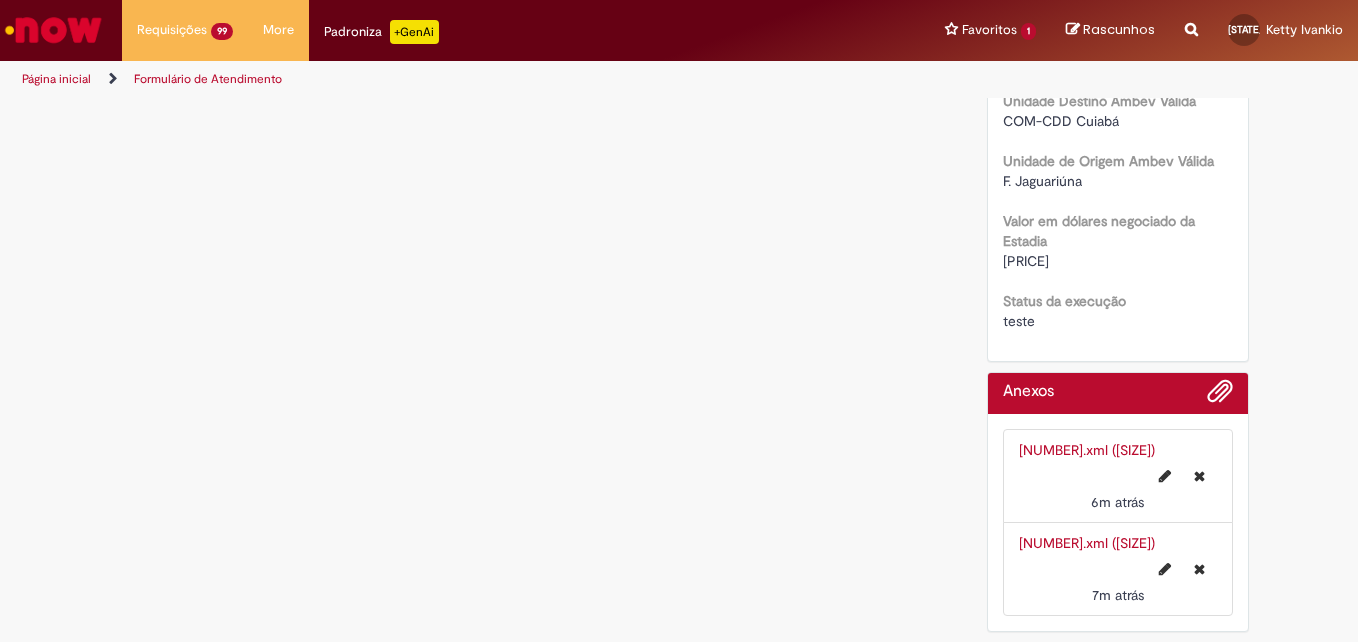 scroll, scrollTop: 0, scrollLeft: 0, axis: both 